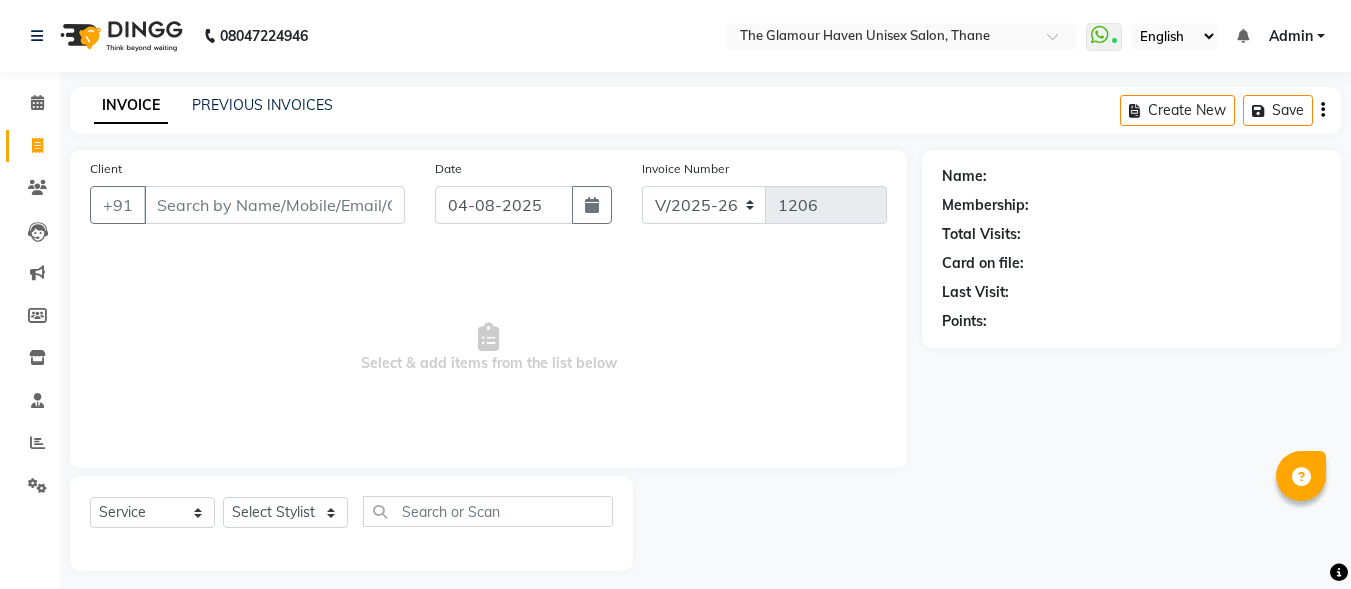select on "7124" 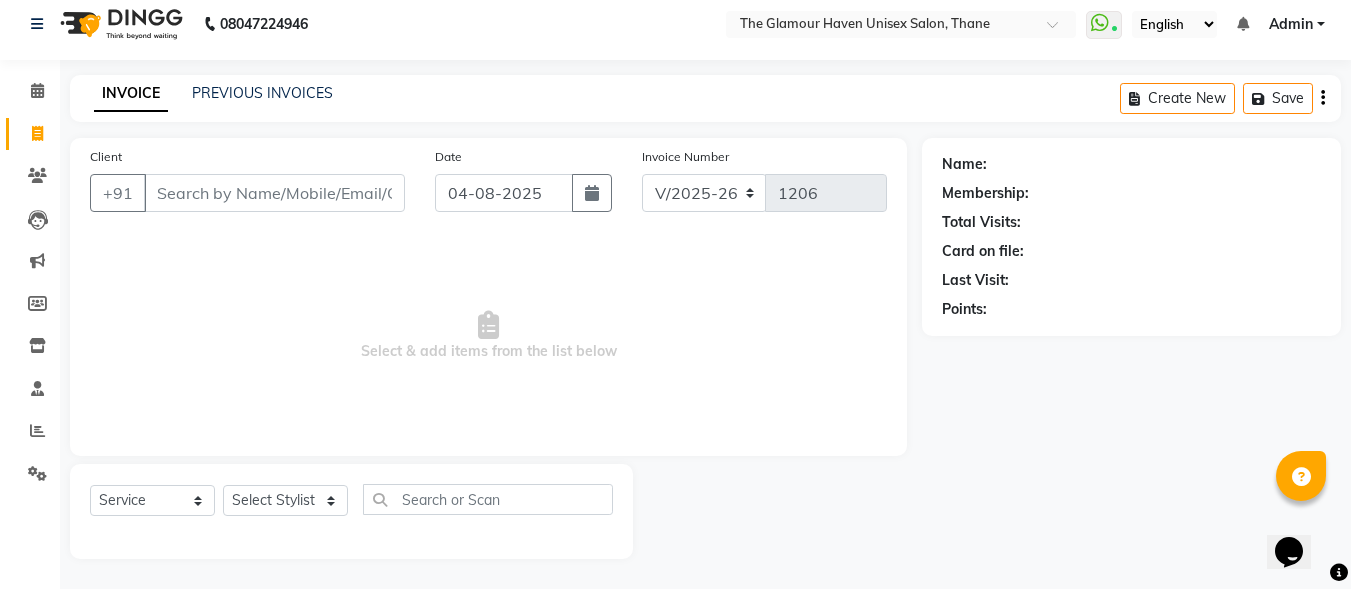 scroll, scrollTop: 0, scrollLeft: 0, axis: both 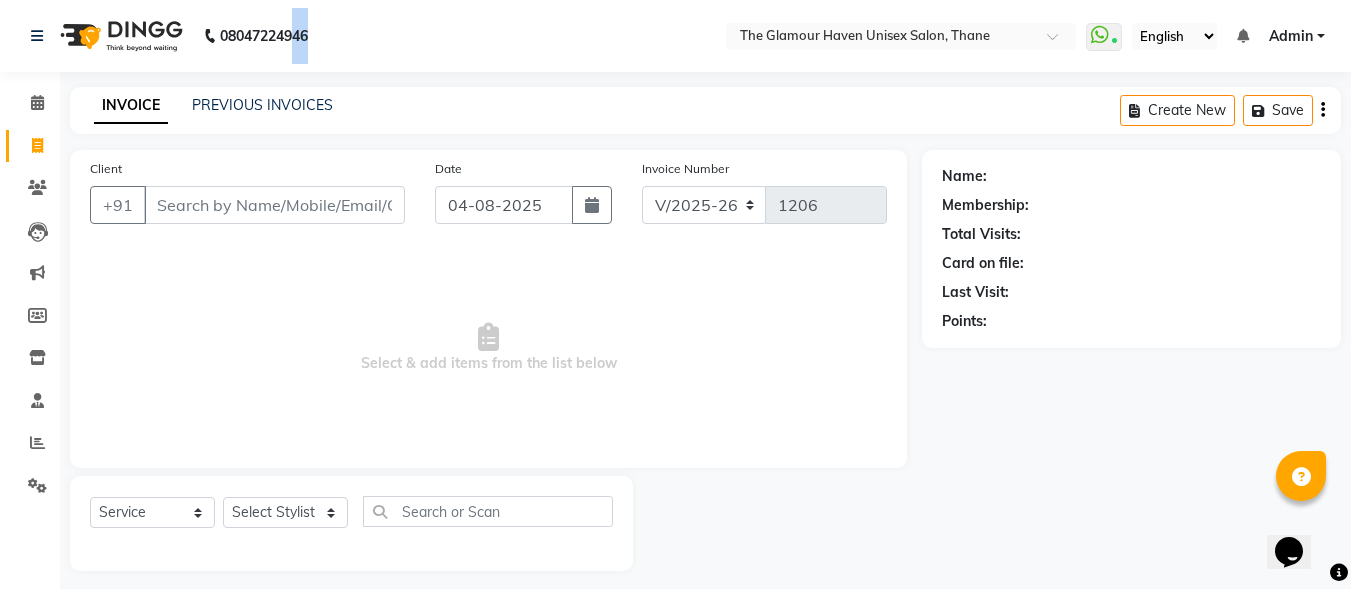 drag, startPoint x: 294, startPoint y: 12, endPoint x: 378, endPoint y: 62, distance: 97.7548 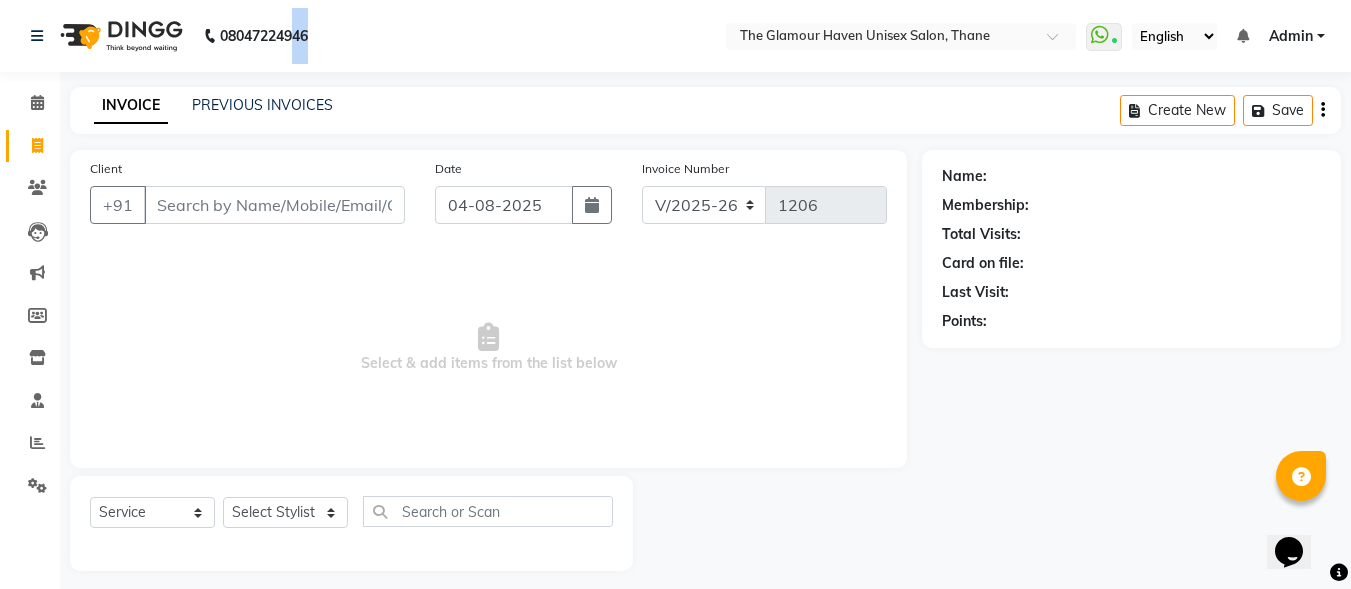 click on "08047224946 Select Location × The Glamour Haven Unisex Salon, Thane  WhatsApp Status  ⌀ Status:  Connected Most Recent Message: 03-08-2025     09:41 PM Recent Service Activity: 04-08-2025     10:12 AM English ENGLISH Español arabia marathi hindi gujarati tamil 中文 Notifications nothing to show Admin Manage Profile Change Password Sign out  Version:3.15.11" 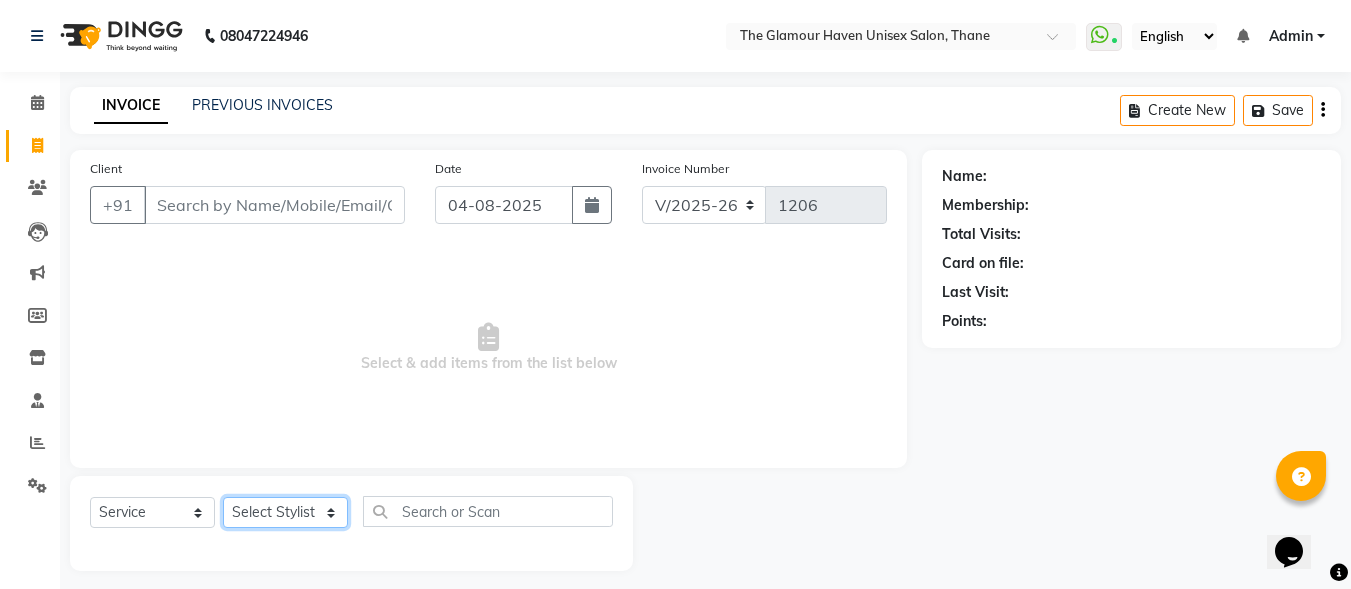click on "Select Stylist [NAME]  [NAME]   [NAME]   [NAME]   [NAME]   [NAME]   [NAME] [NAME]   [NAME]   [NAME]   [NAME]   [NAME]  [NAME]" 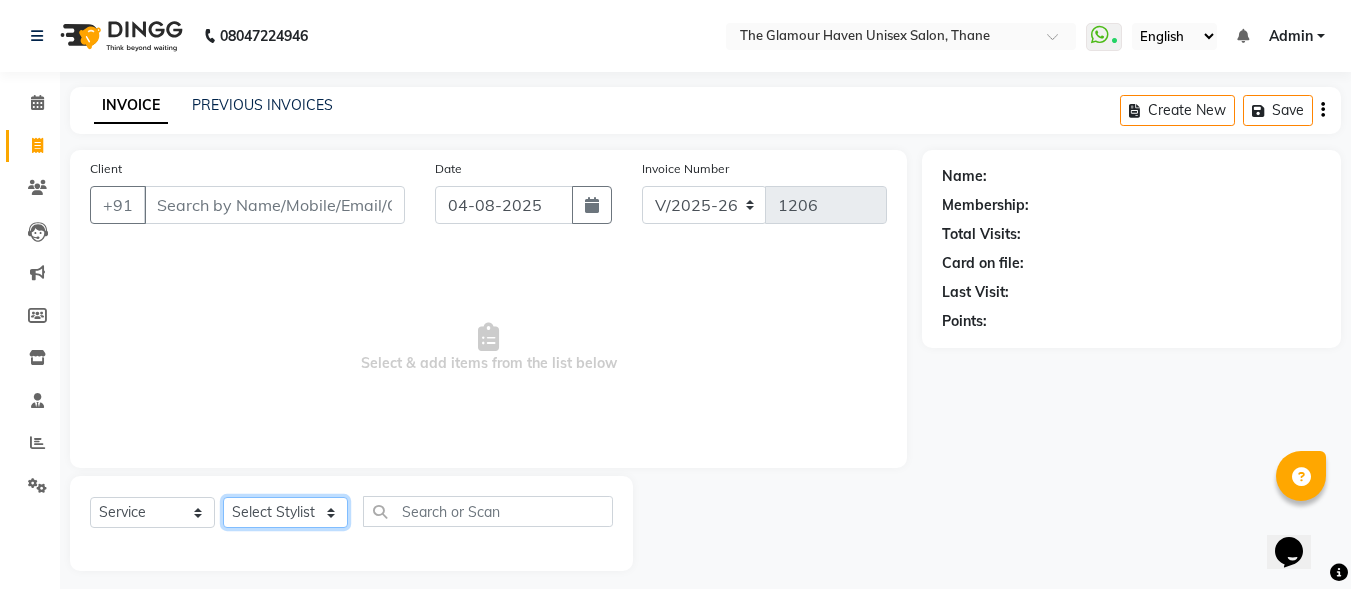 select on "59913" 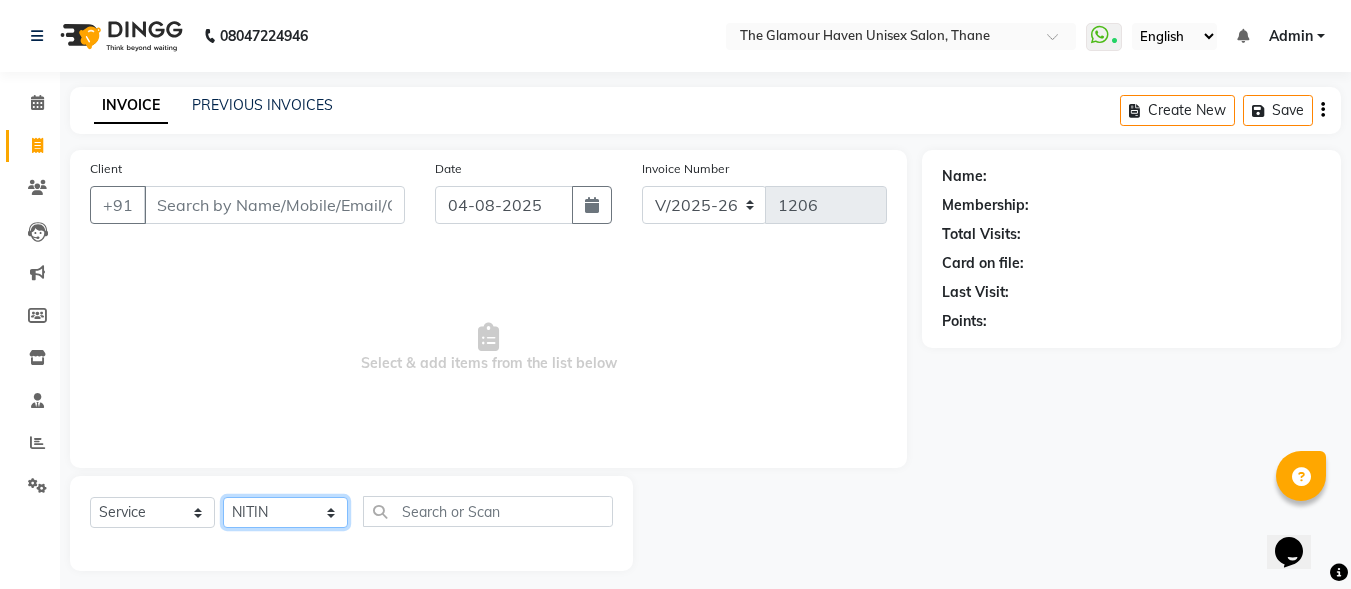 click on "Select Stylist [NAME]  [NAME]   [NAME]   [NAME]   [NAME]   [NAME]   [NAME] [NAME]   [NAME]   [NAME]   [NAME]   [NAME]  [NAME]" 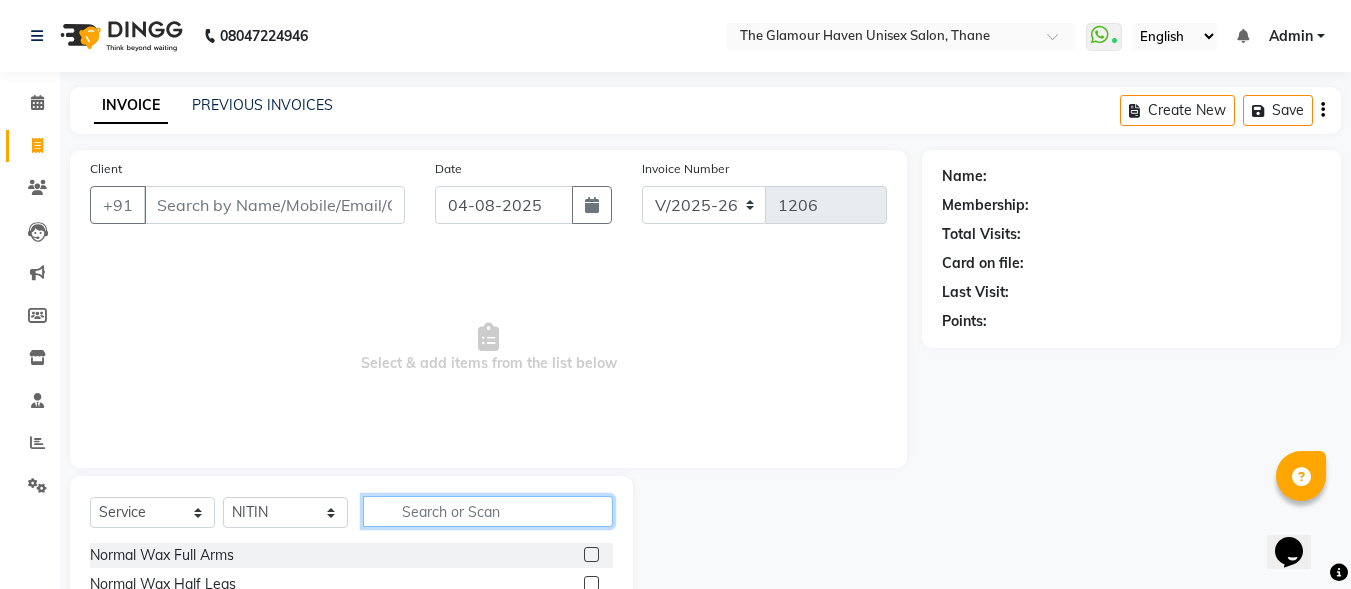 click 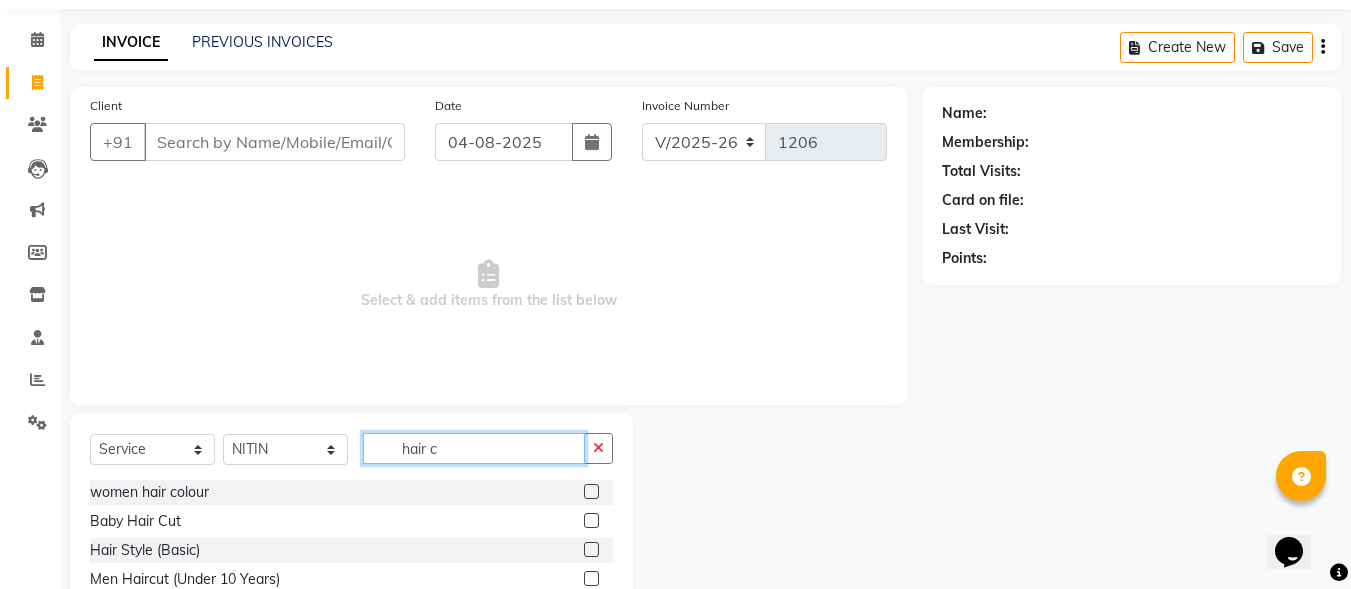 scroll, scrollTop: 100, scrollLeft: 0, axis: vertical 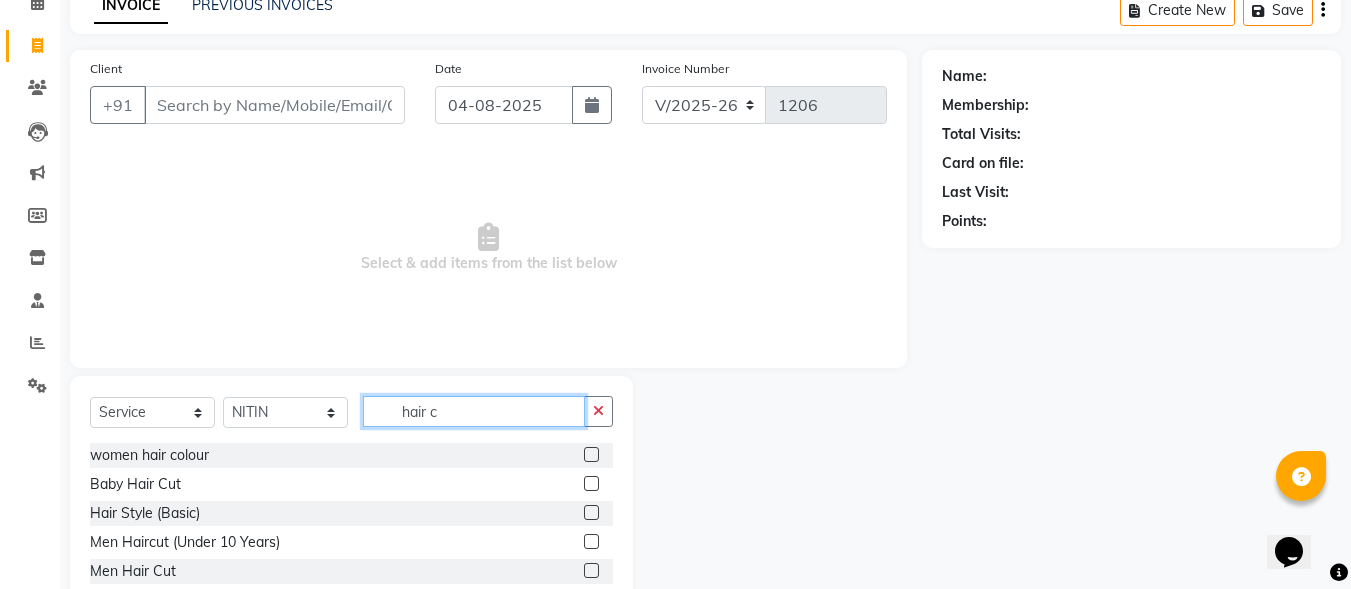 type on "hair c" 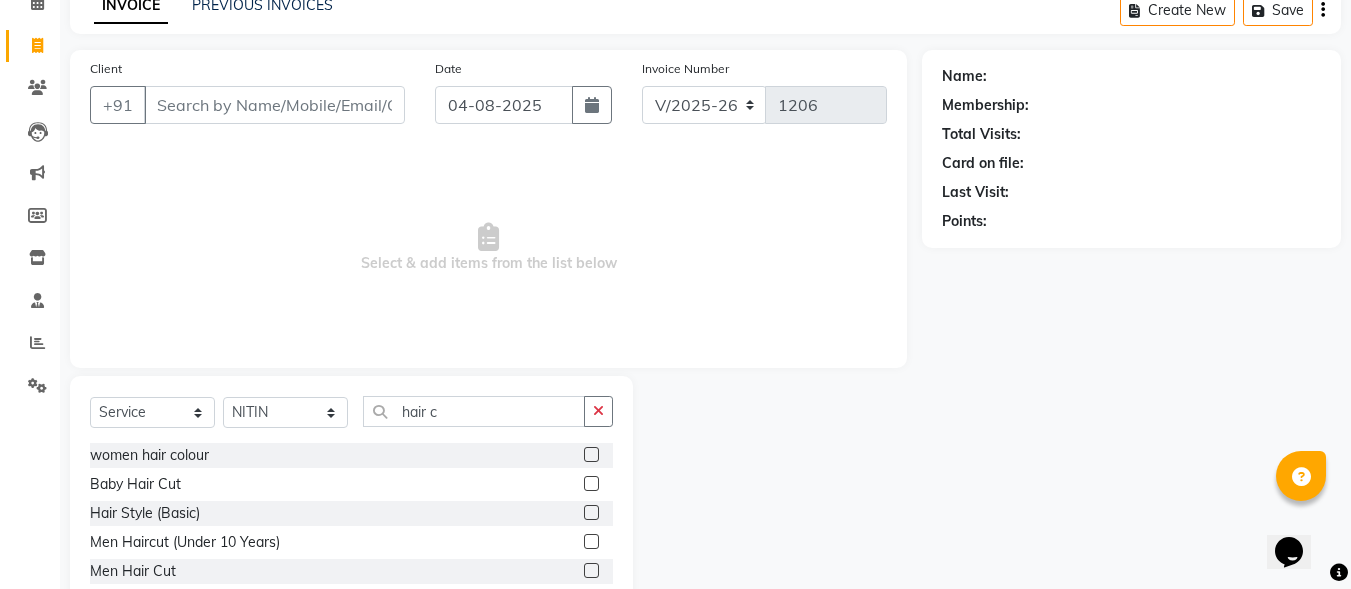 click 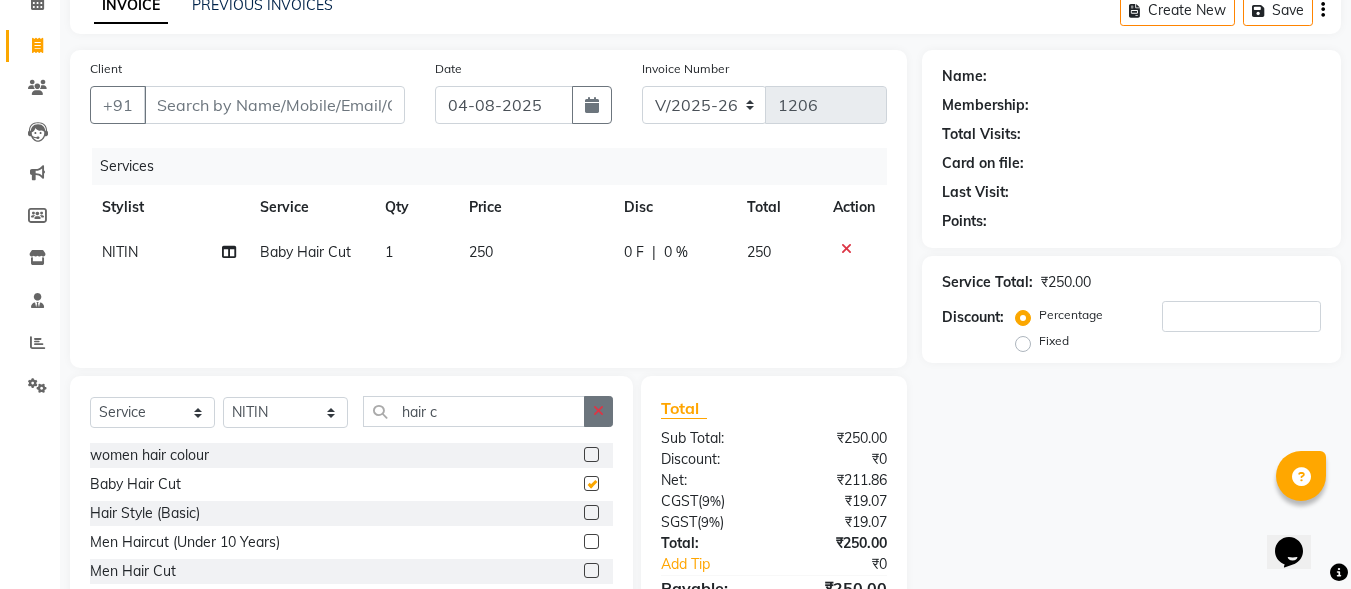 checkbox on "false" 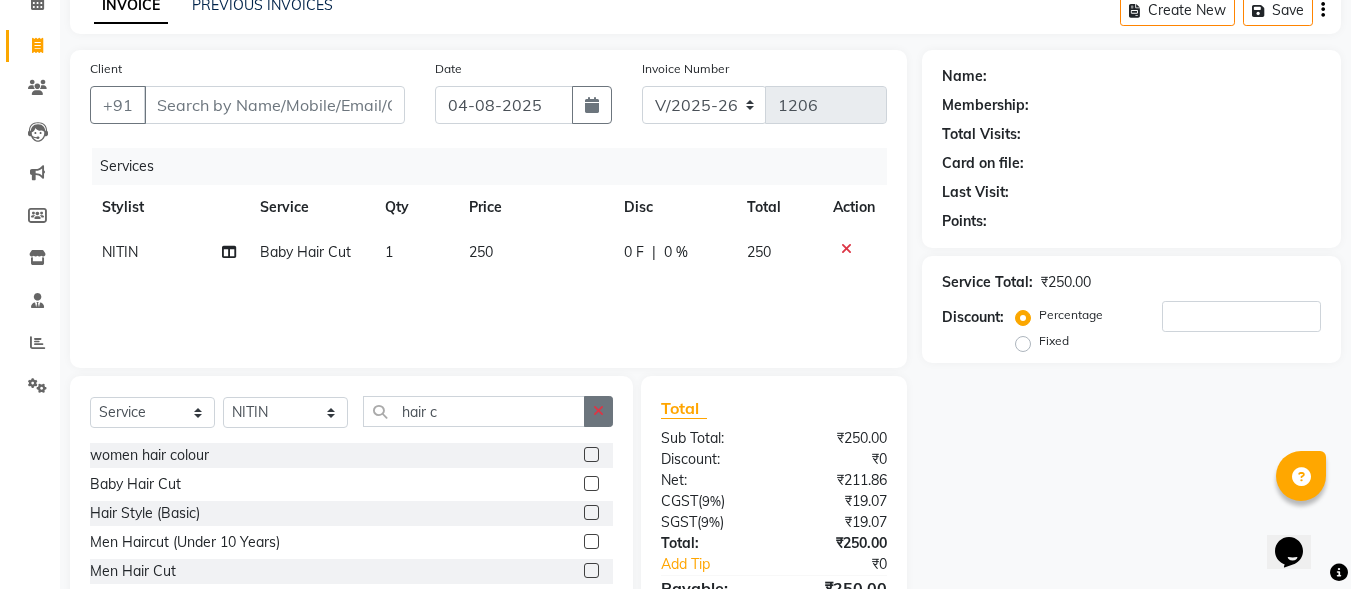 click 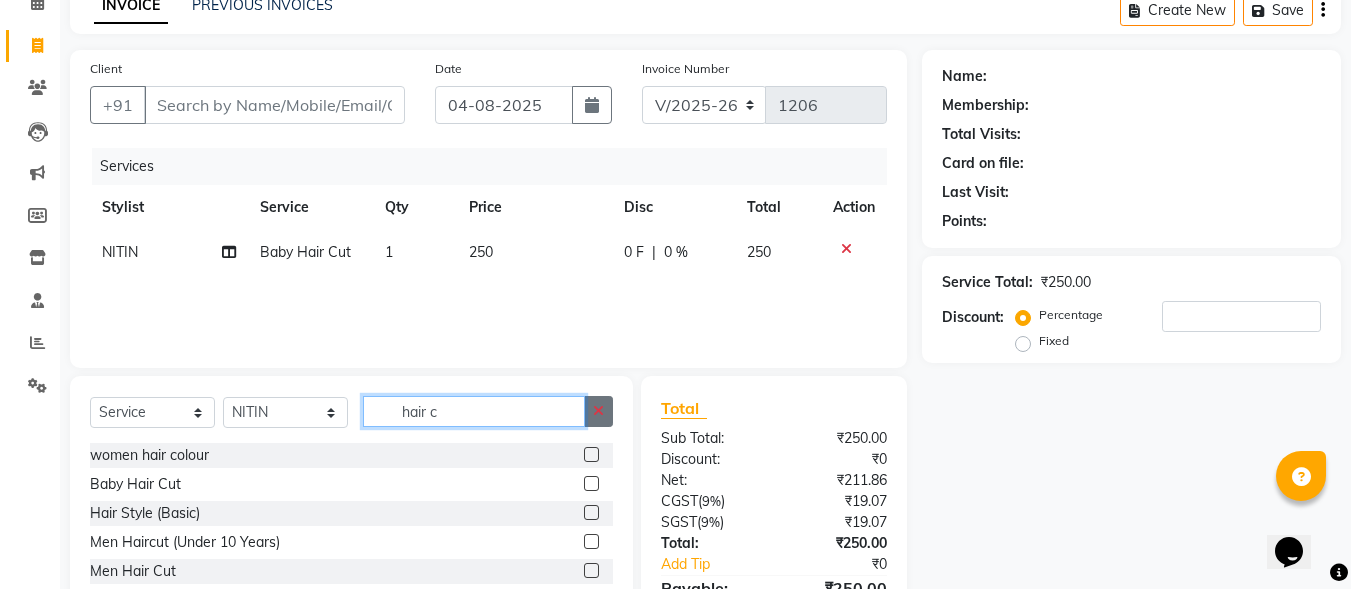 type 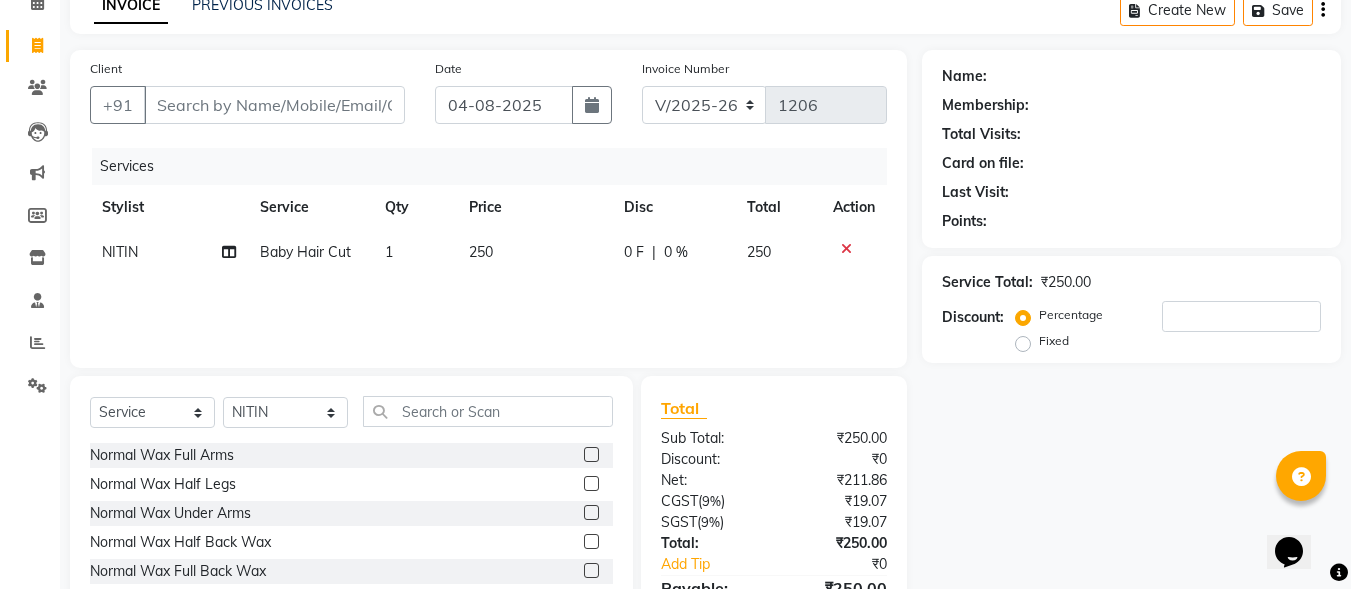 click on "250" 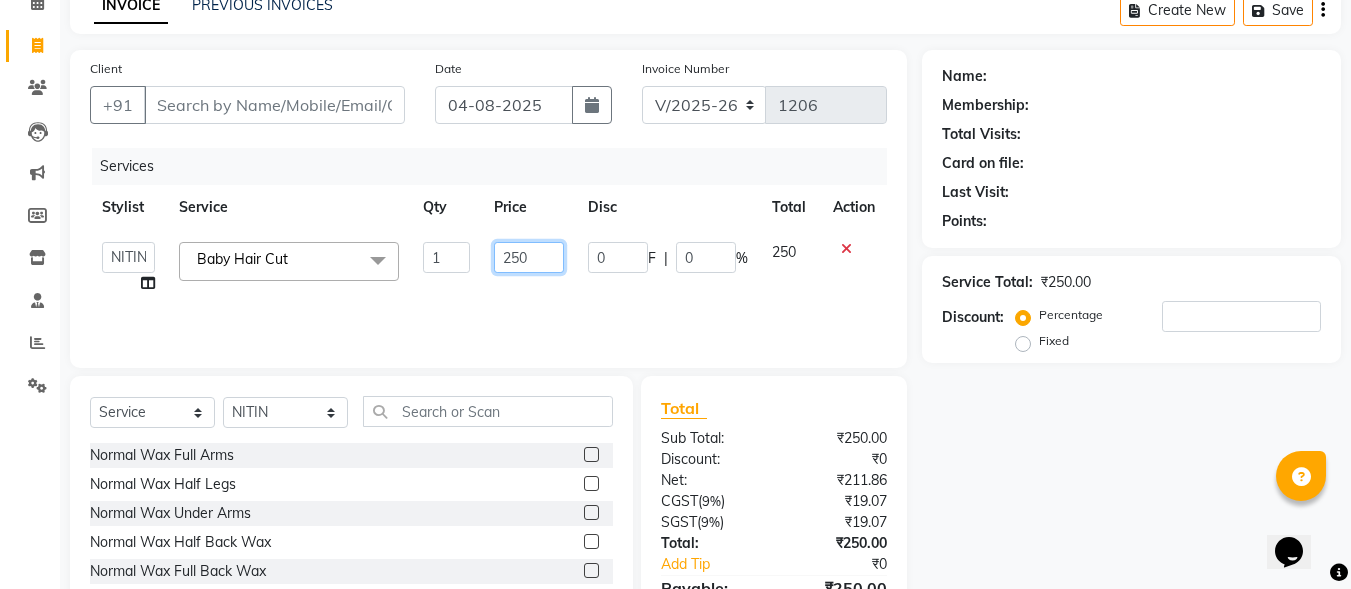 drag, startPoint x: 539, startPoint y: 261, endPoint x: 496, endPoint y: 261, distance: 43 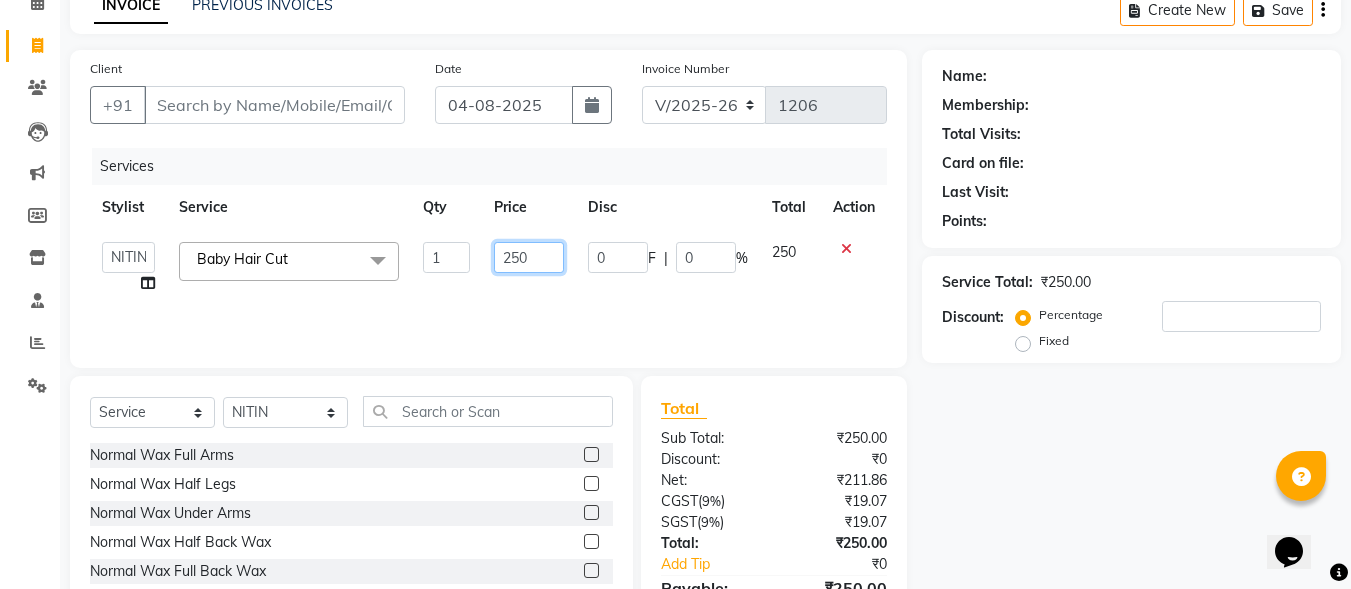 click on "250" 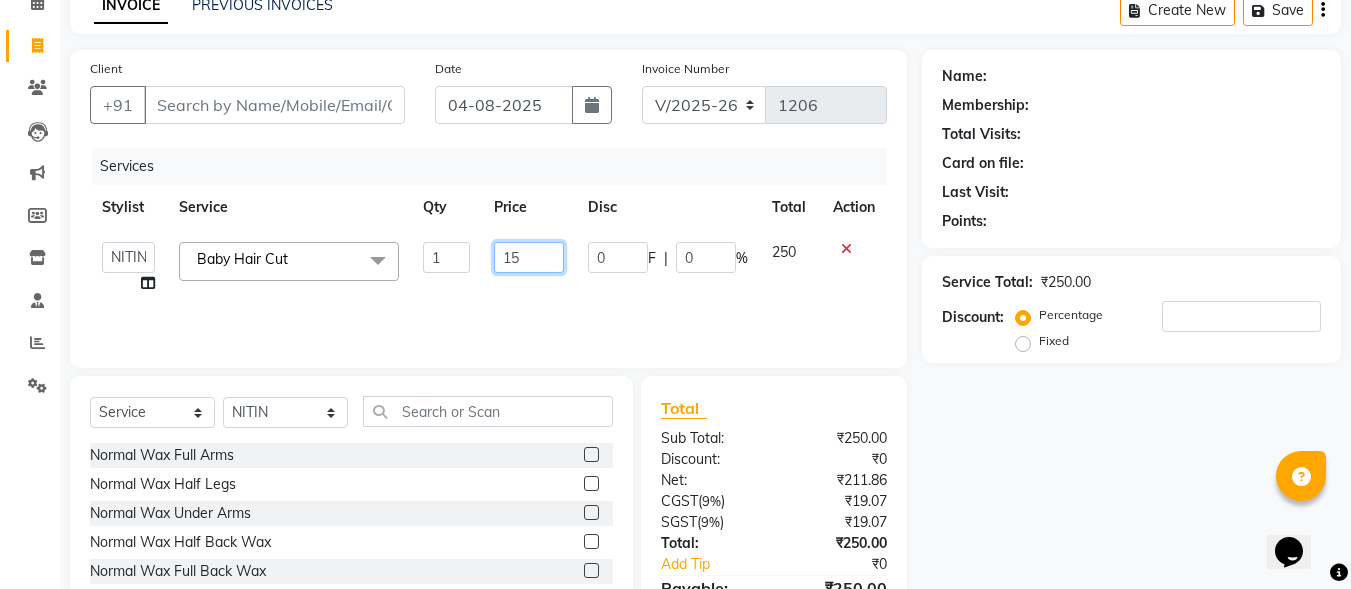 type on "150" 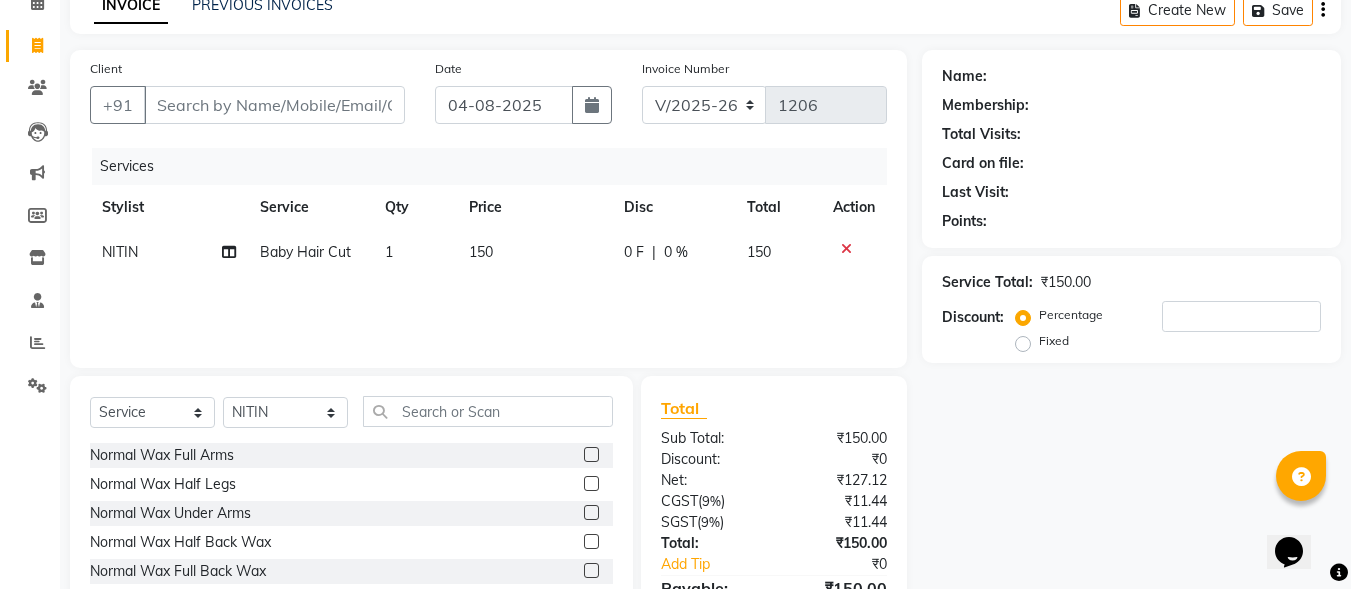 click on "Services Stylist Service Qty Price Disc Total Action [NAME] Baby Hair Cut 1 150 0 F | 0 % 150" 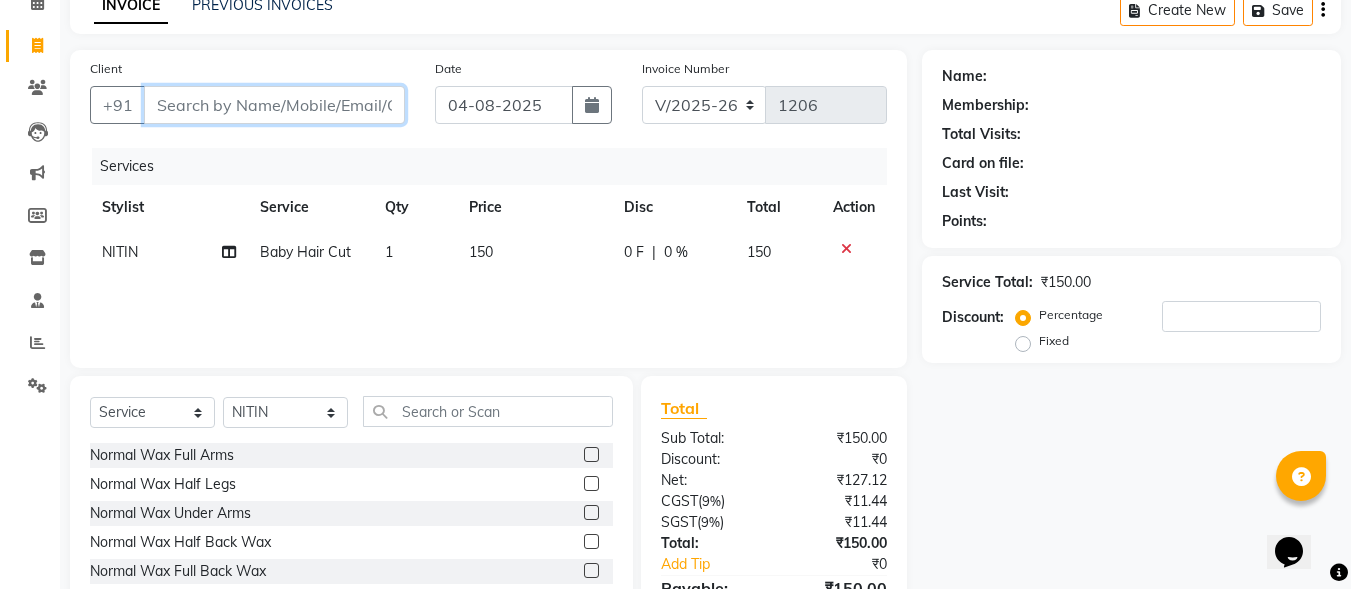 click on "Client" at bounding box center (274, 105) 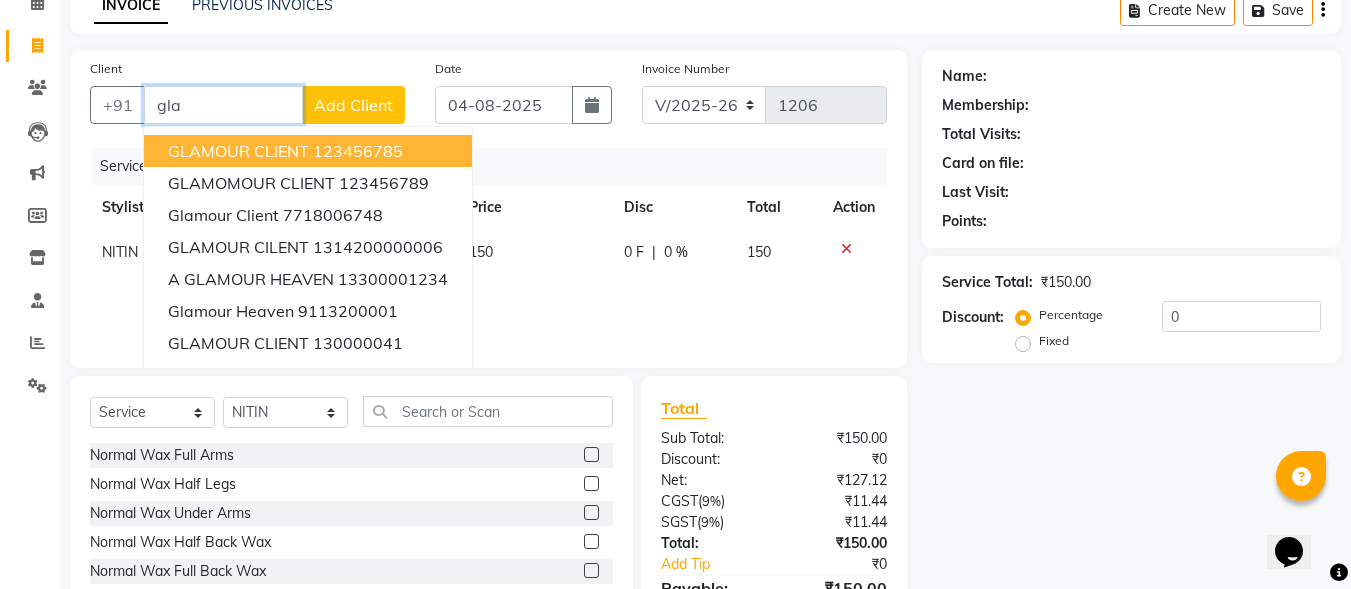 click on "123456785" at bounding box center [358, 151] 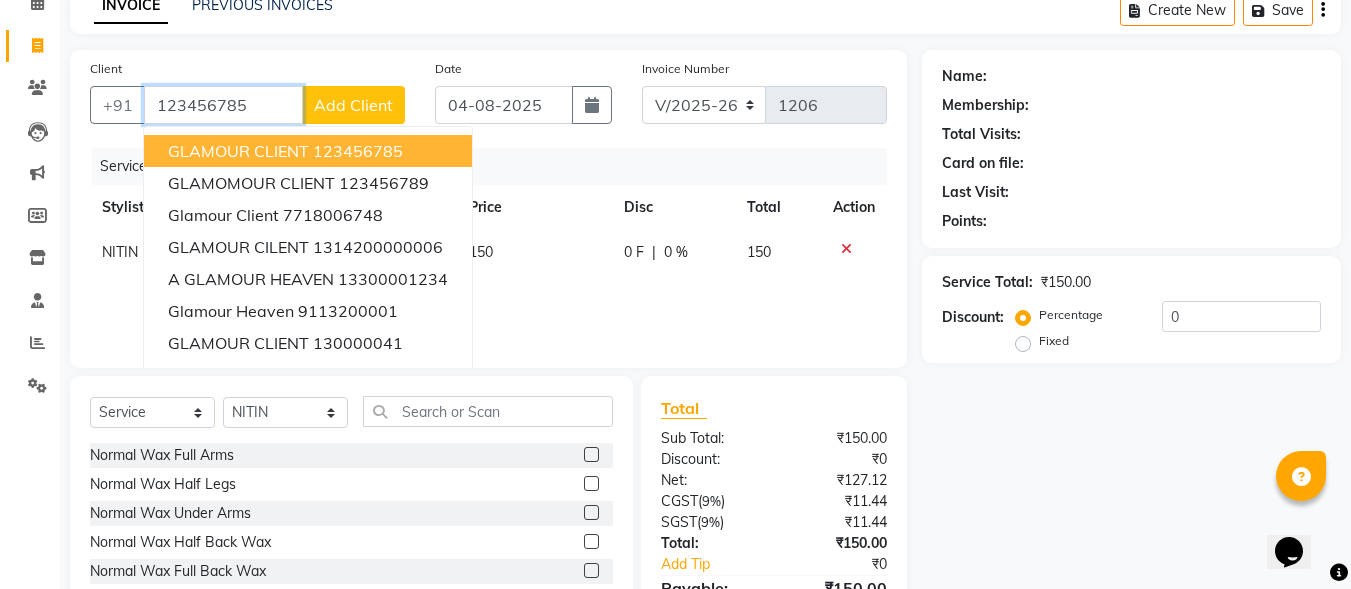 type on "123456785" 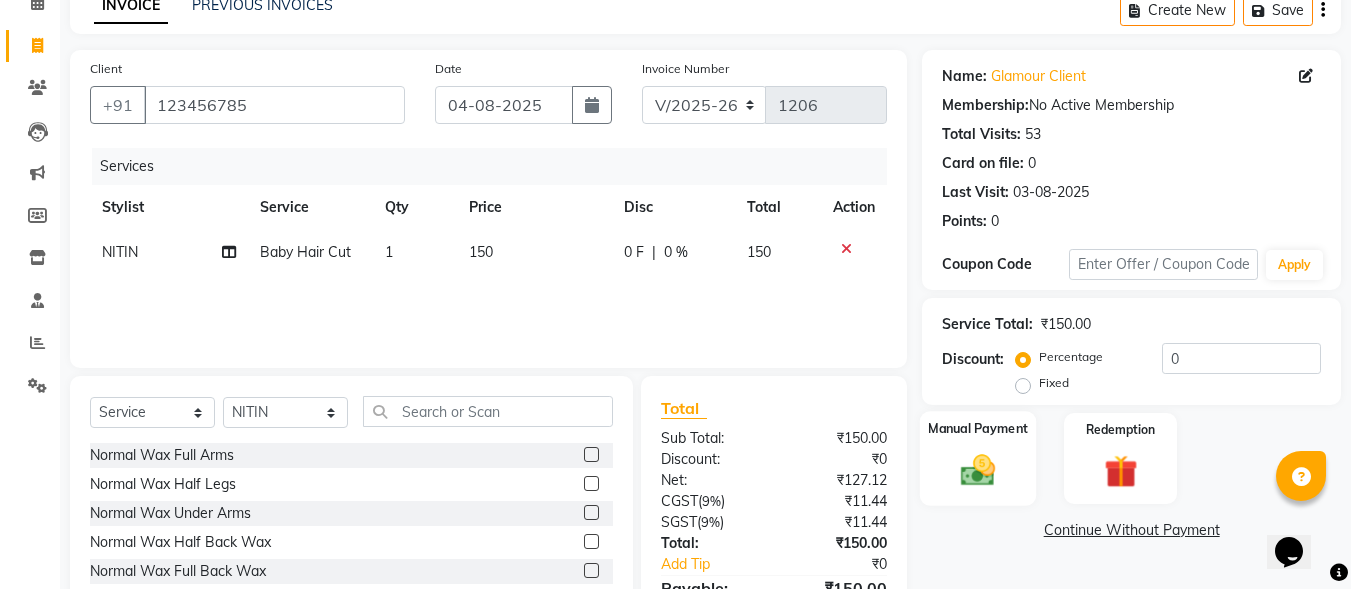 click 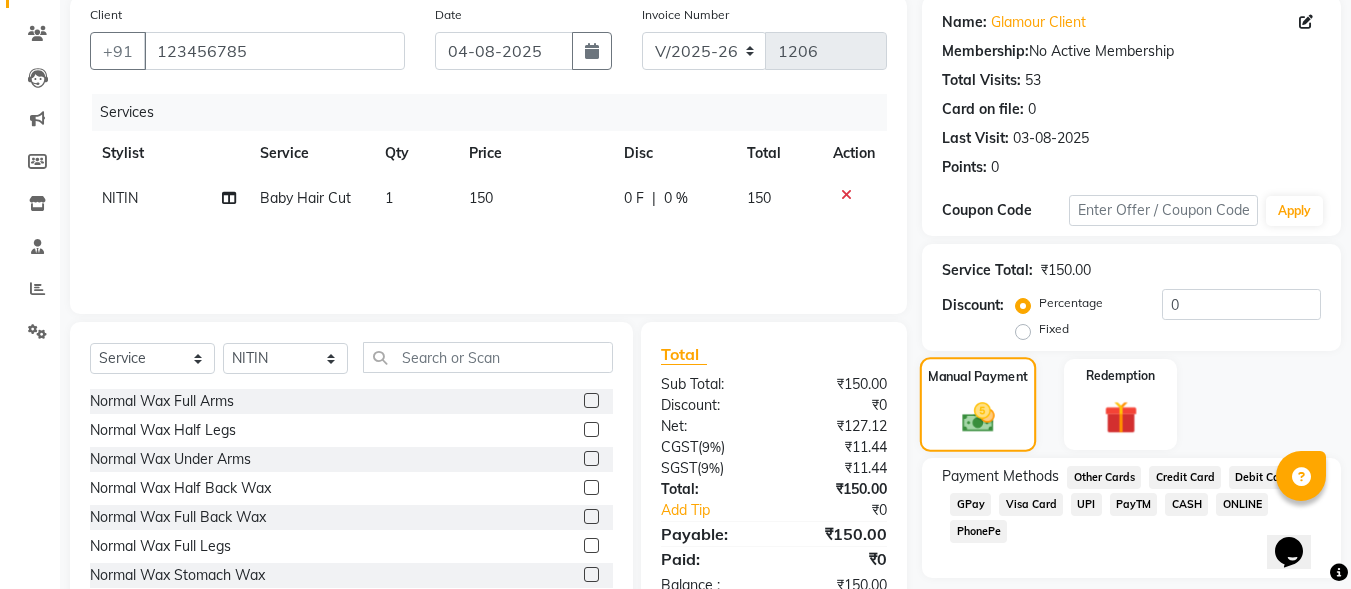 scroll, scrollTop: 200, scrollLeft: 0, axis: vertical 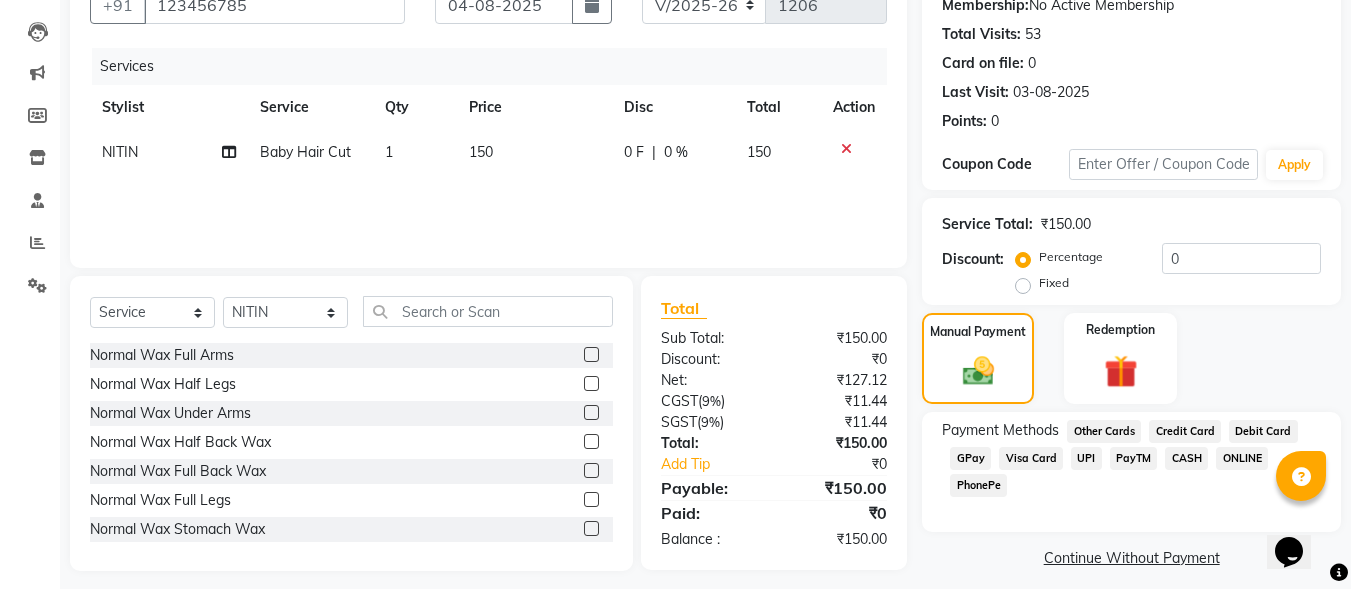 click on "GPay" 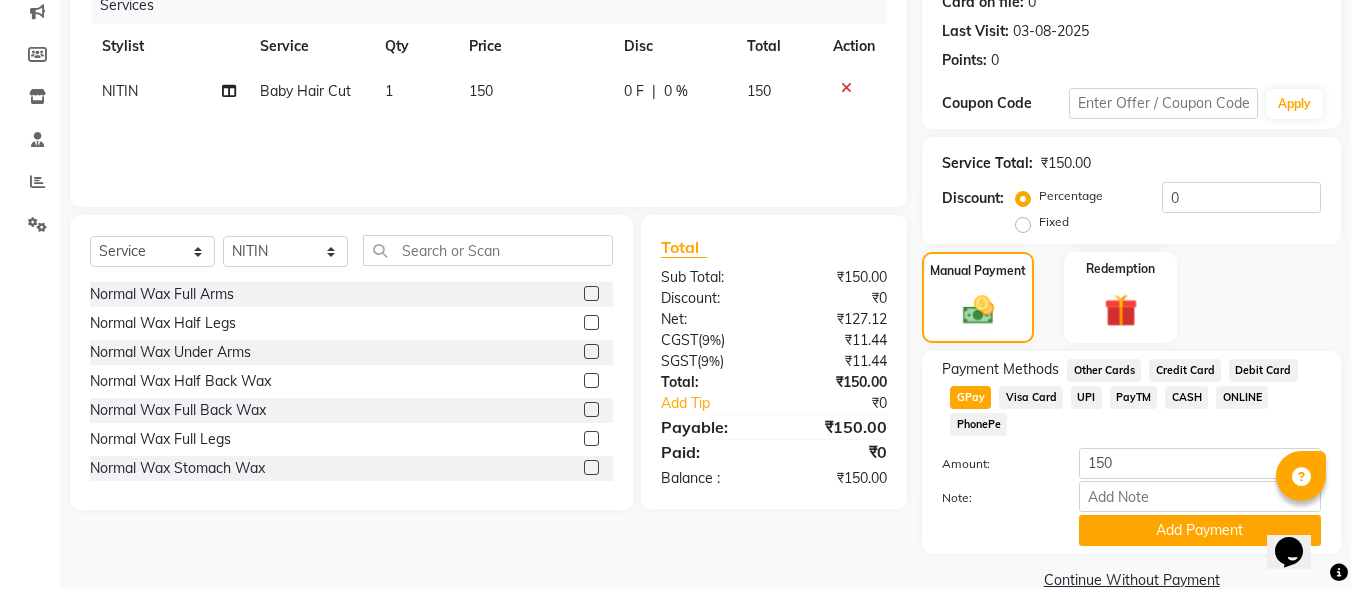 scroll, scrollTop: 297, scrollLeft: 0, axis: vertical 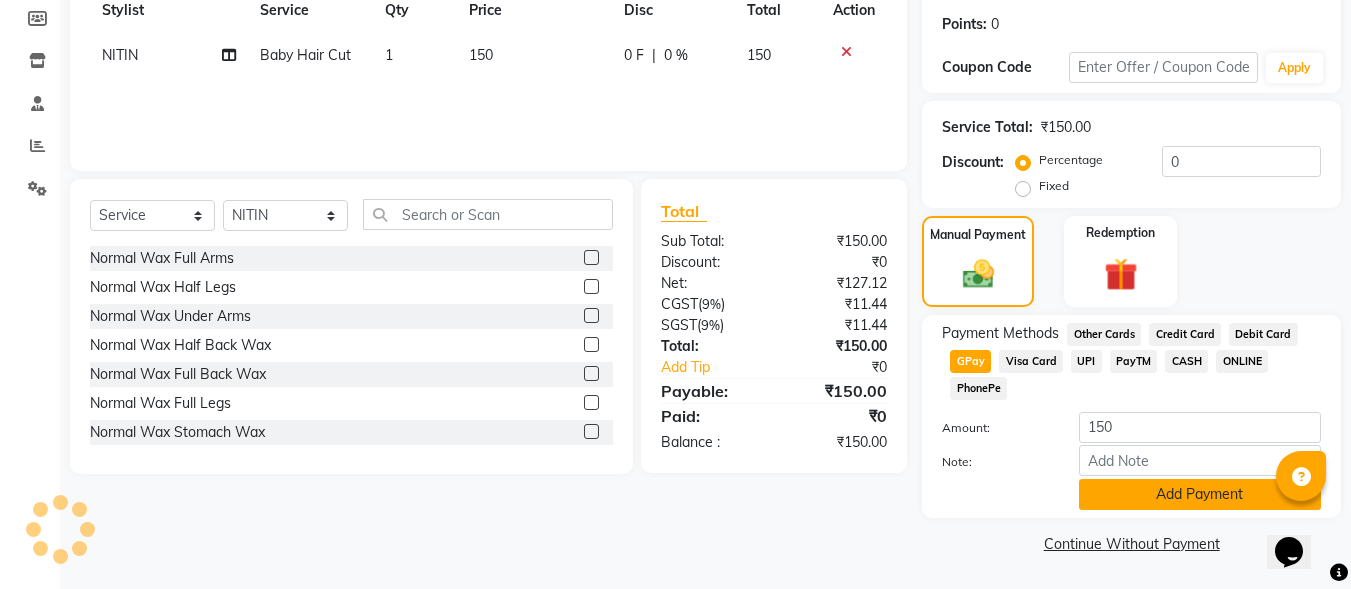 click on "Add Payment" 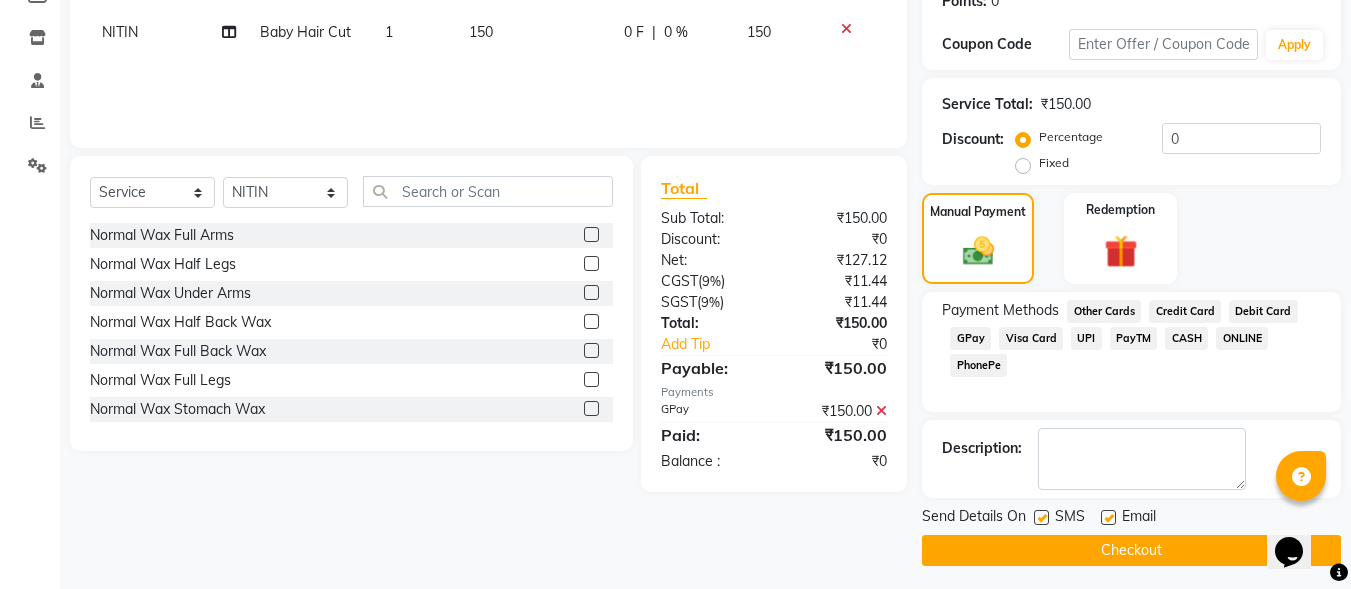 scroll, scrollTop: 327, scrollLeft: 0, axis: vertical 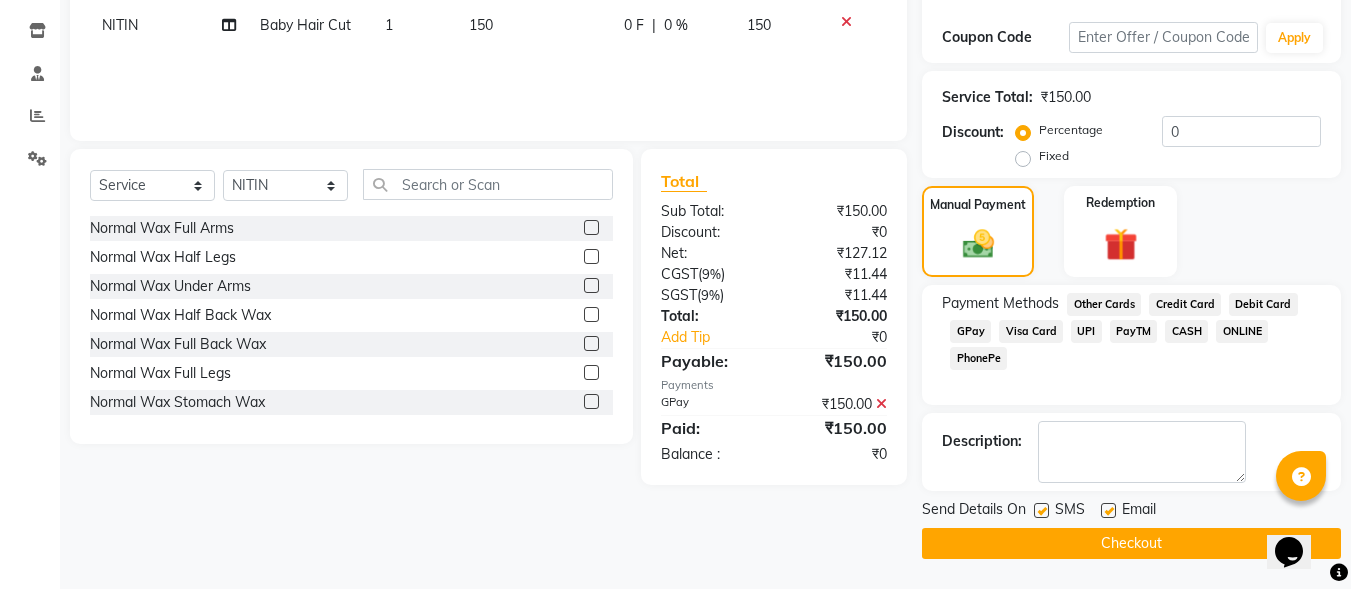 click on "Checkout" 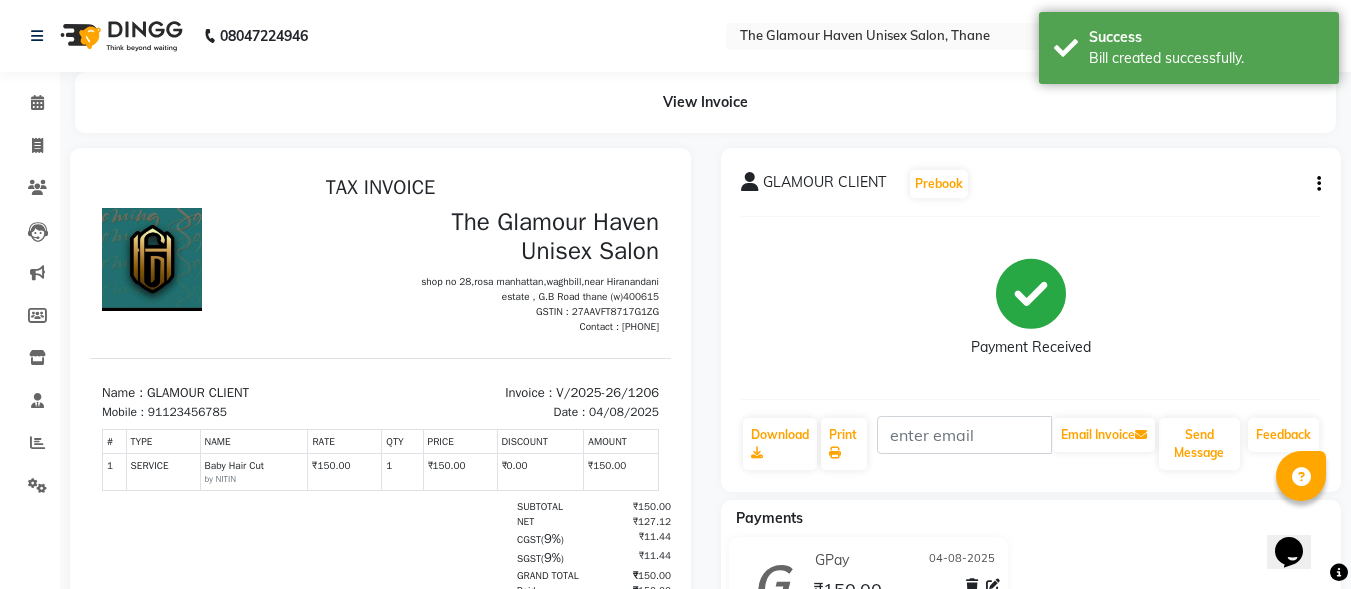 scroll, scrollTop: 0, scrollLeft: 0, axis: both 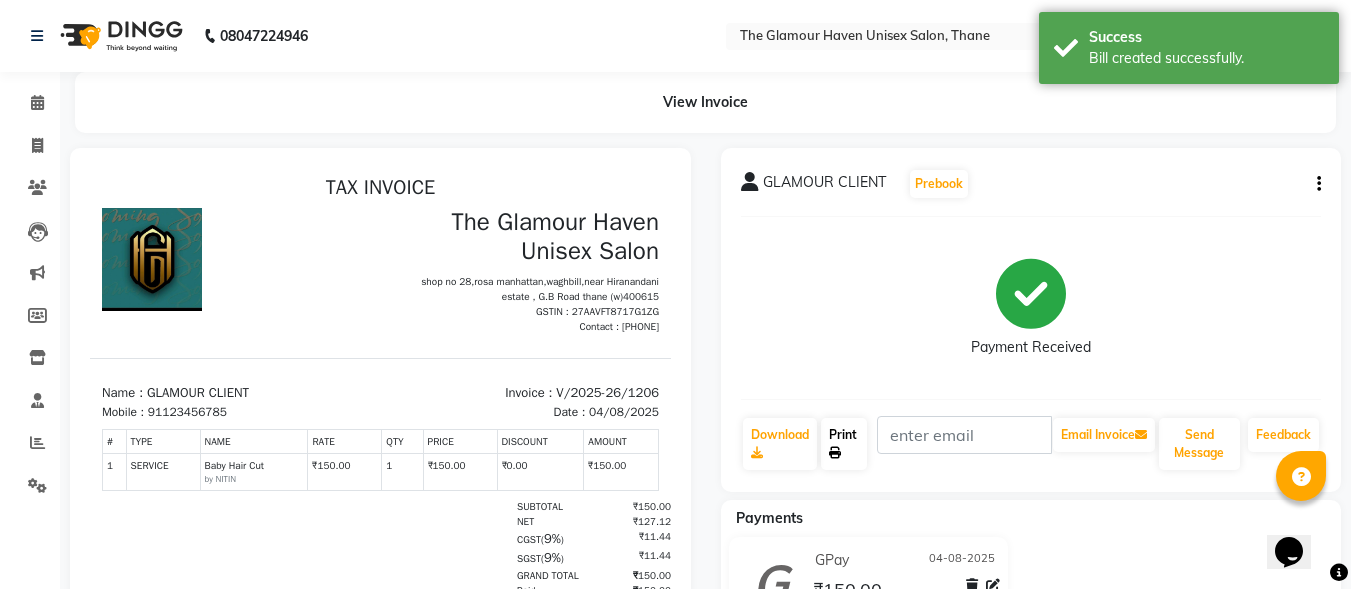 click on "Print" 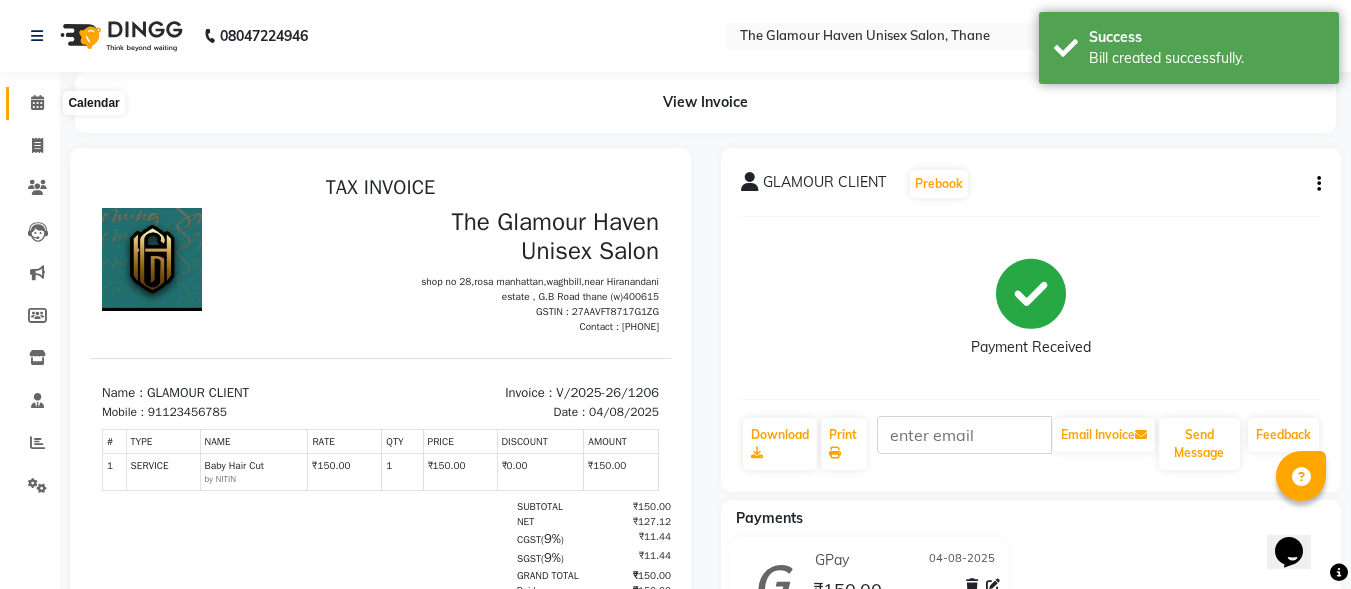 click 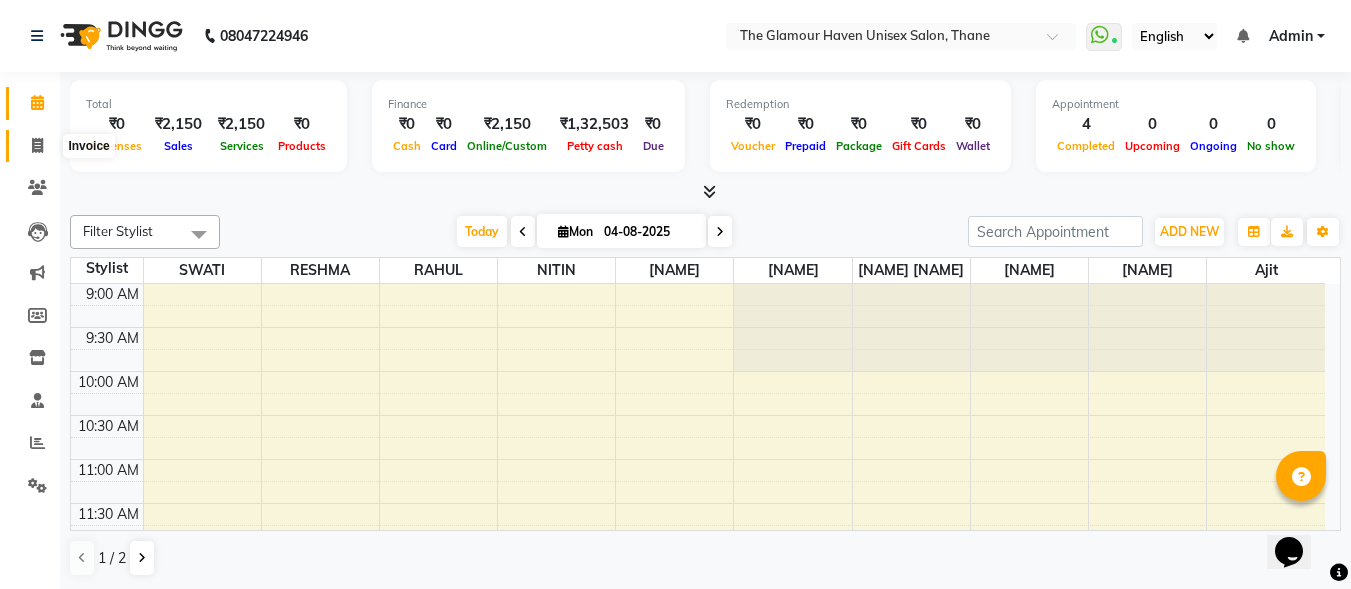 click 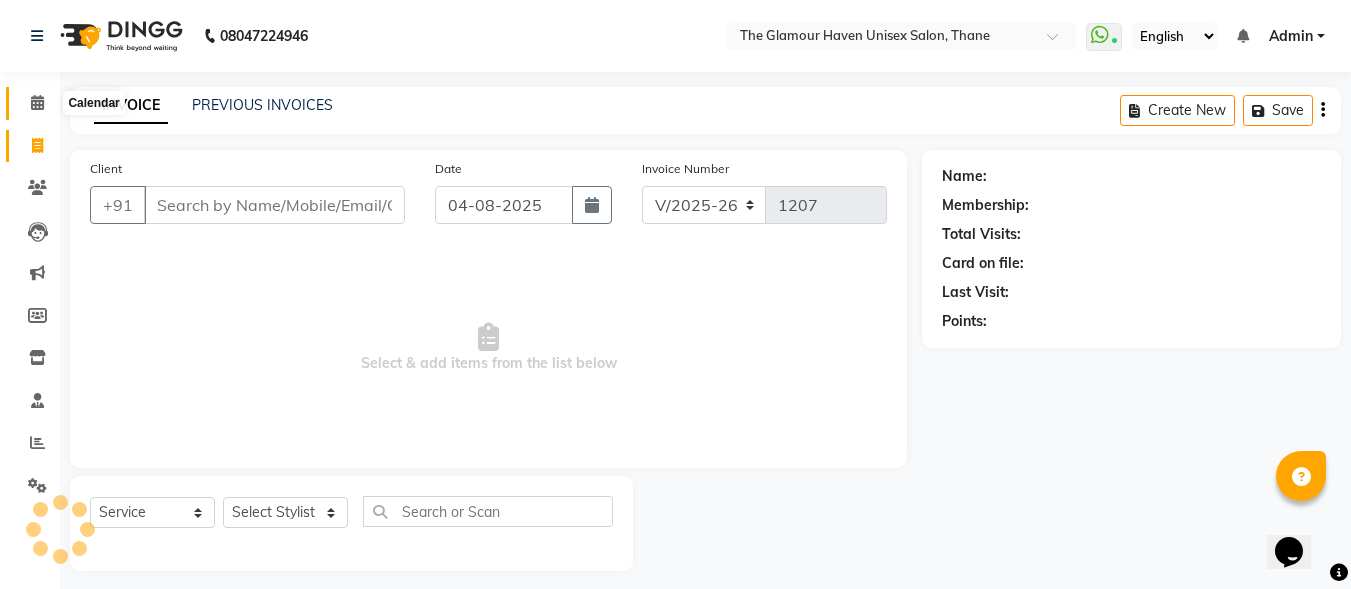 click 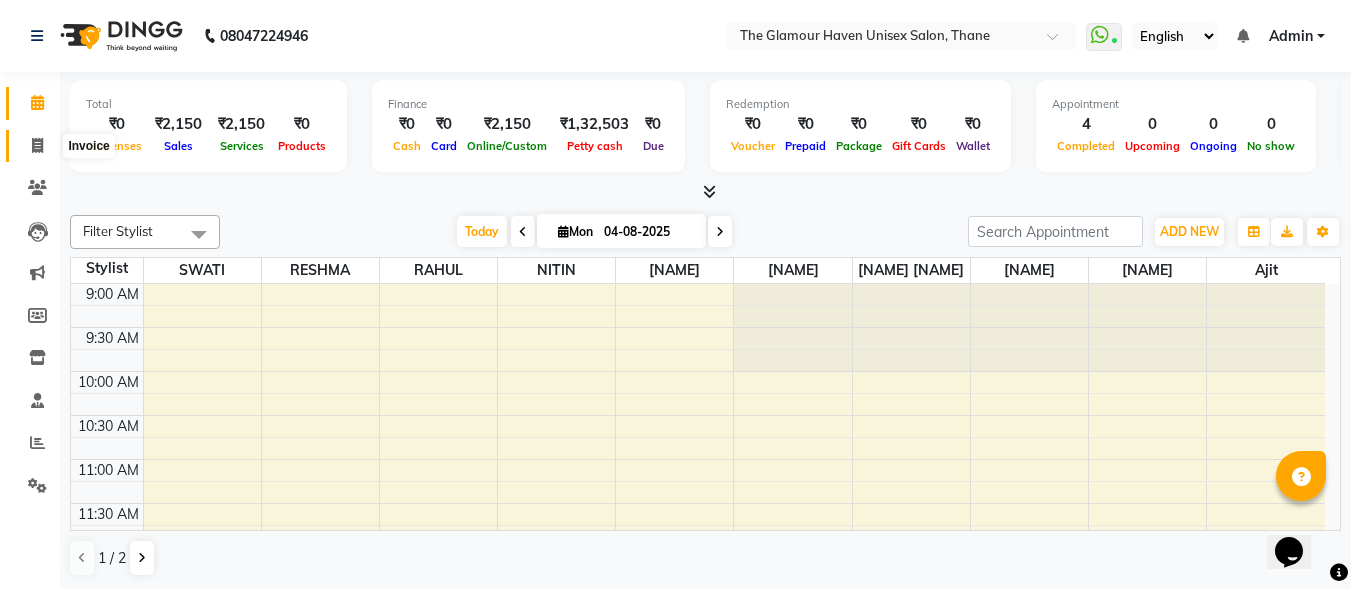 click 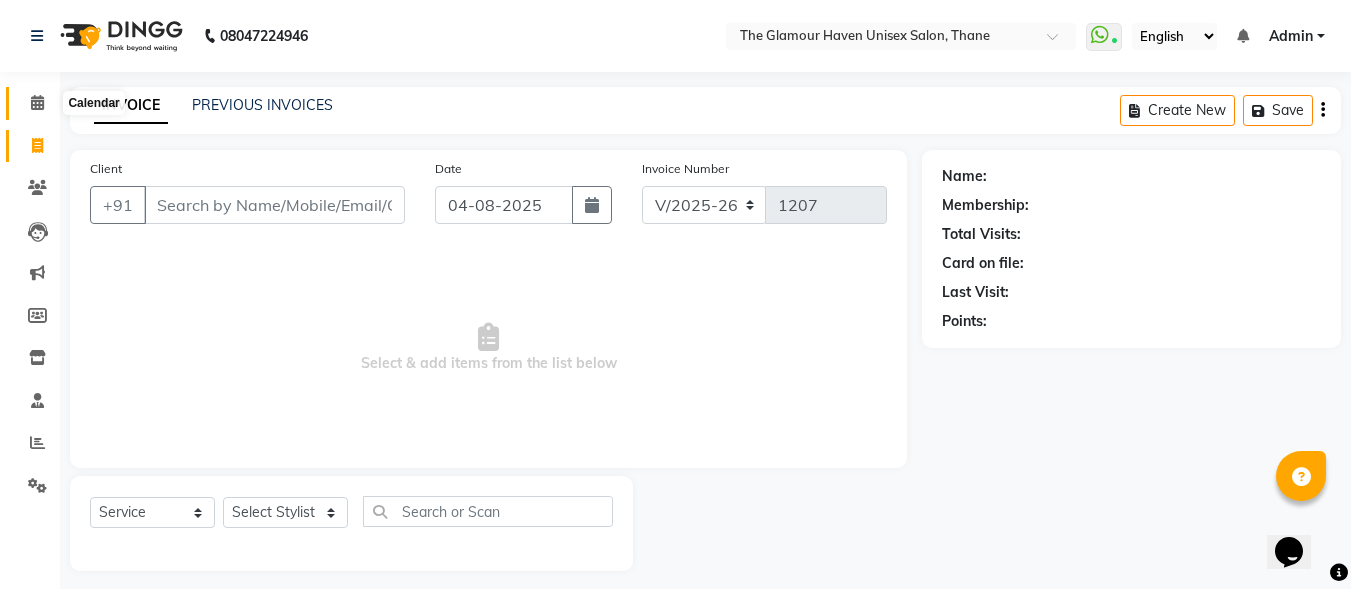 click 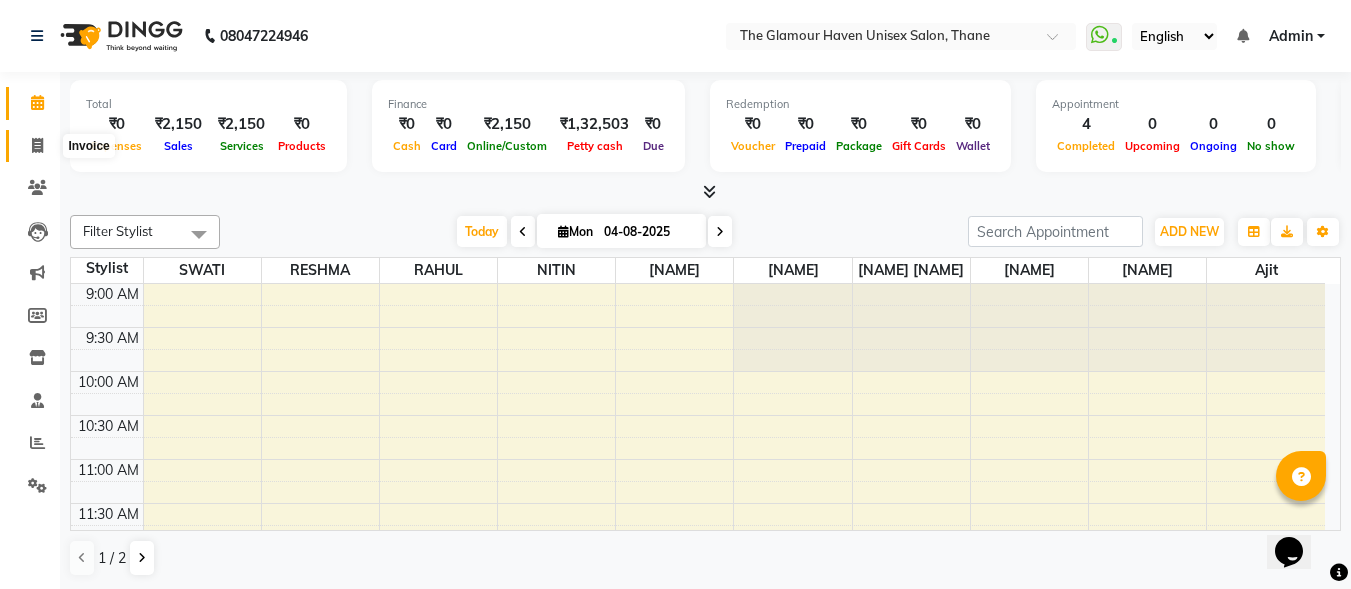 click 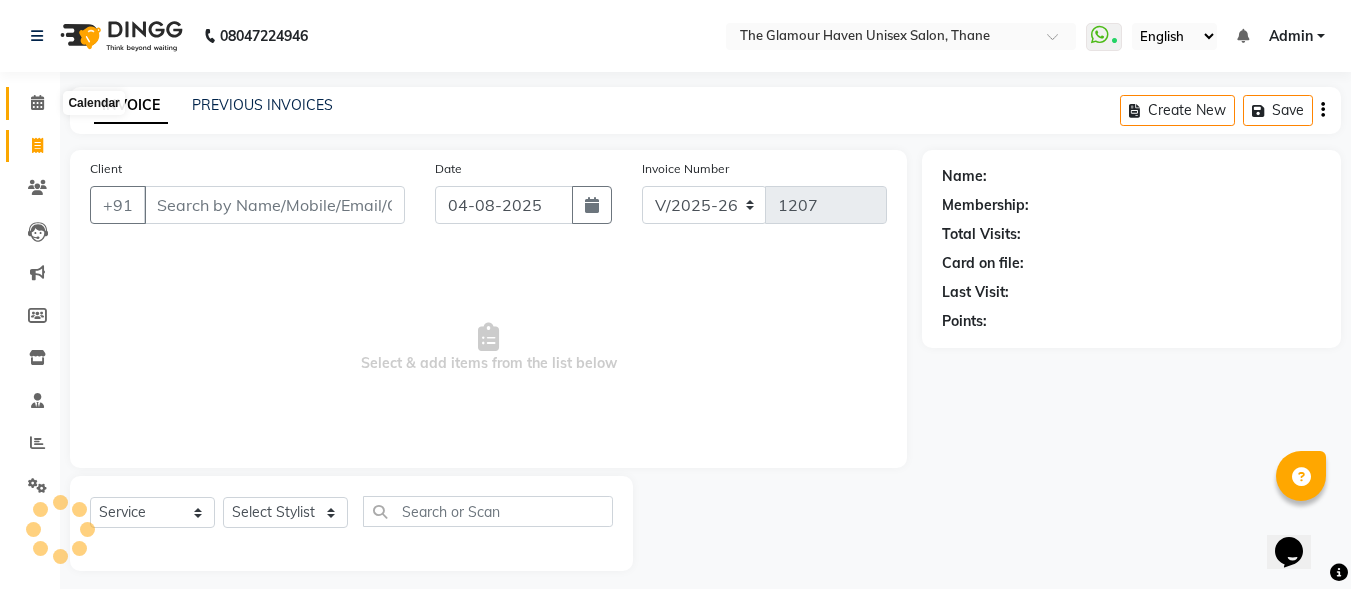 click 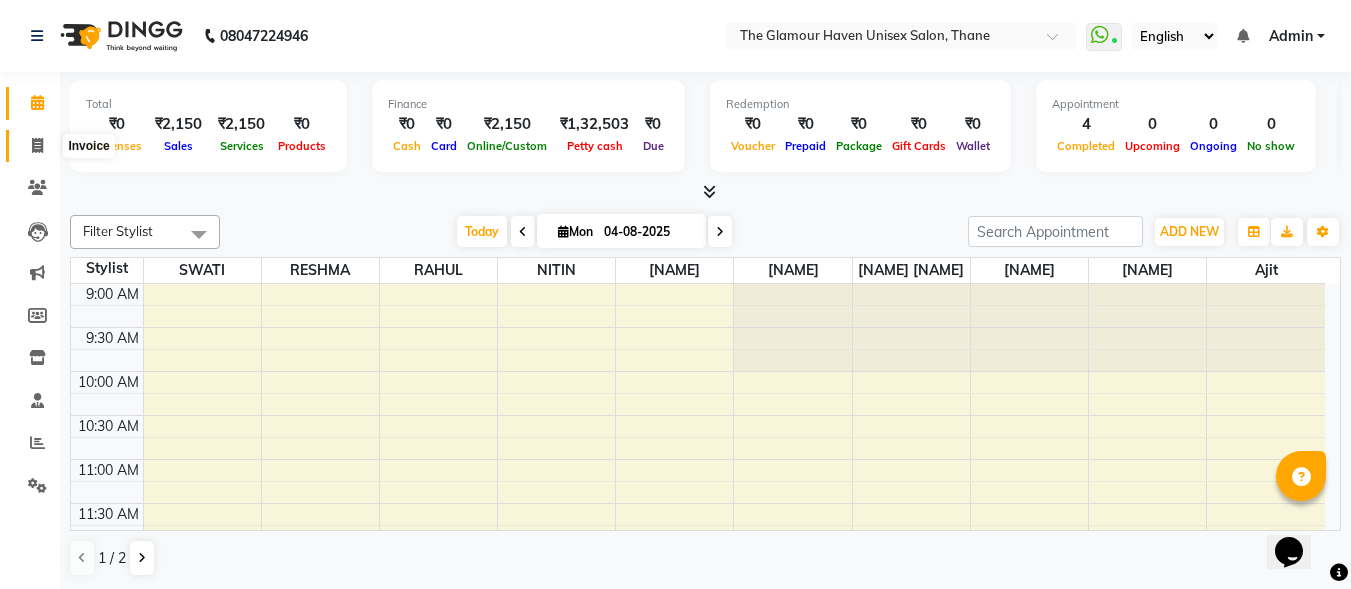 click 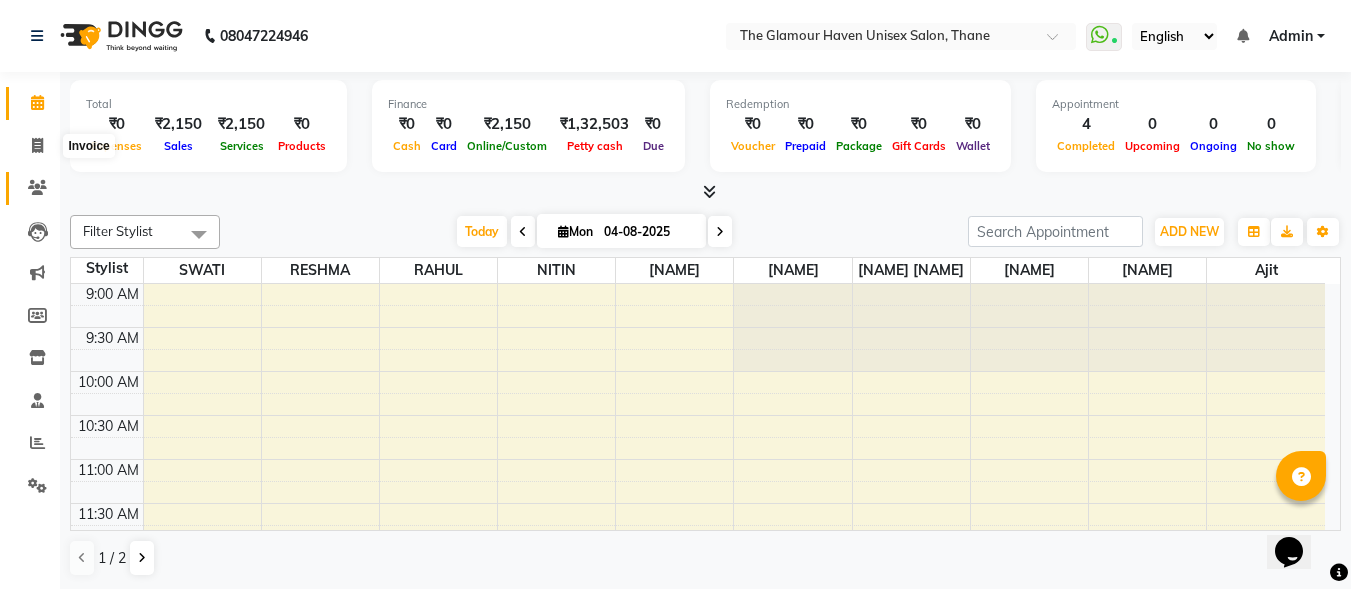 select on "7124" 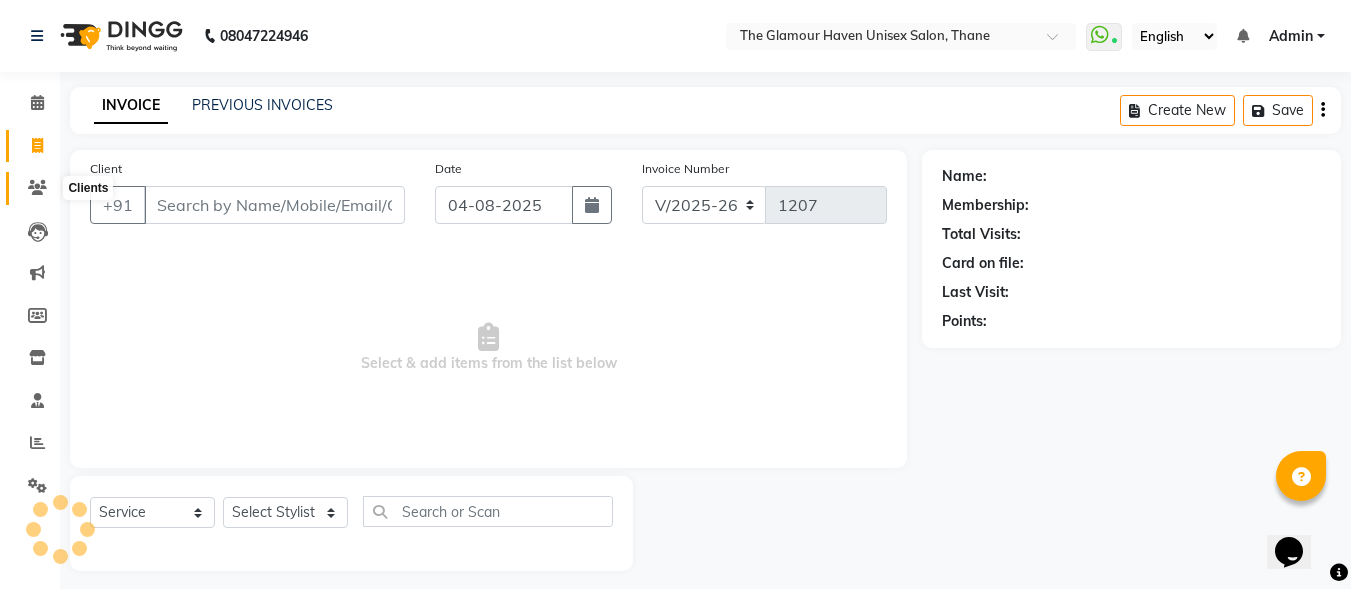 click 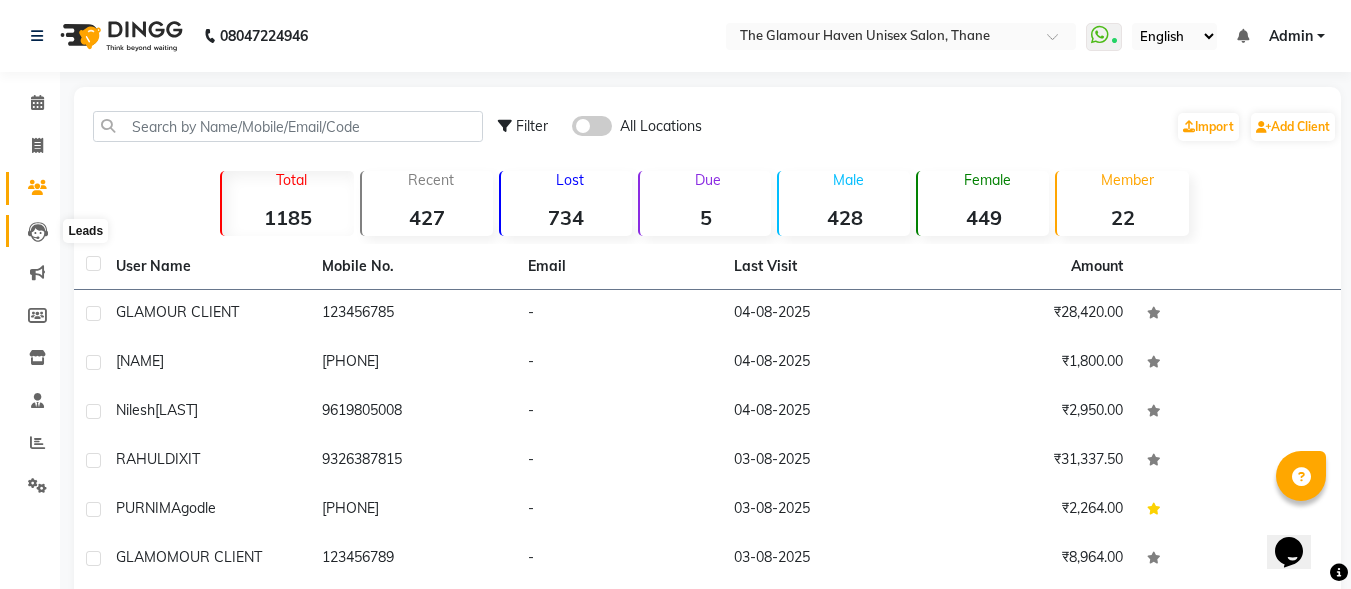 click 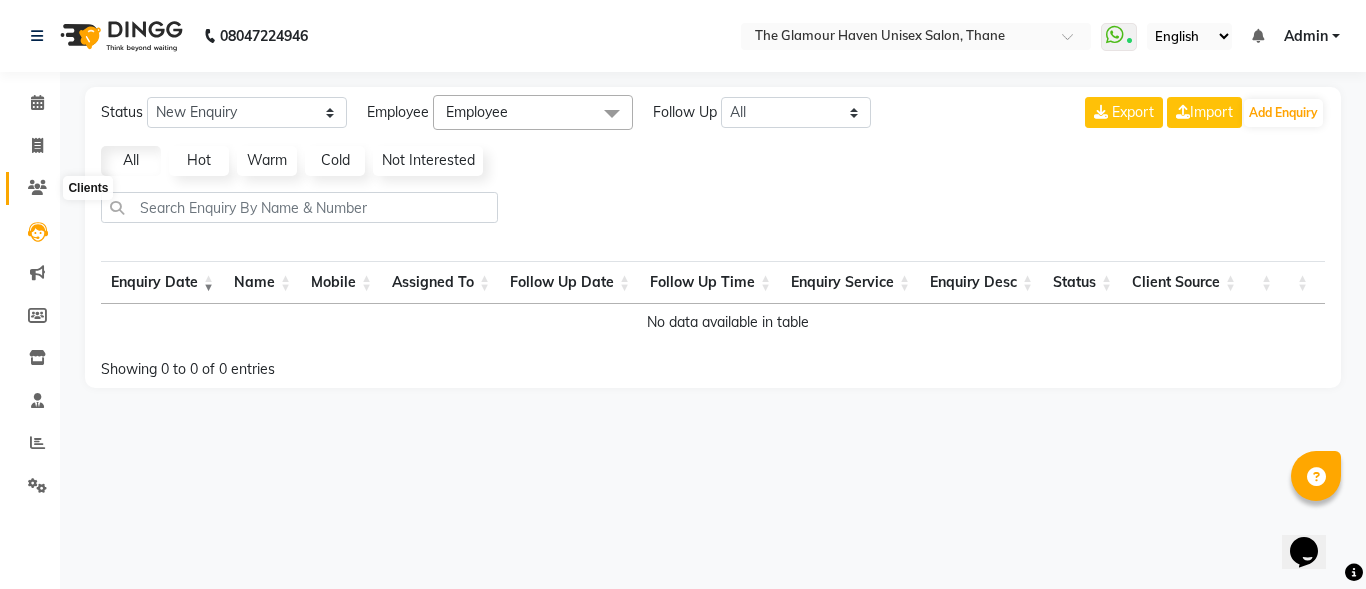 click 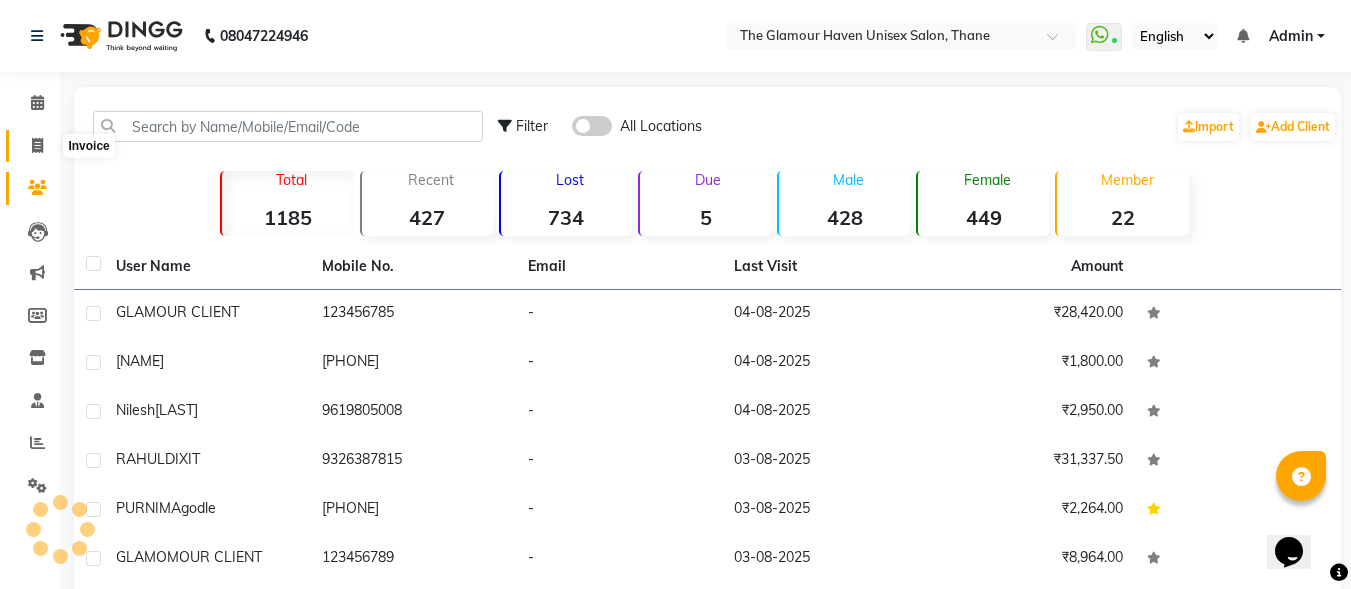 click 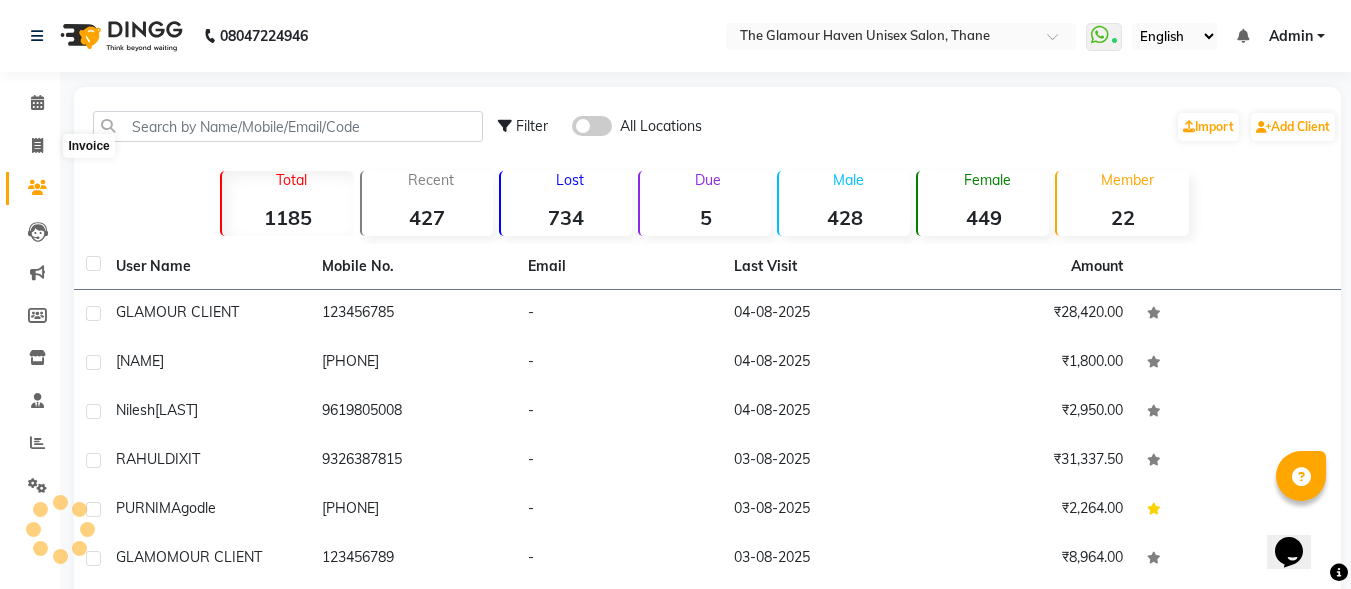 select on "service" 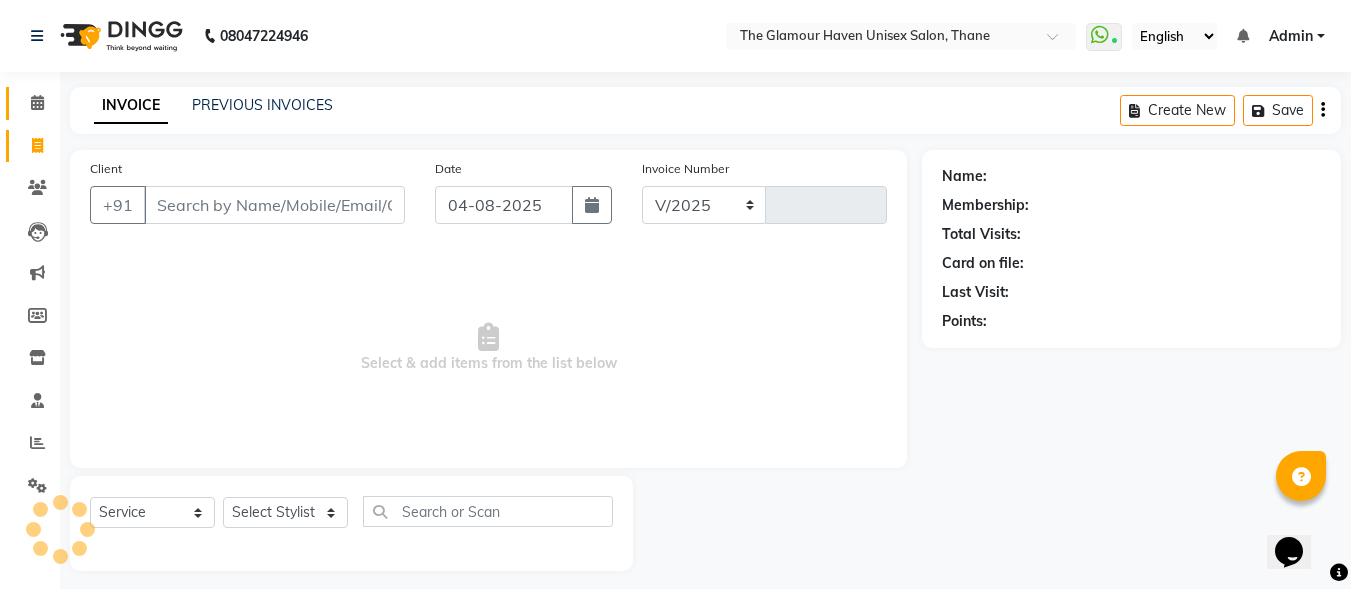 select on "7124" 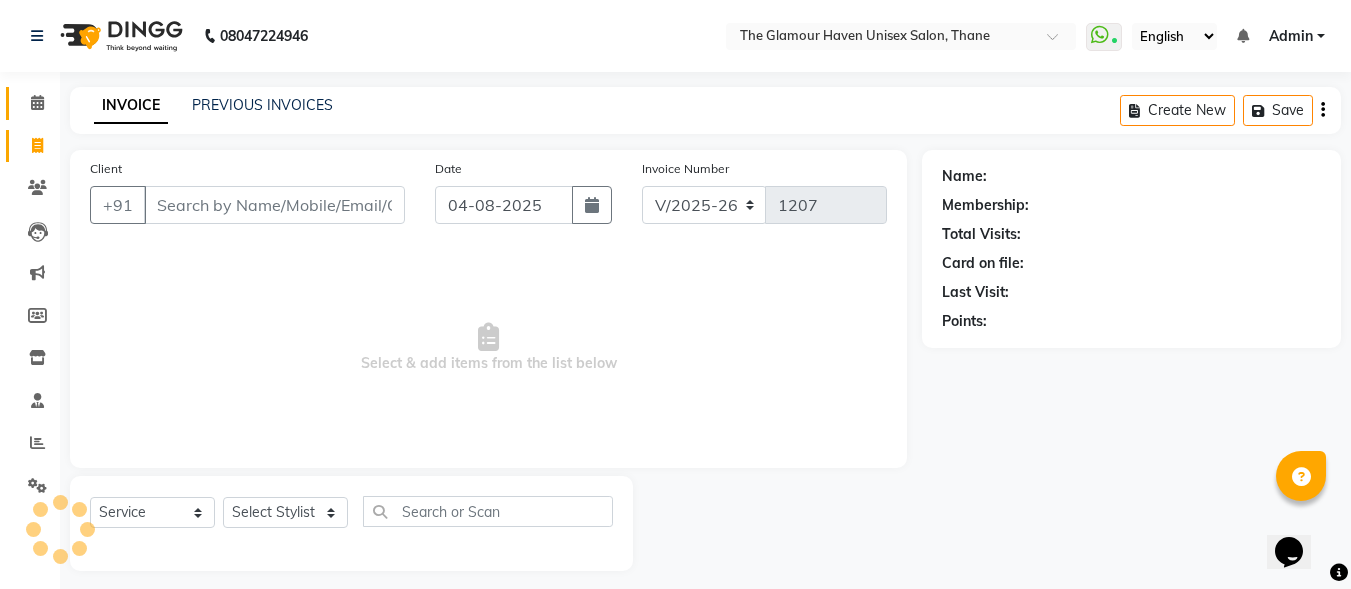 scroll, scrollTop: 12, scrollLeft: 0, axis: vertical 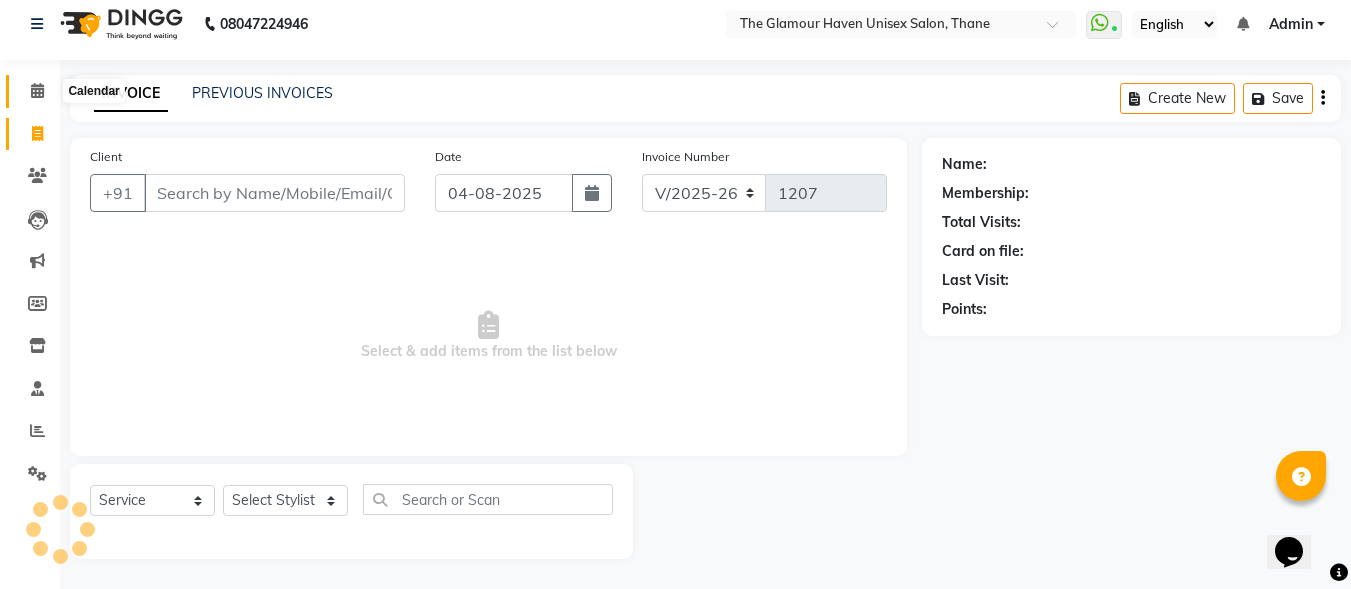 click 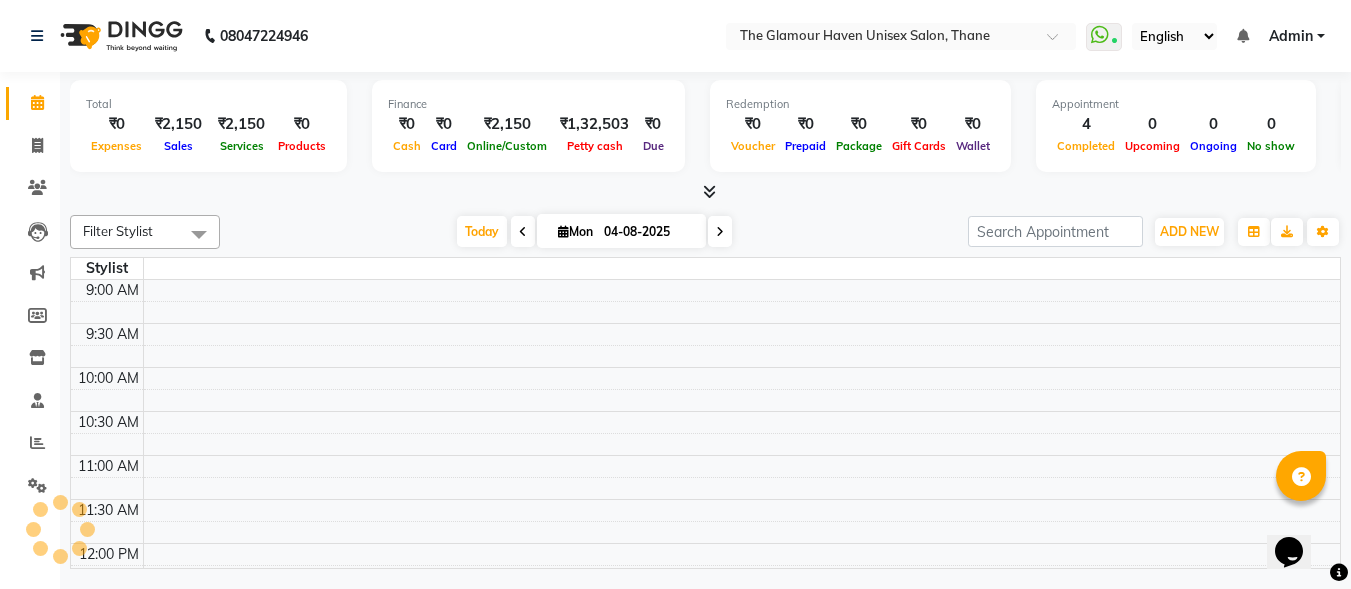 scroll, scrollTop: 0, scrollLeft: 0, axis: both 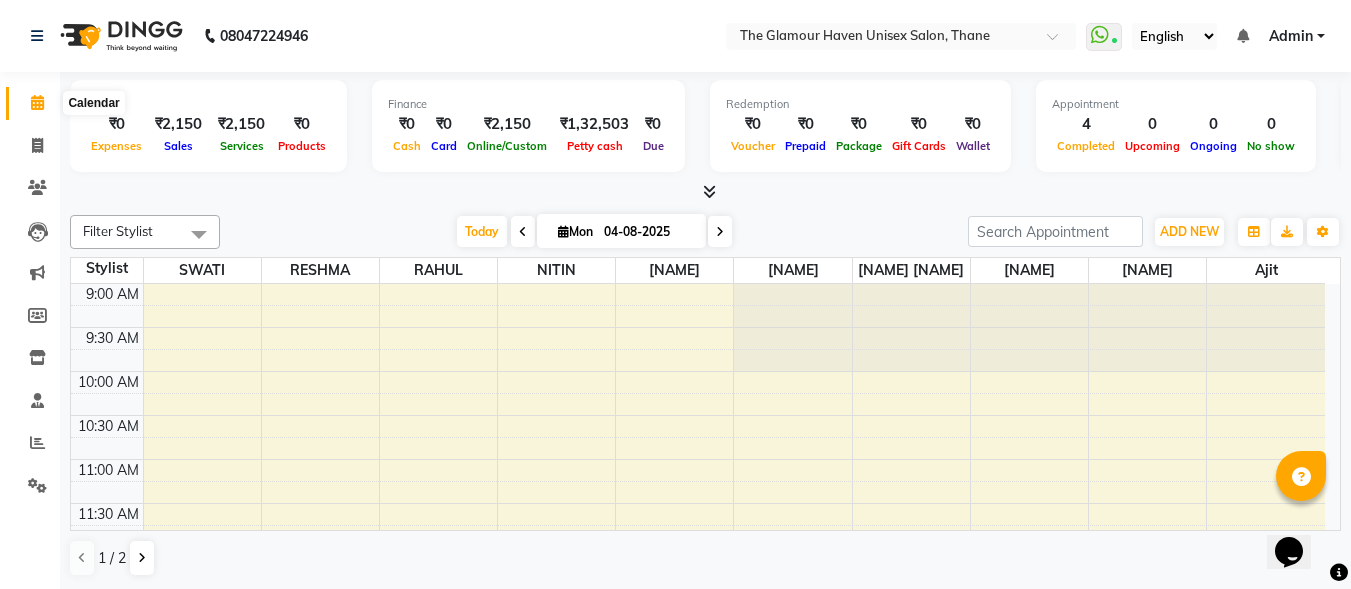 click 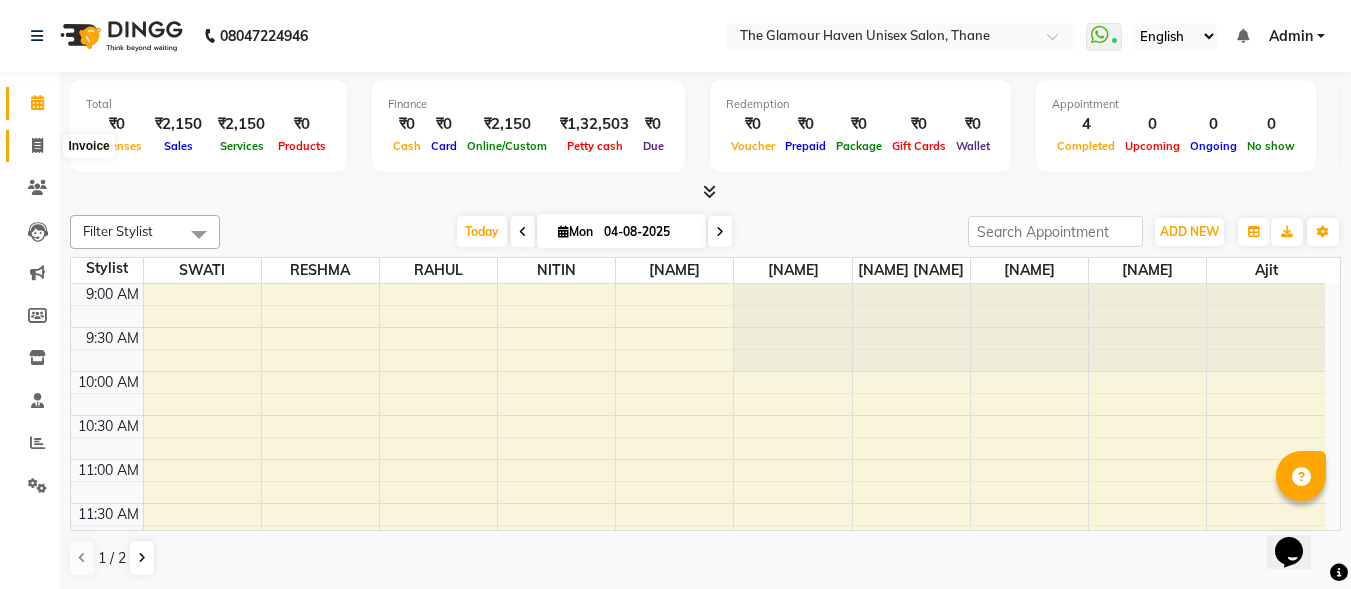 click 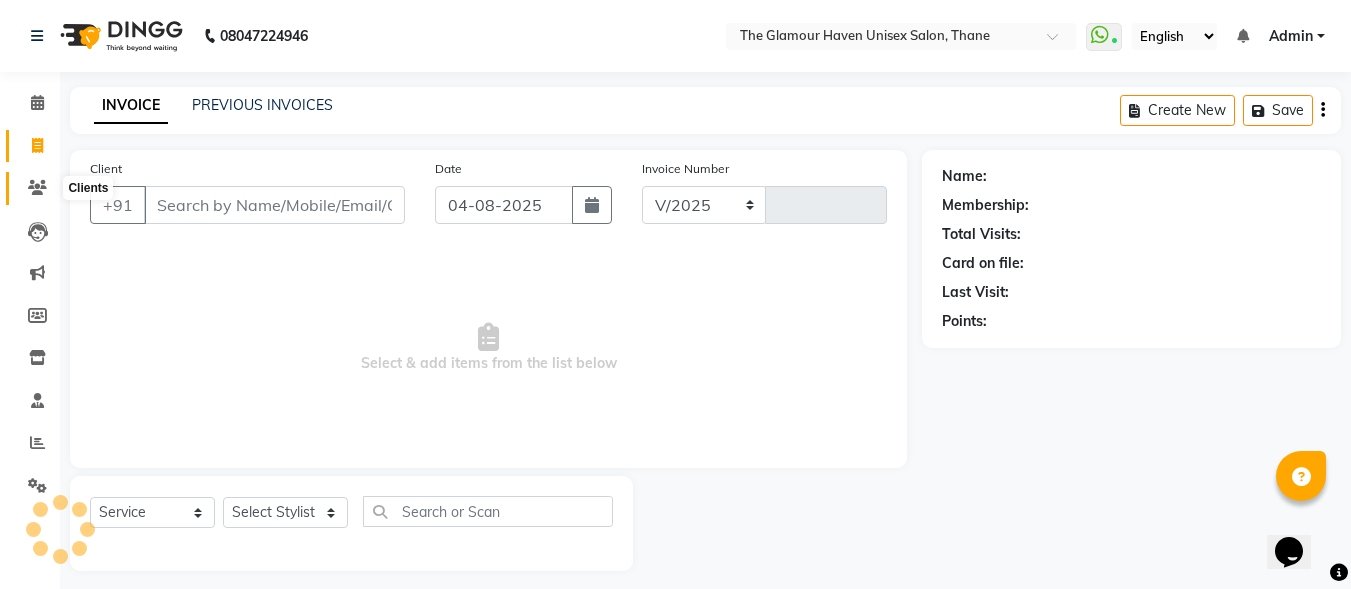 select on "7124" 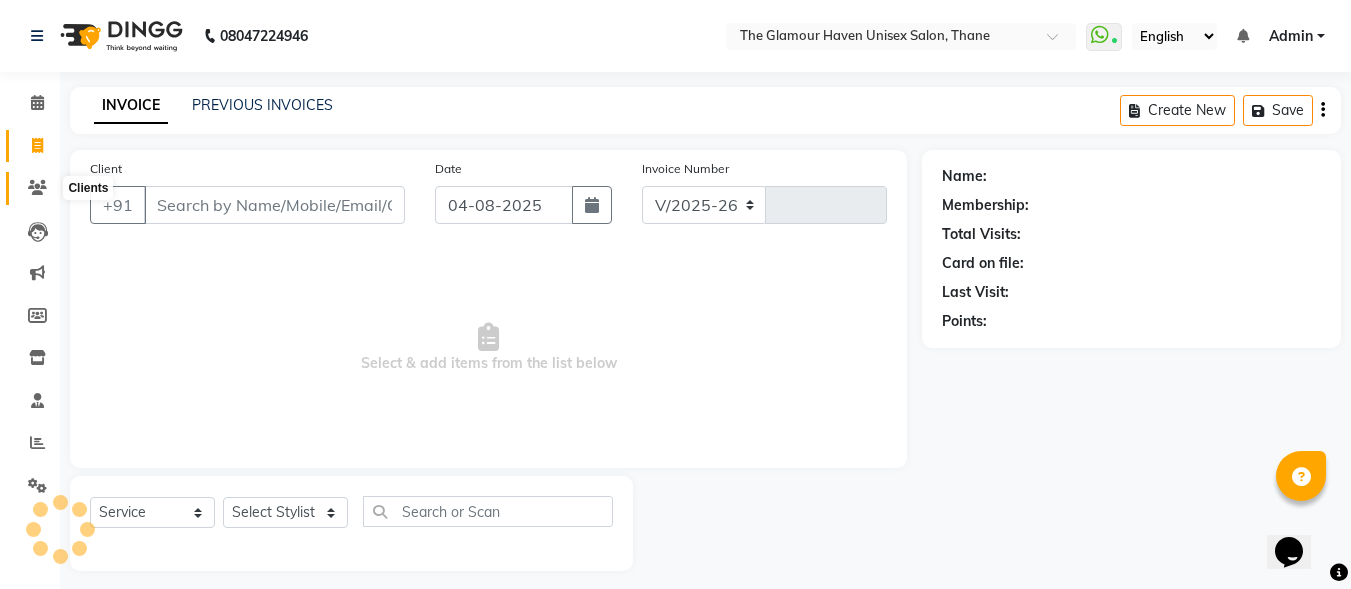 type on "1207" 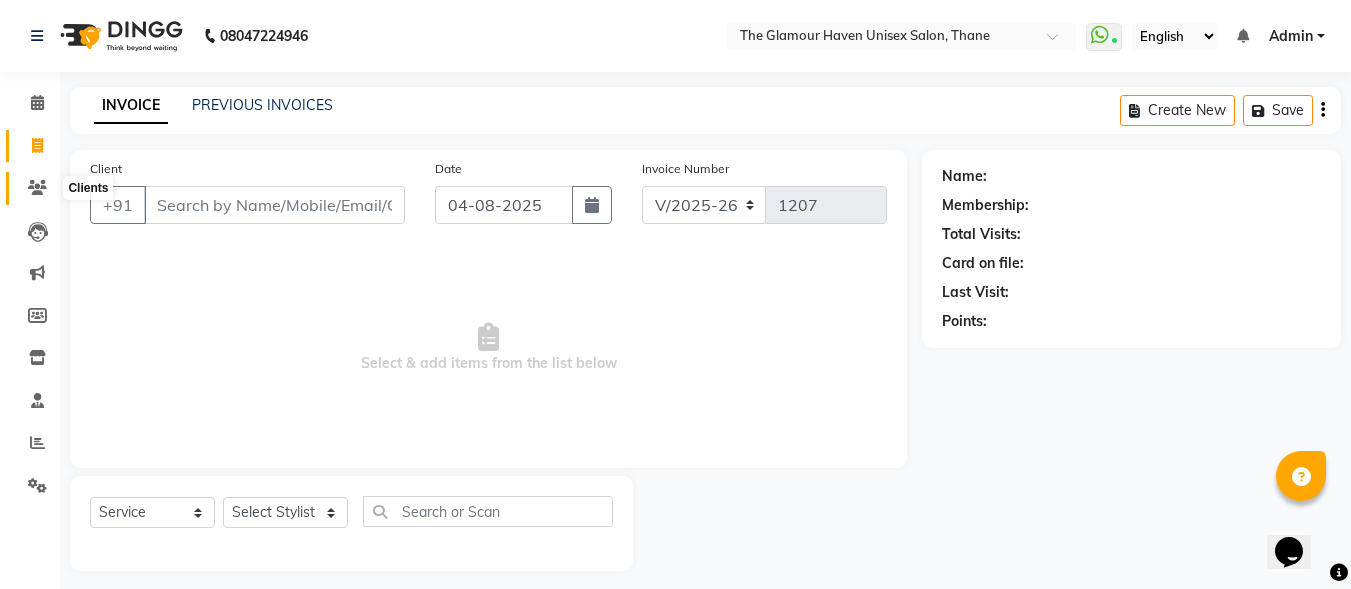 click 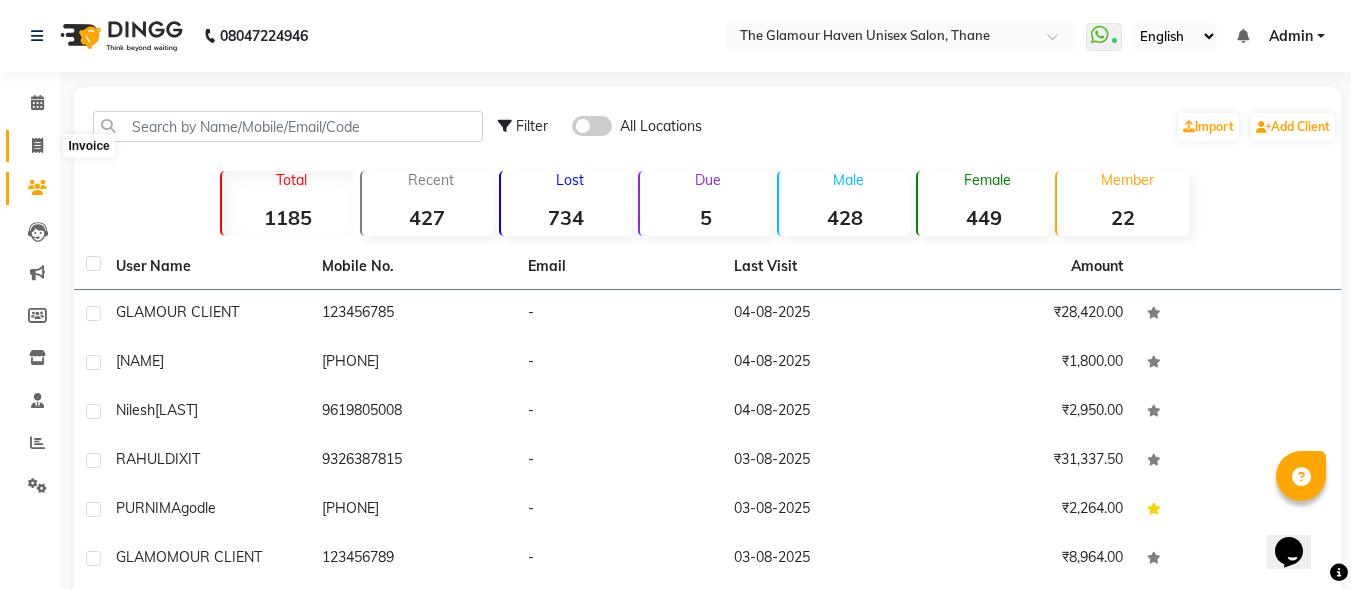 click 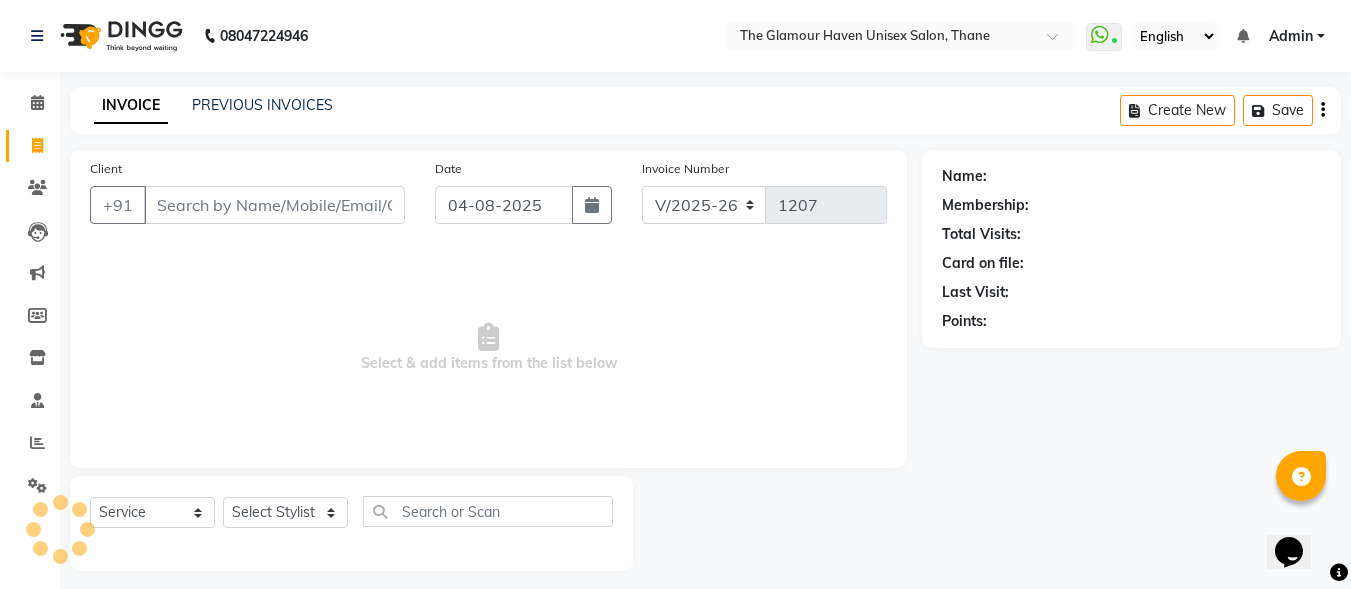 scroll, scrollTop: 12, scrollLeft: 0, axis: vertical 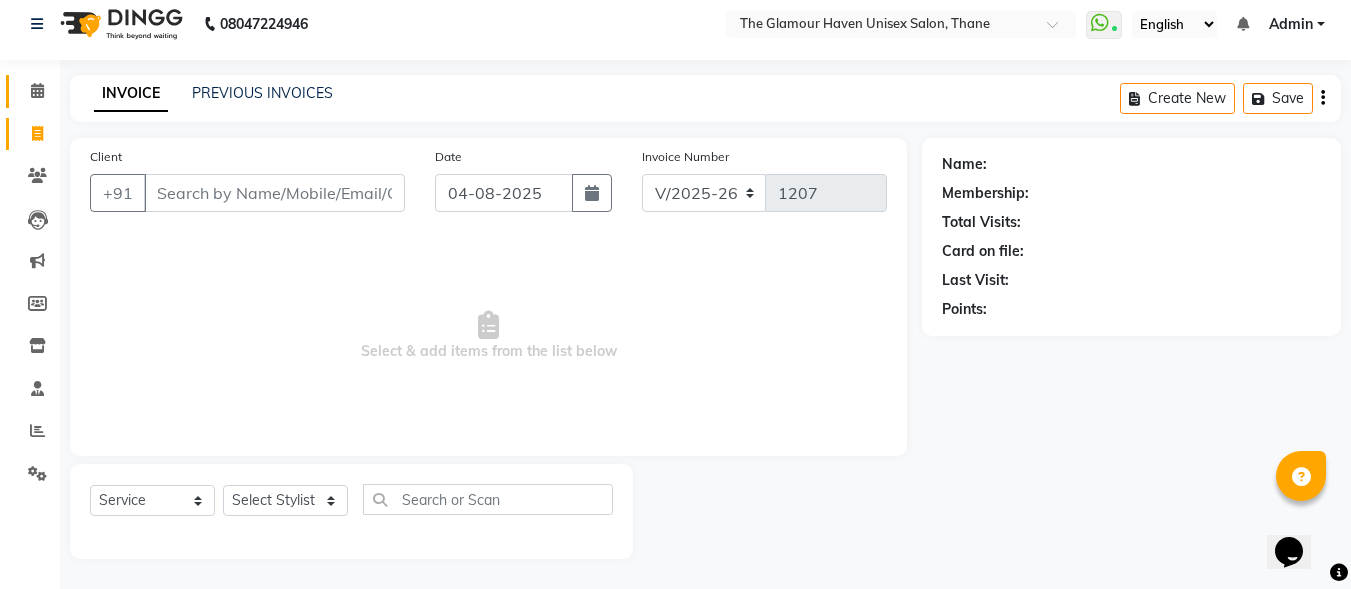 click on "Calendar" 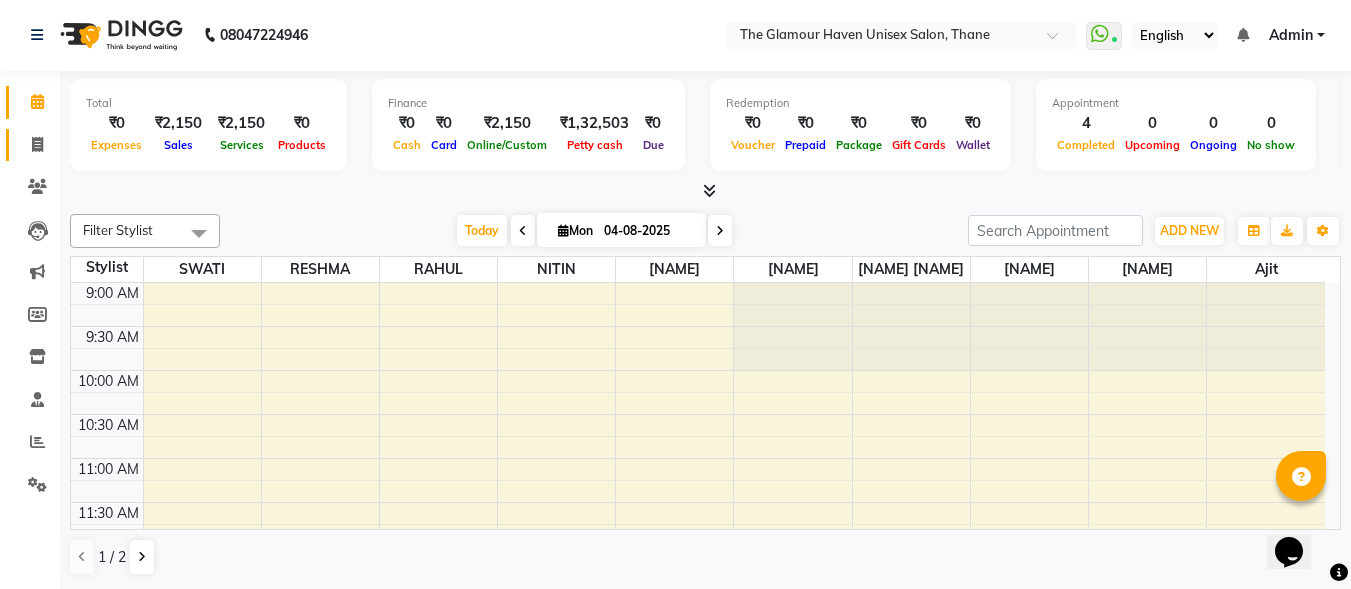 scroll, scrollTop: 0, scrollLeft: 0, axis: both 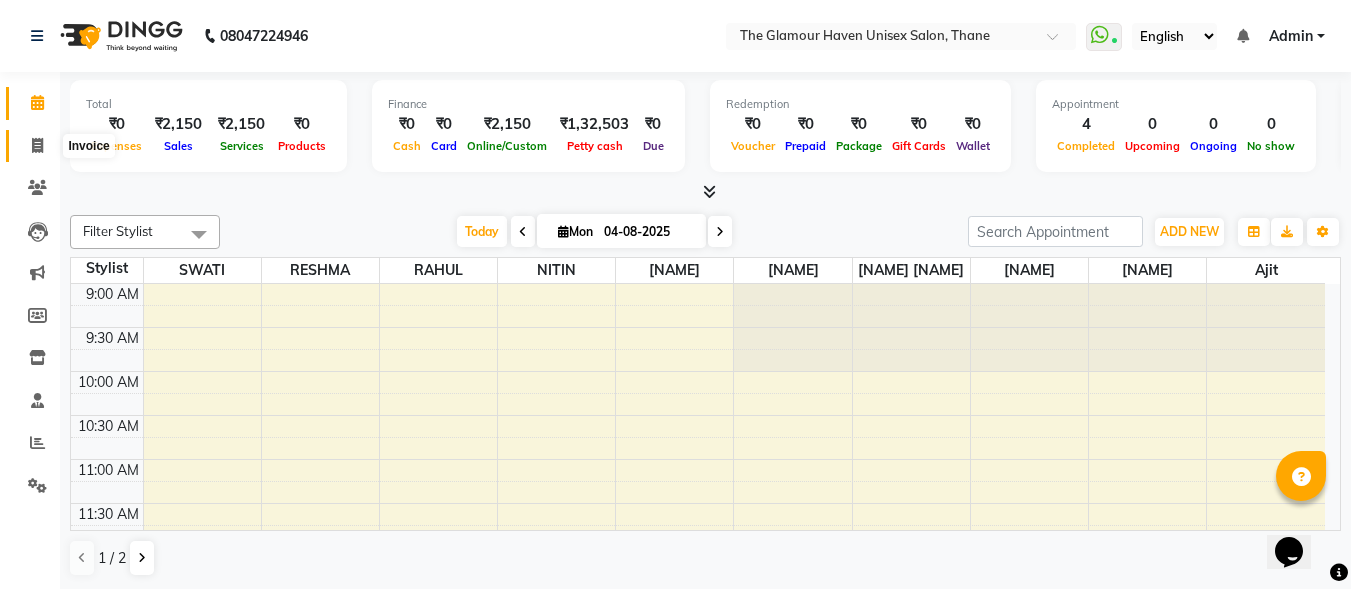 click 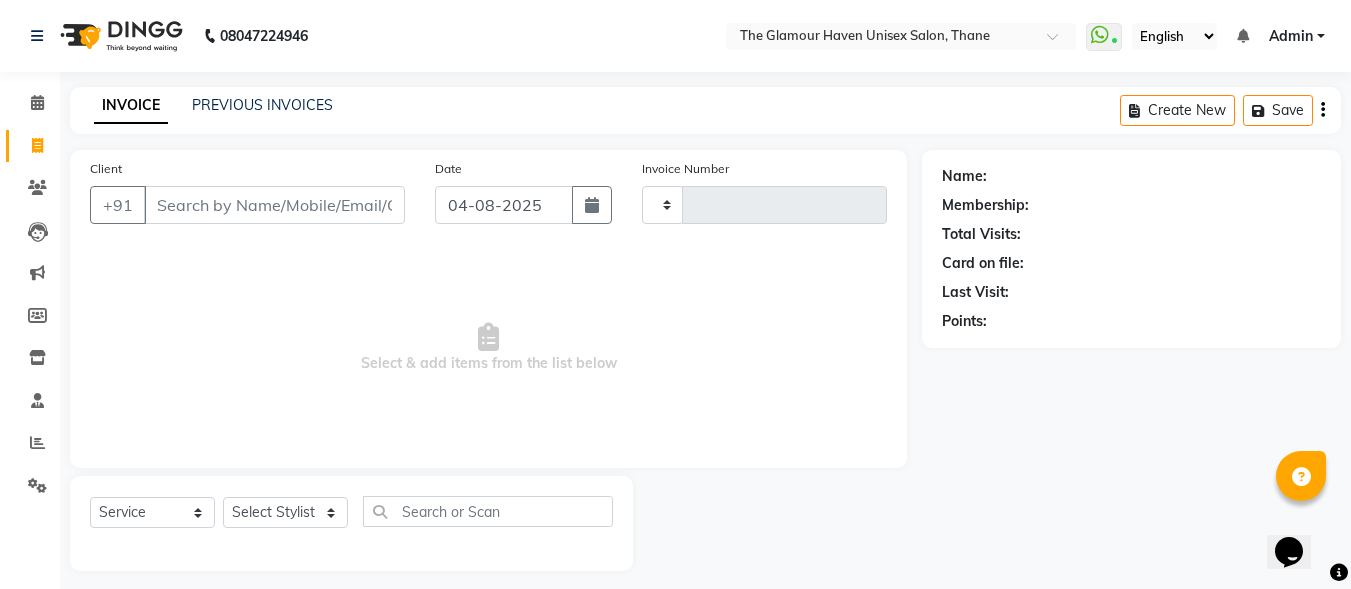 type on "1207" 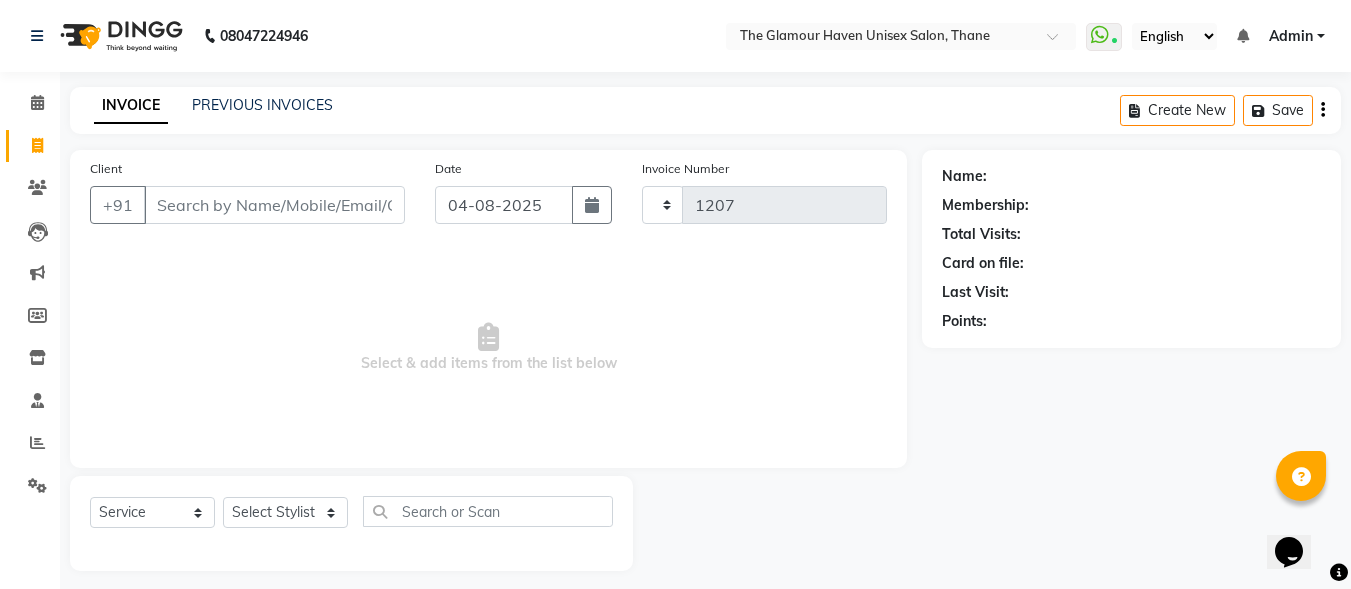 select on "7124" 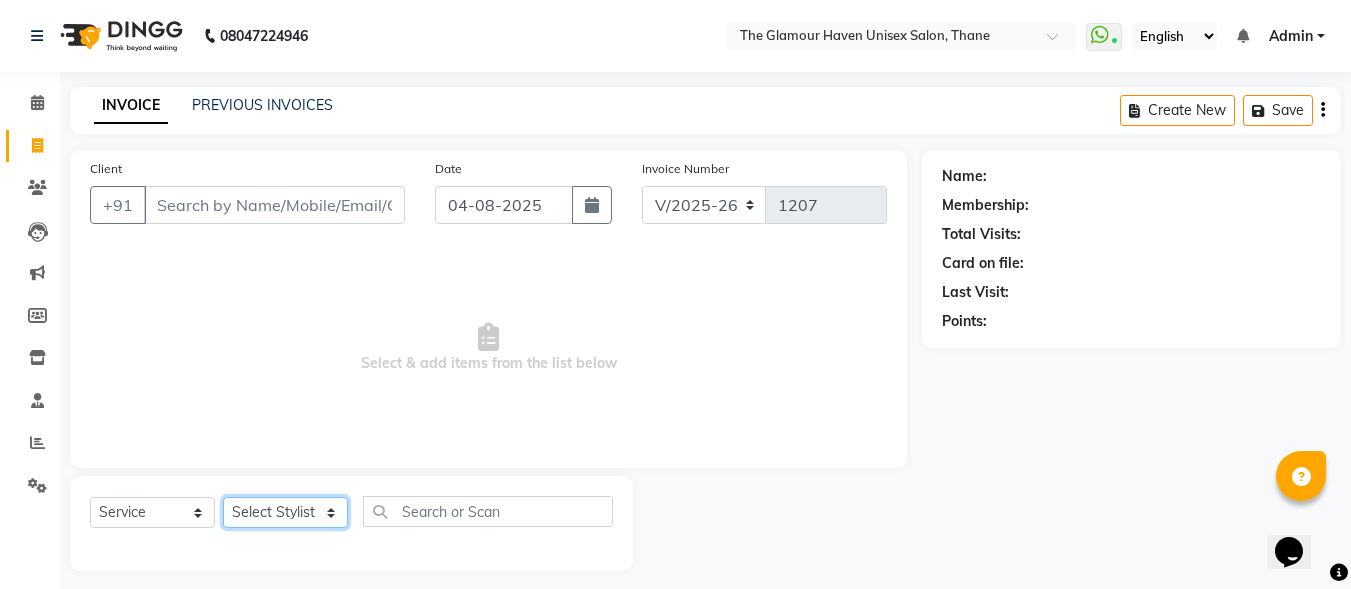 click on "Select Stylist [NAME]  [NAME]   [NAME]   [NAME]   [NAME]   [NAME]   [NAME] [NAME]   [NAME]   [NAME]   [NAME]   [NAME]  [NAME]" 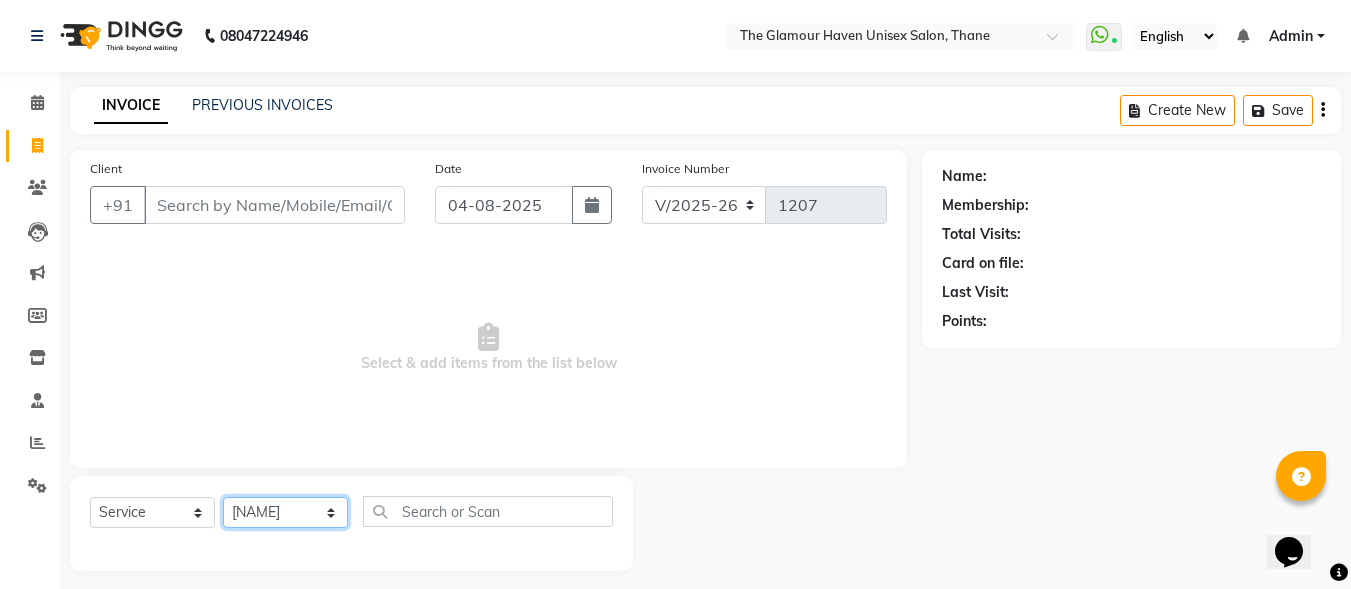 click on "Select Stylist [NAME]  [NAME]   [NAME]   [NAME]   [NAME]   [NAME]   [NAME] [NAME]   [NAME]   [NAME]   [NAME]   [NAME]  [NAME]" 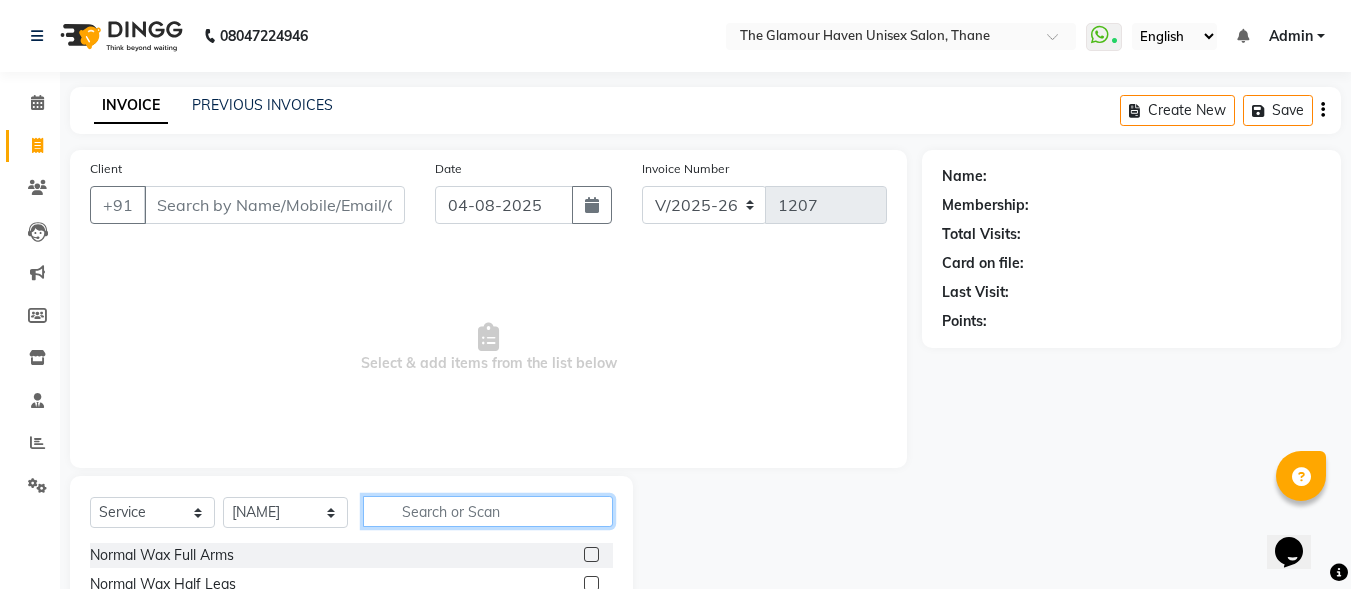 click 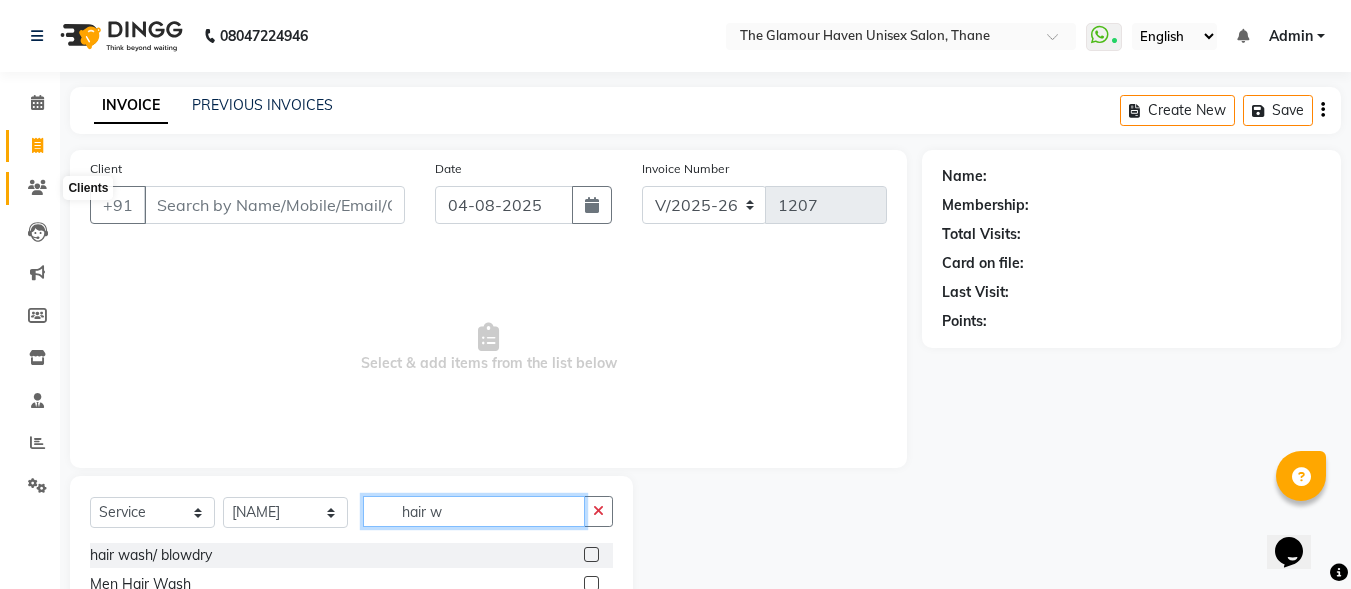 type on "hair w" 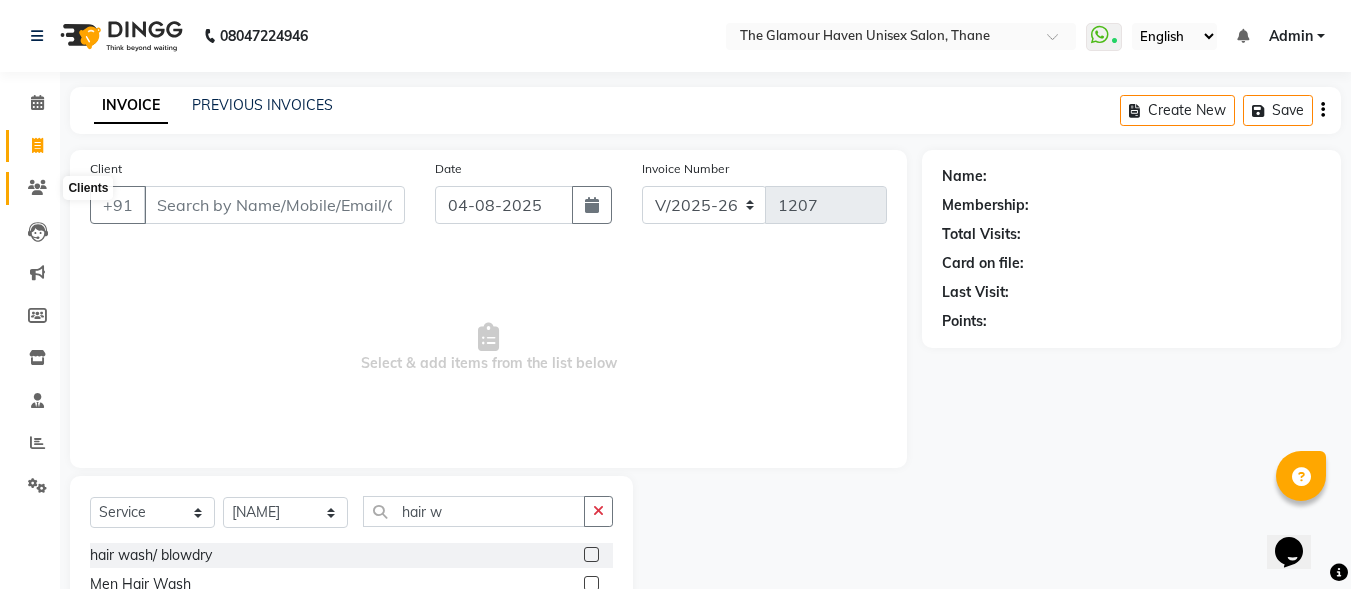 click 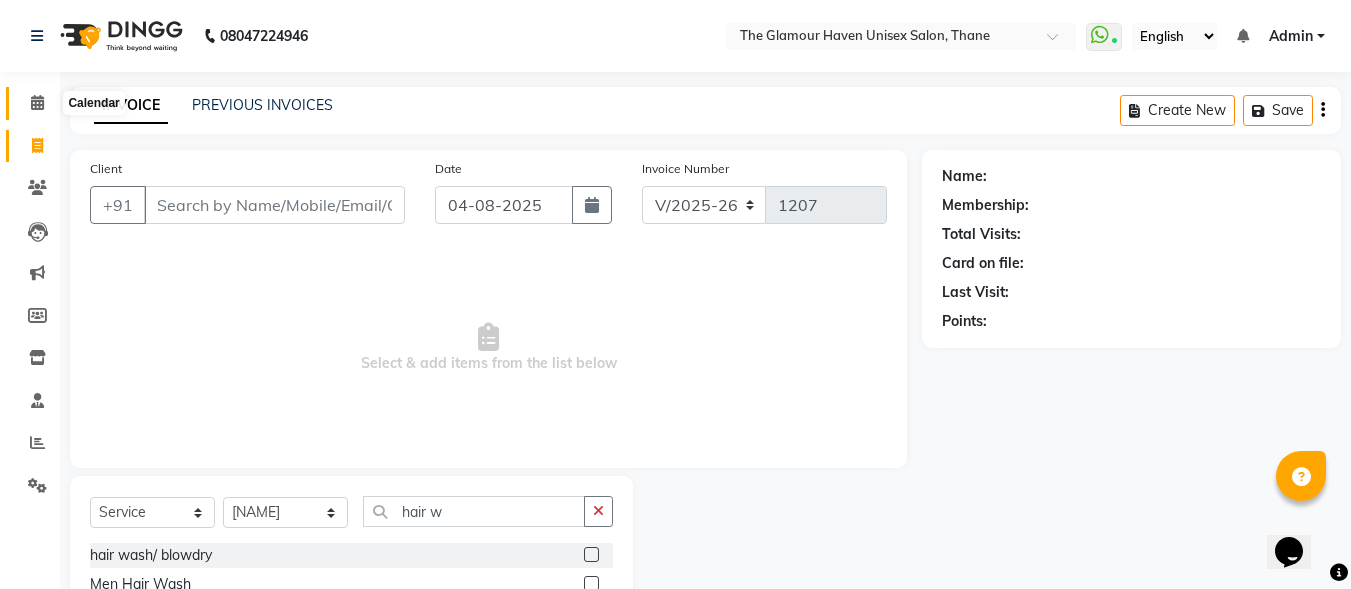 click 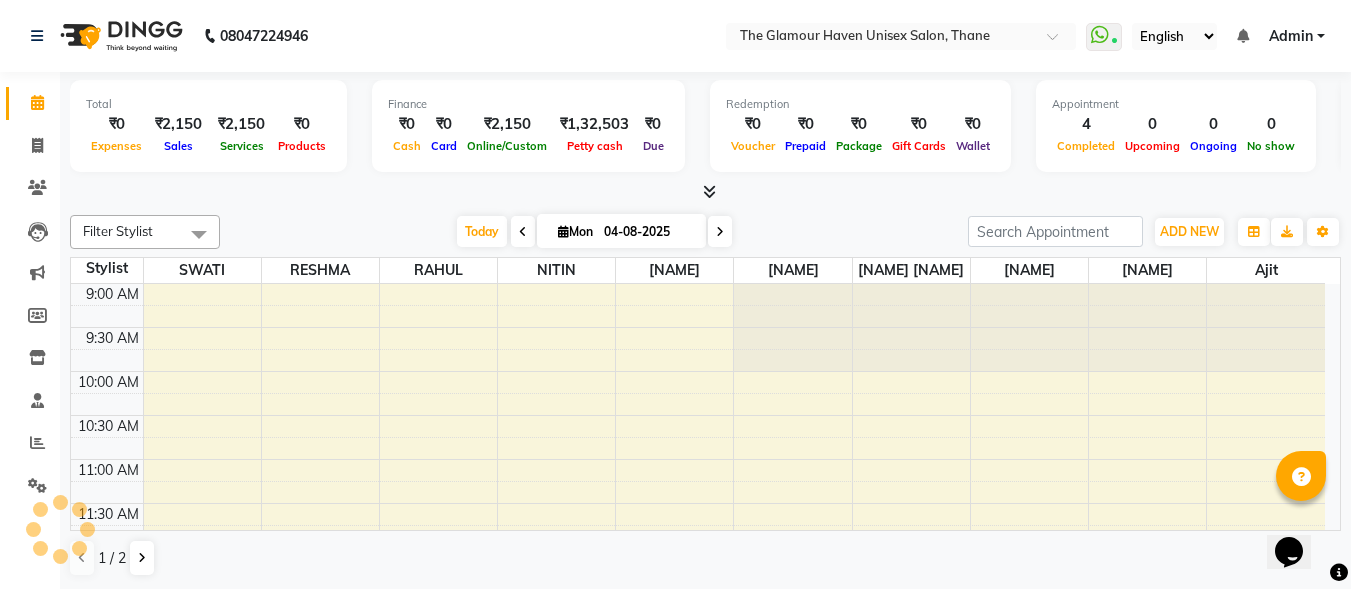 scroll, scrollTop: 0, scrollLeft: 0, axis: both 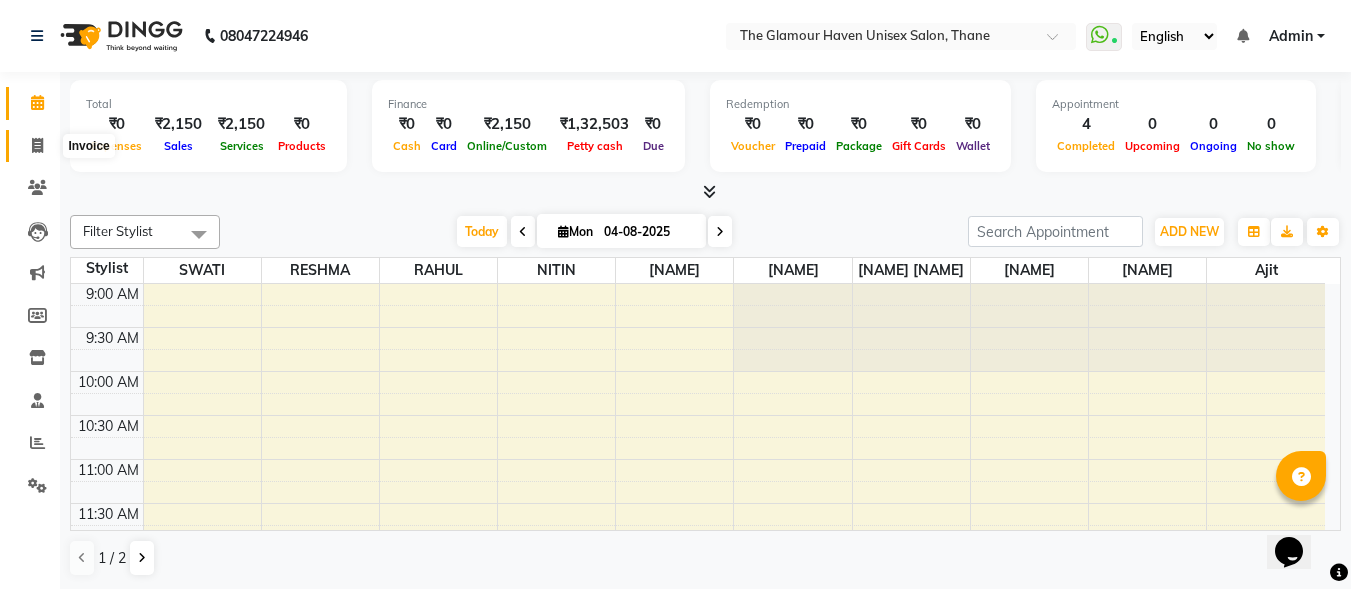 click 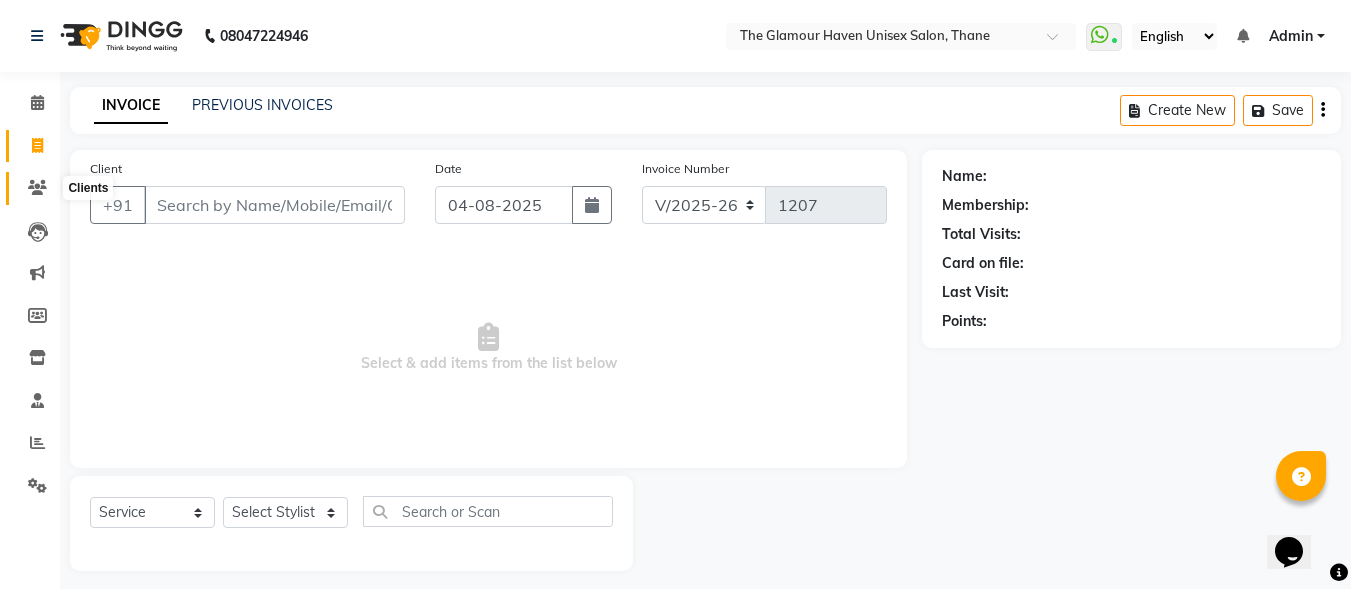 click 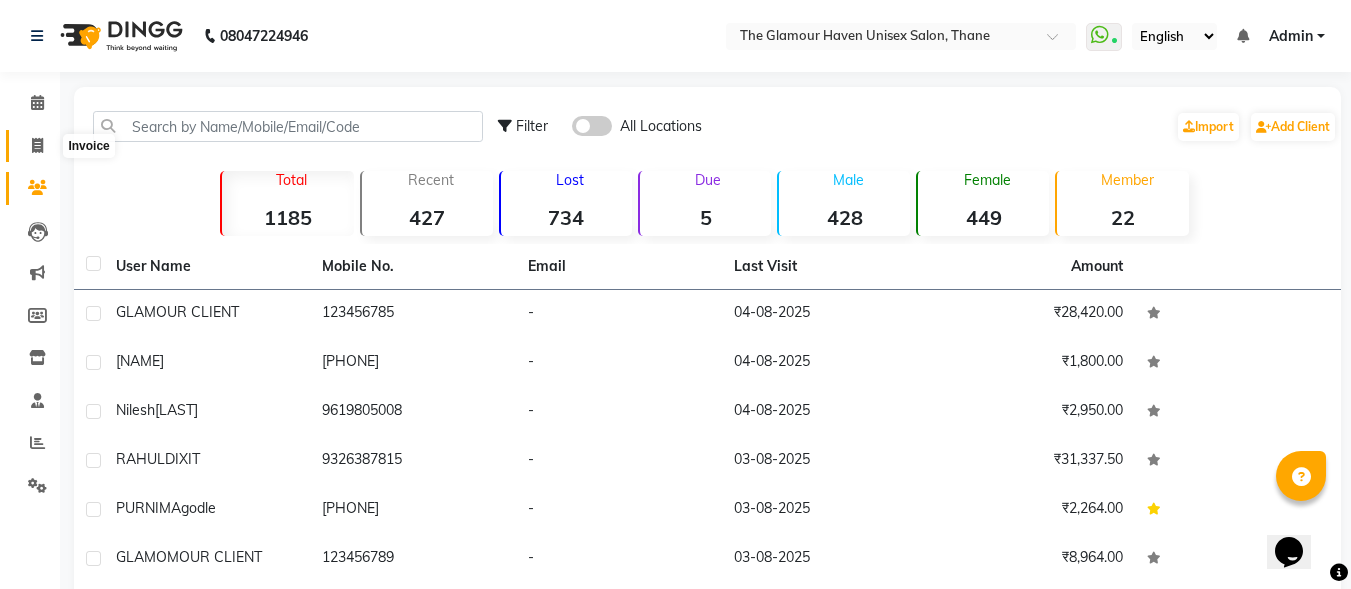click 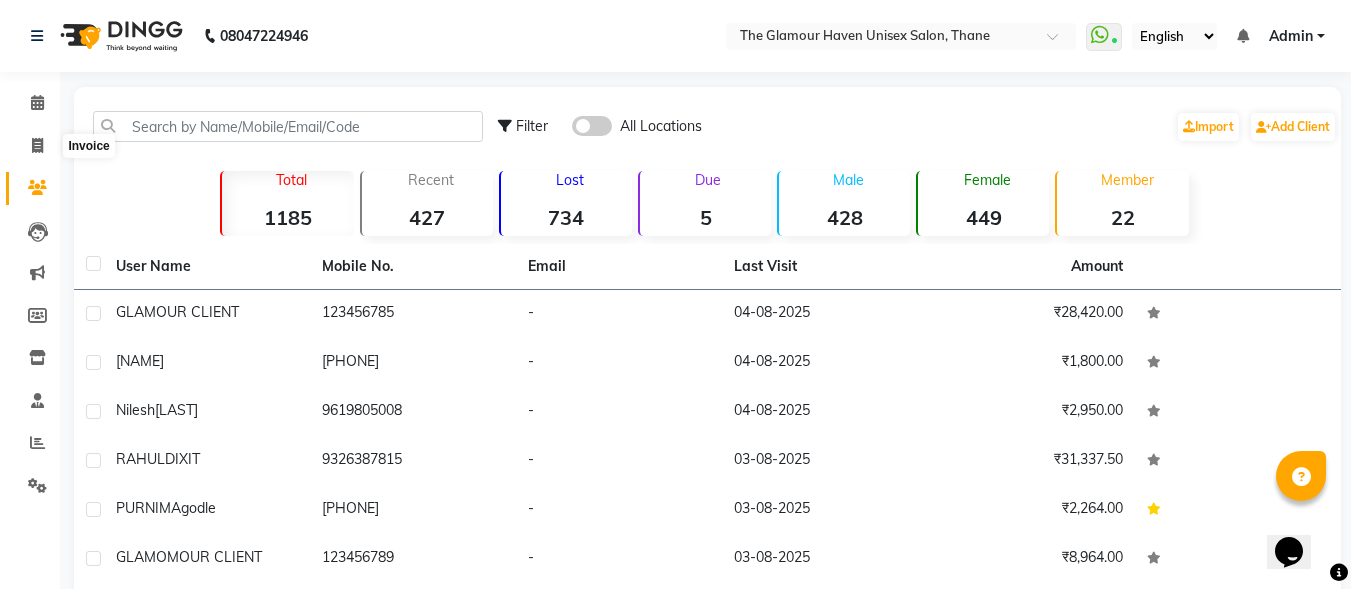 select on "service" 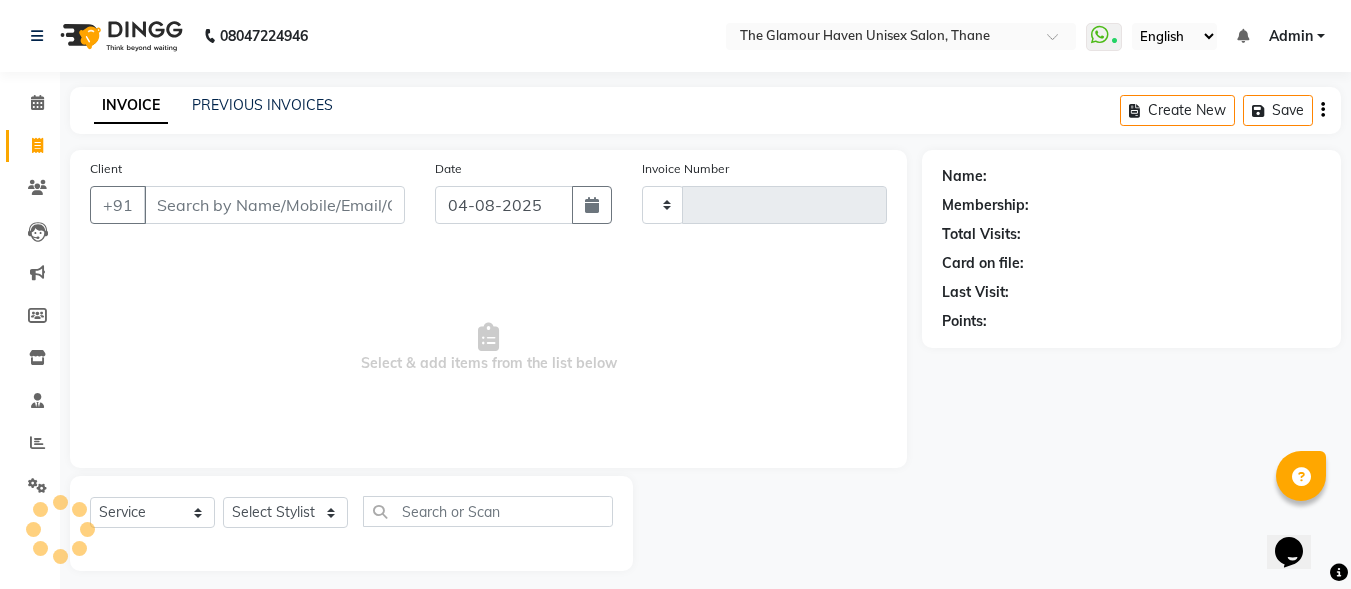 type on "1207" 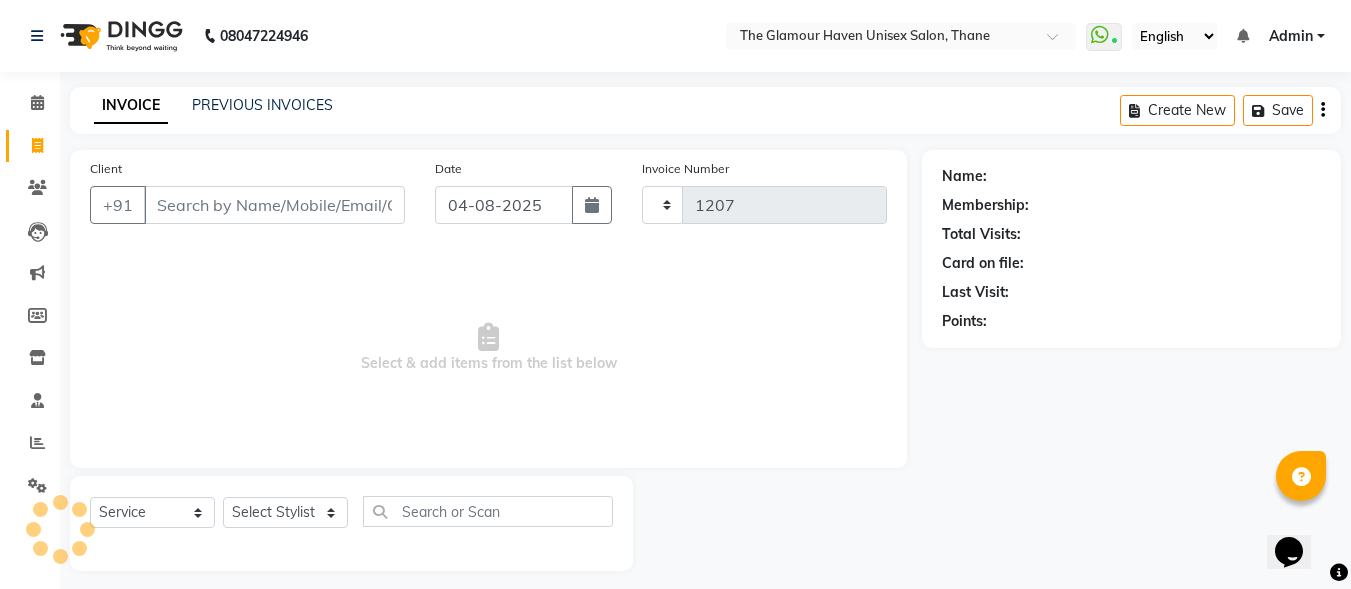 select on "7124" 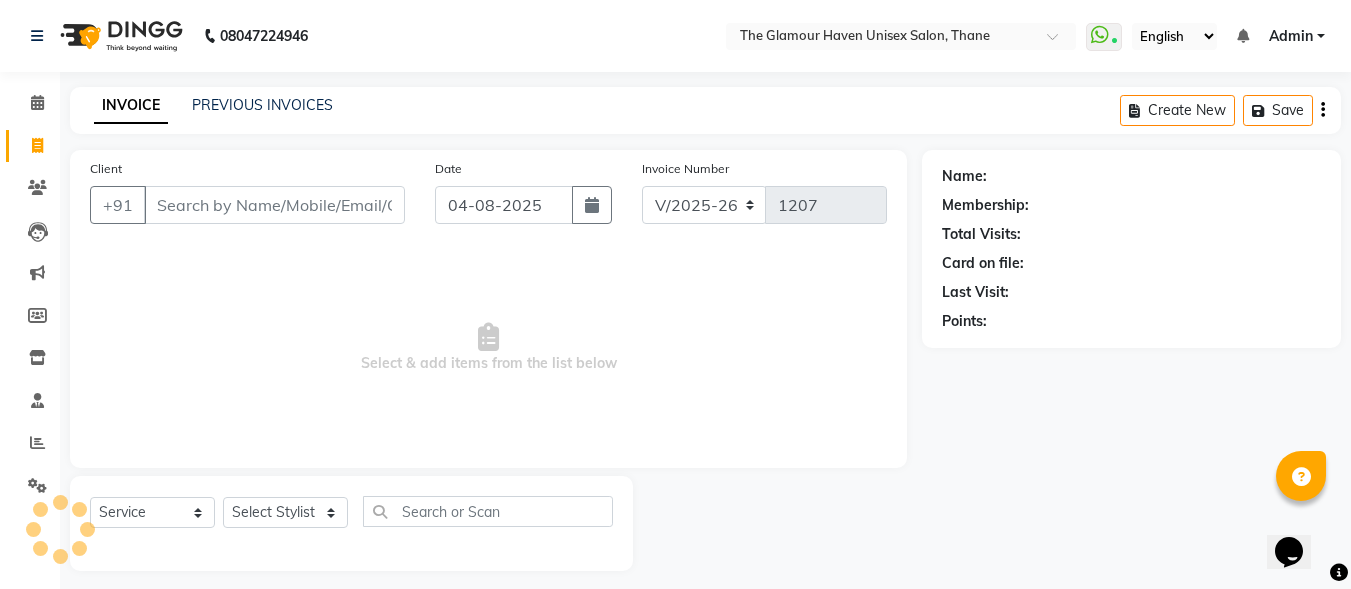 scroll, scrollTop: 12, scrollLeft: 0, axis: vertical 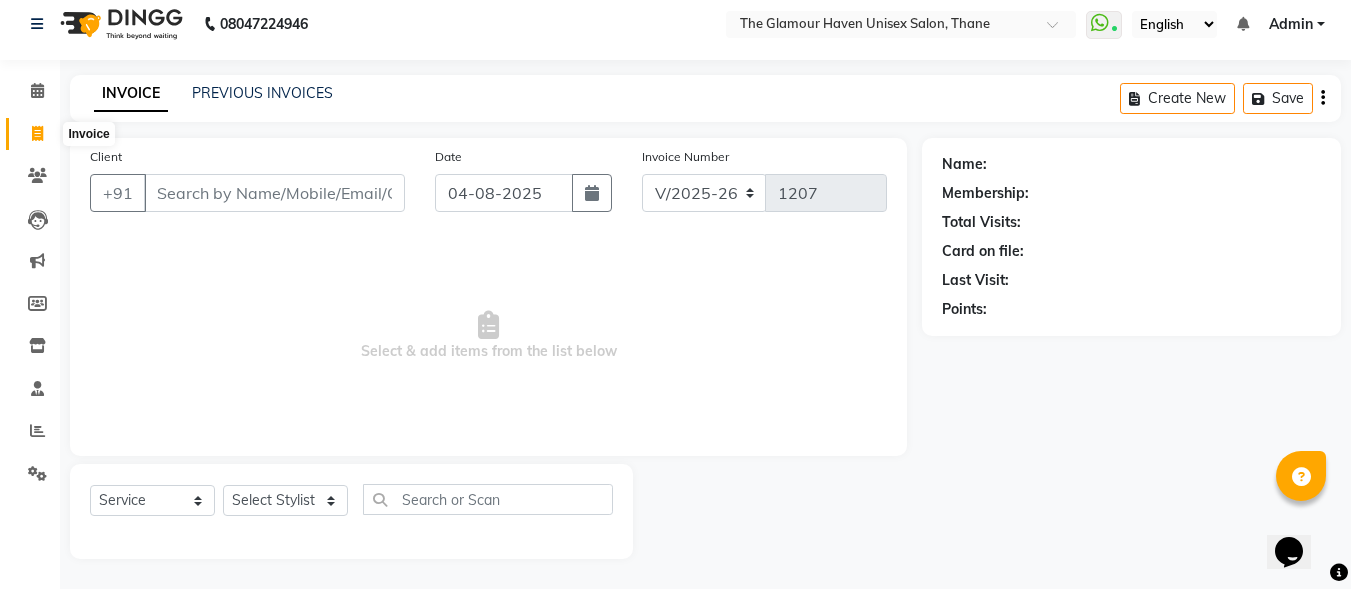 click 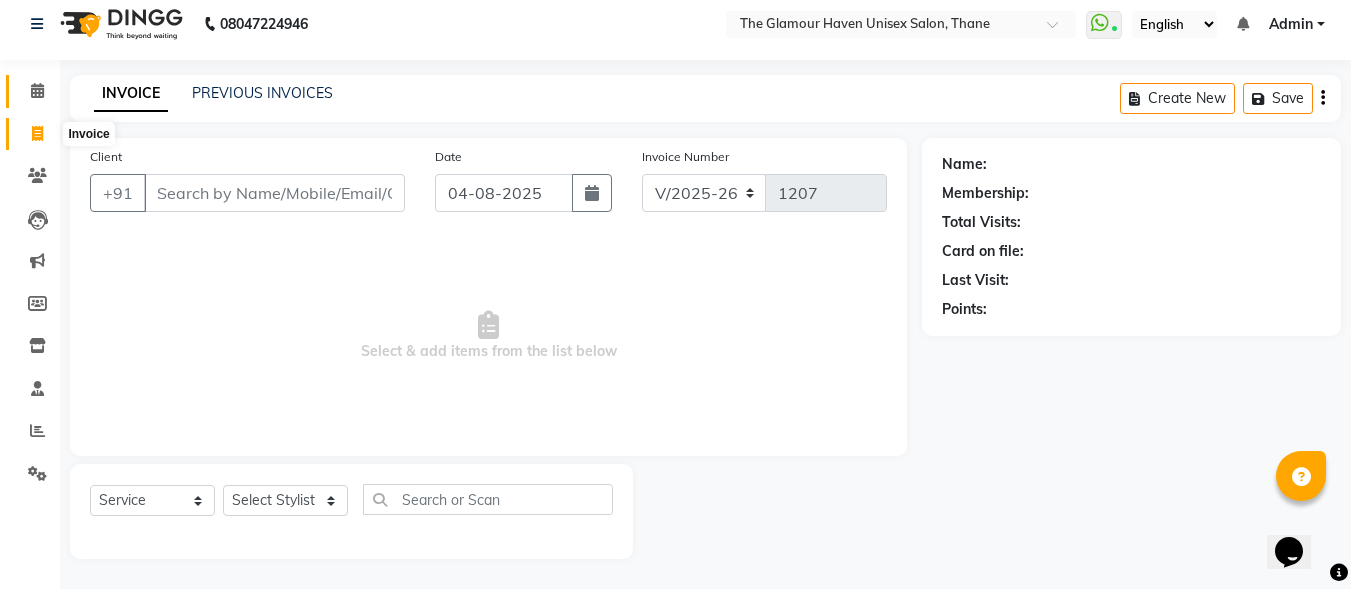select on "7124" 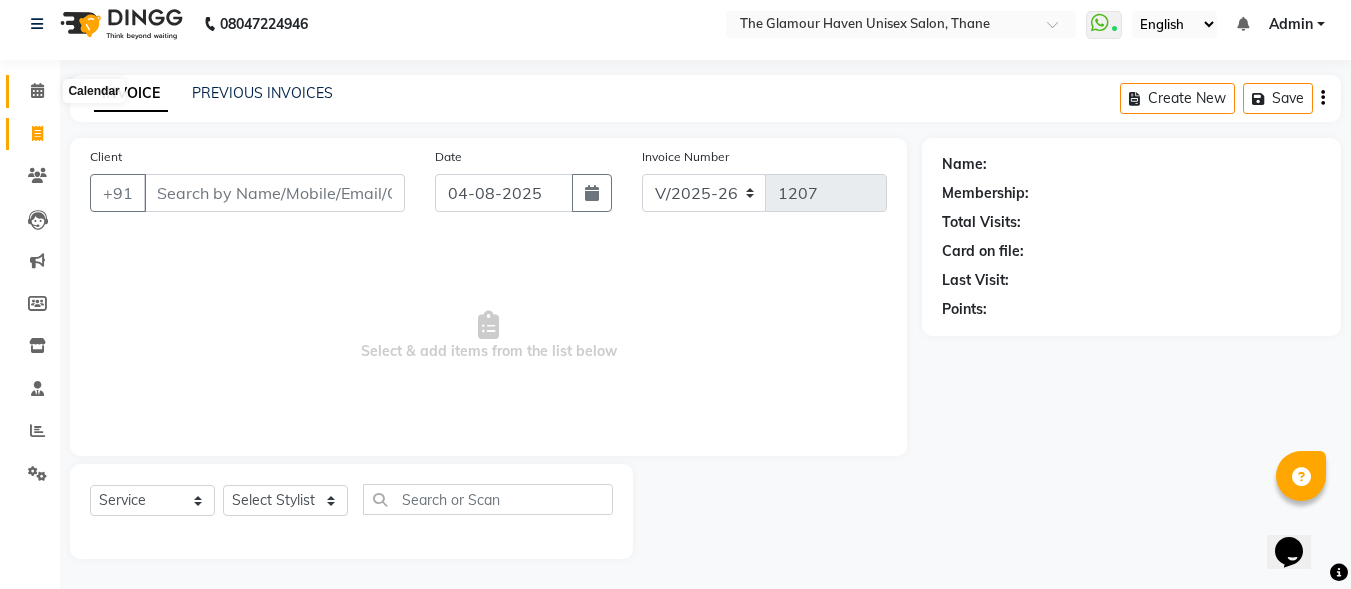 click 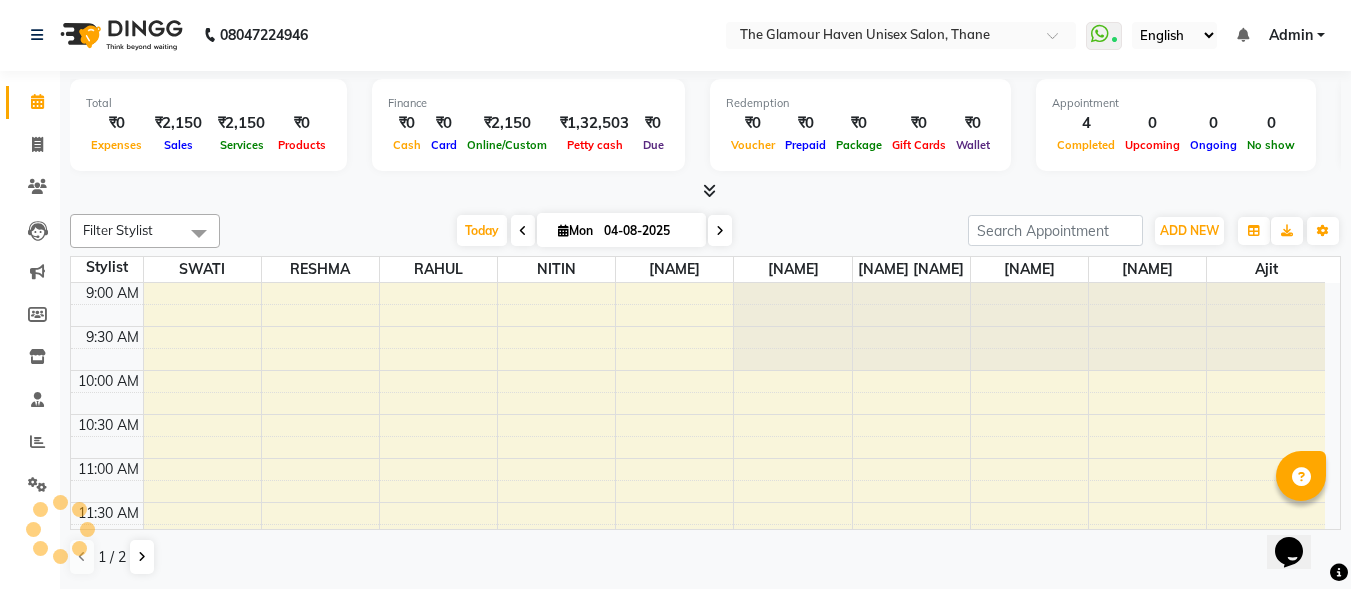 scroll, scrollTop: 0, scrollLeft: 0, axis: both 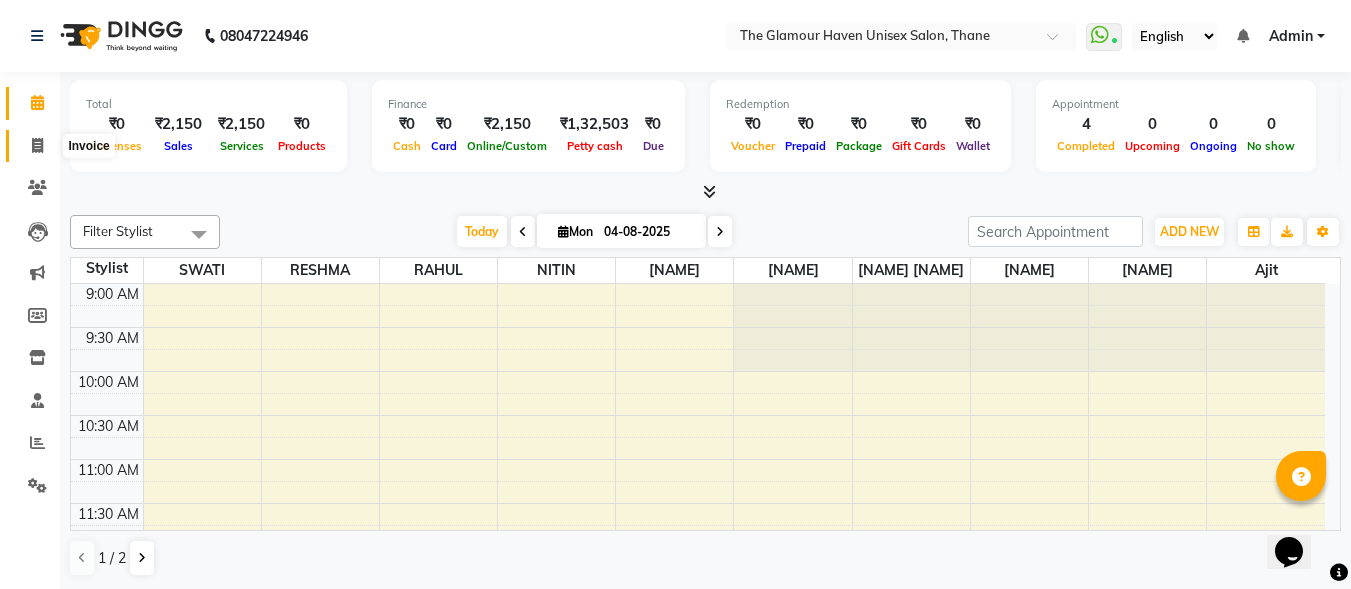 click 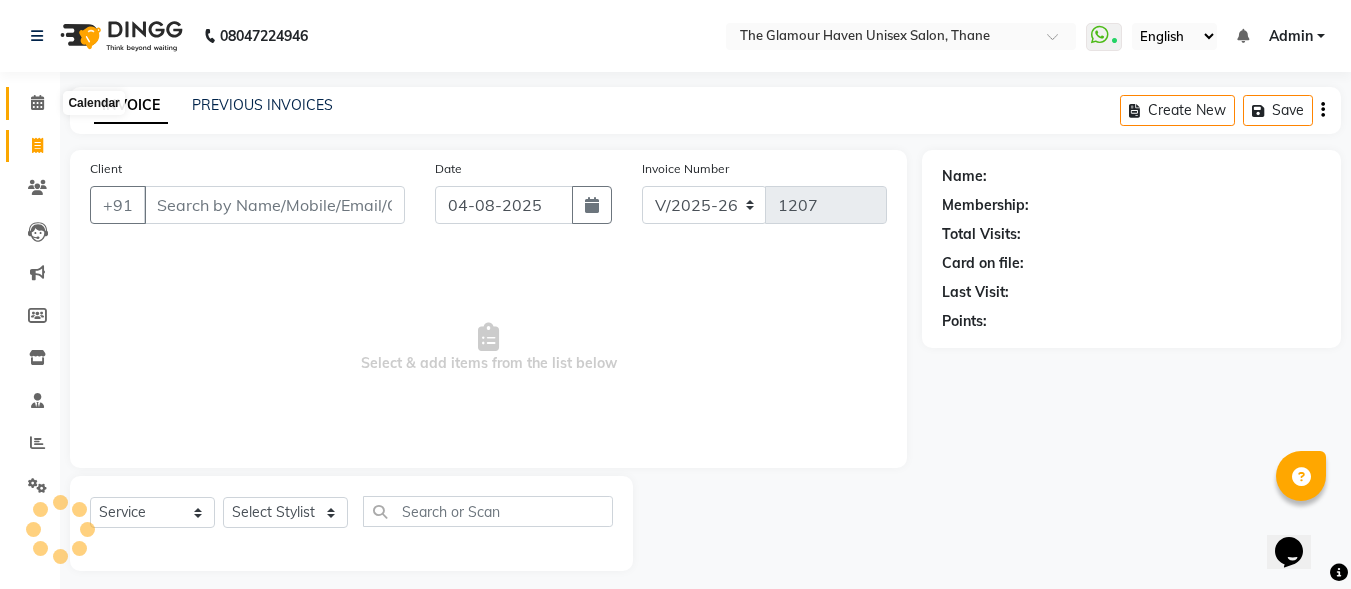 click 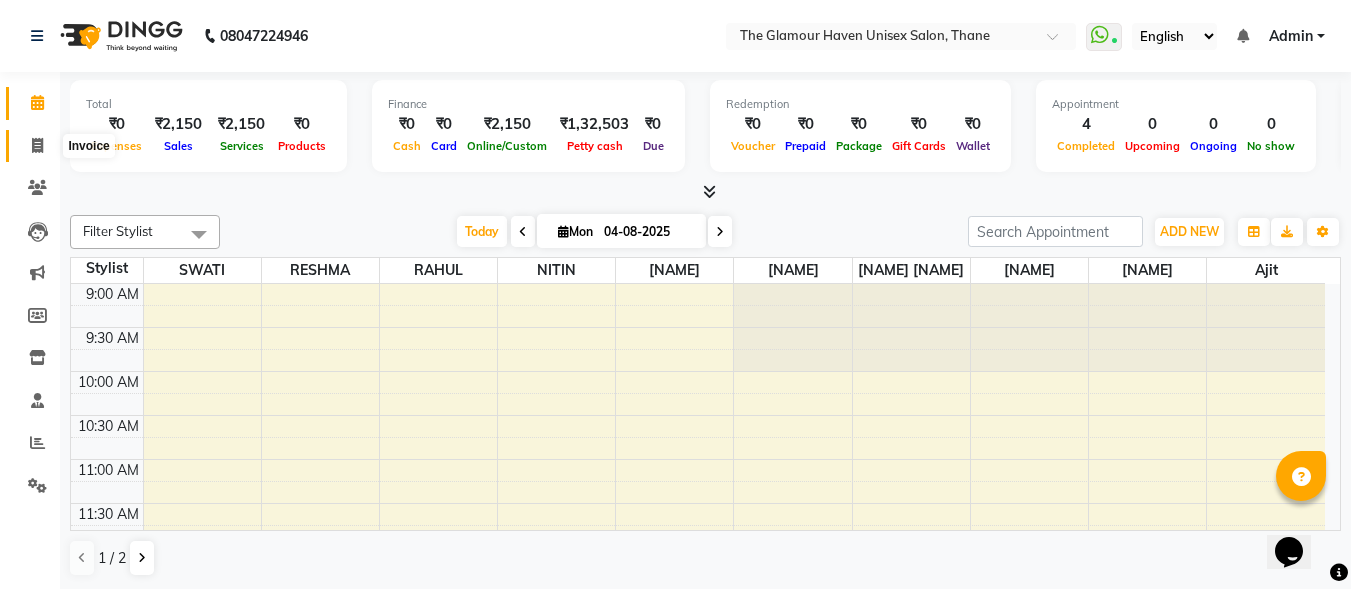 click 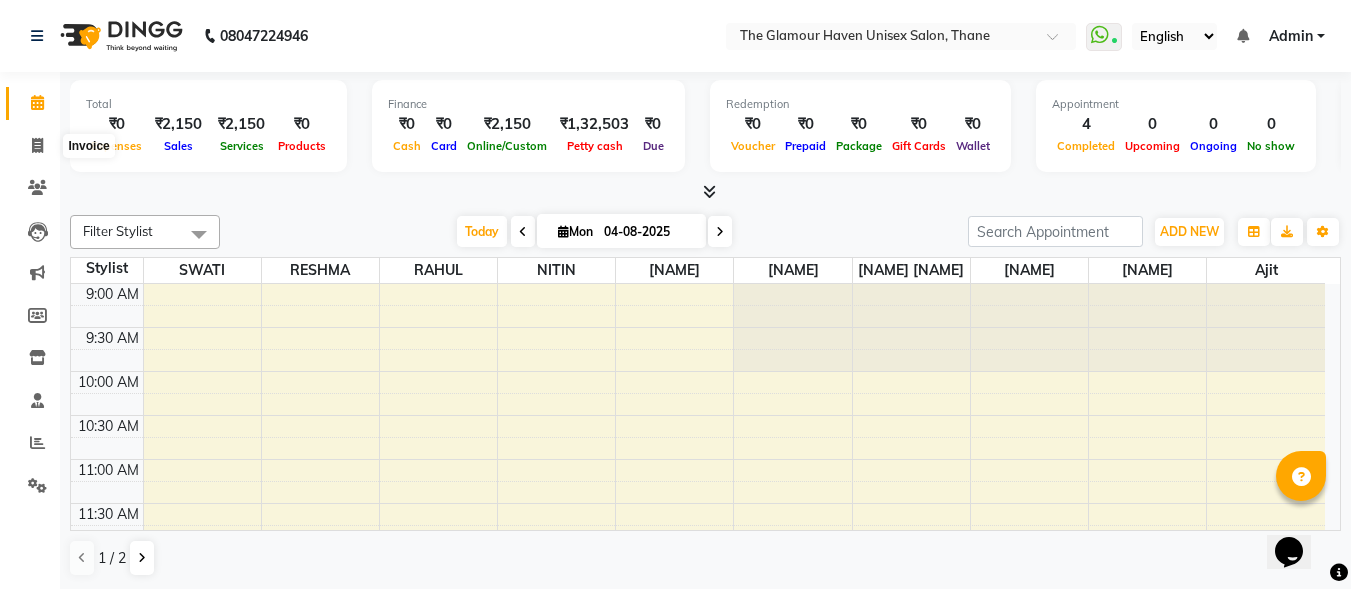 select on "7124" 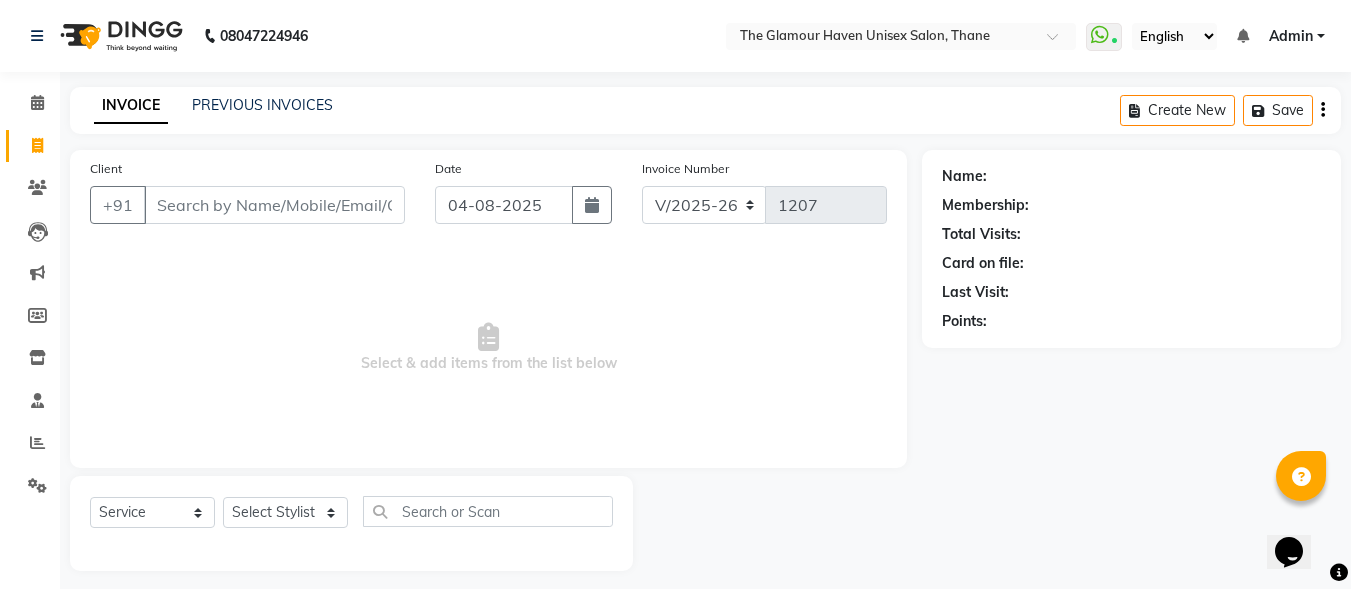 click on "Client" at bounding box center [274, 205] 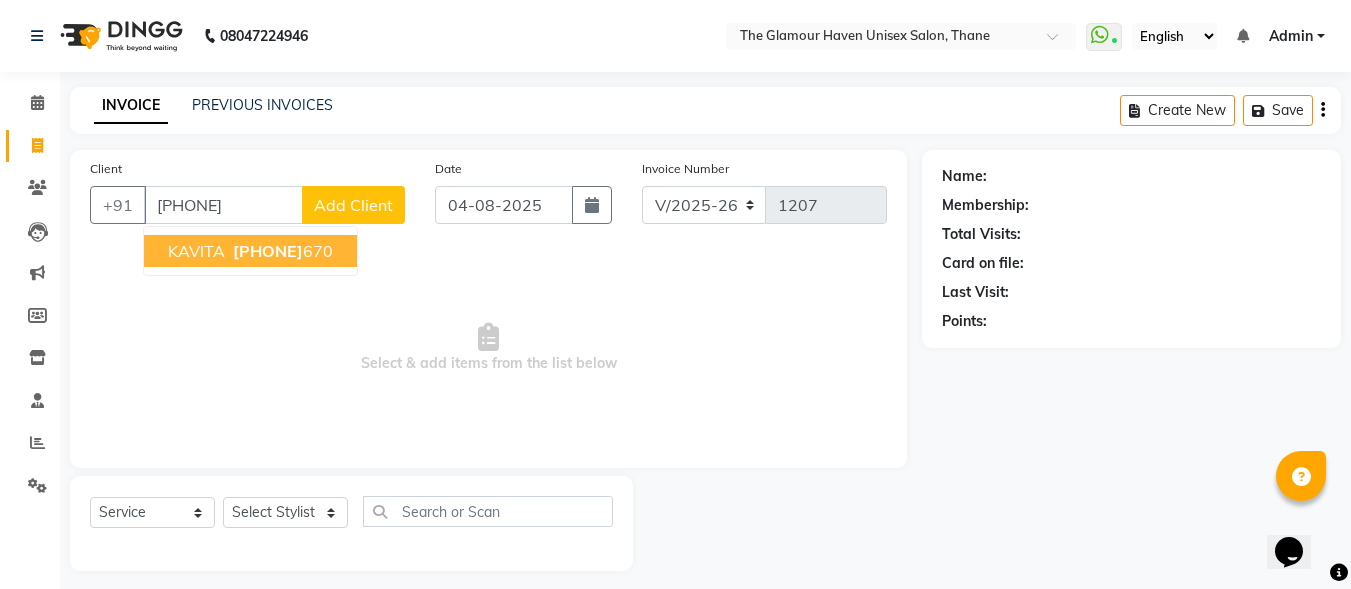 click on "[PHONE]" at bounding box center (281, 251) 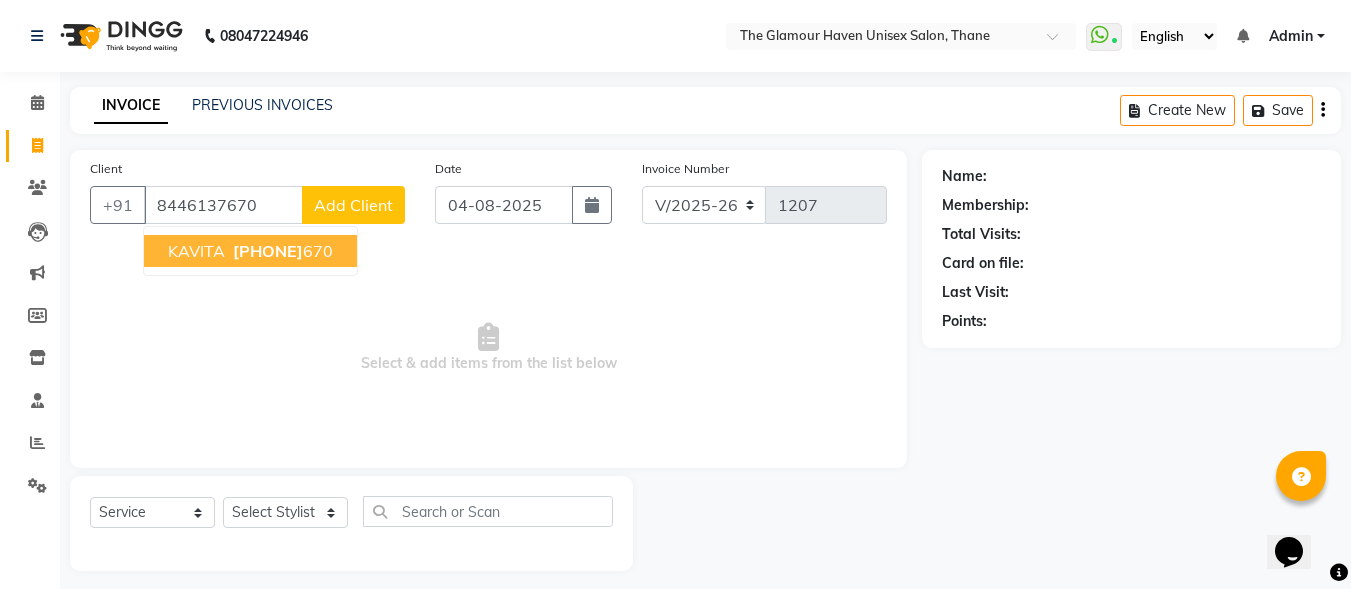 type on "8446137670" 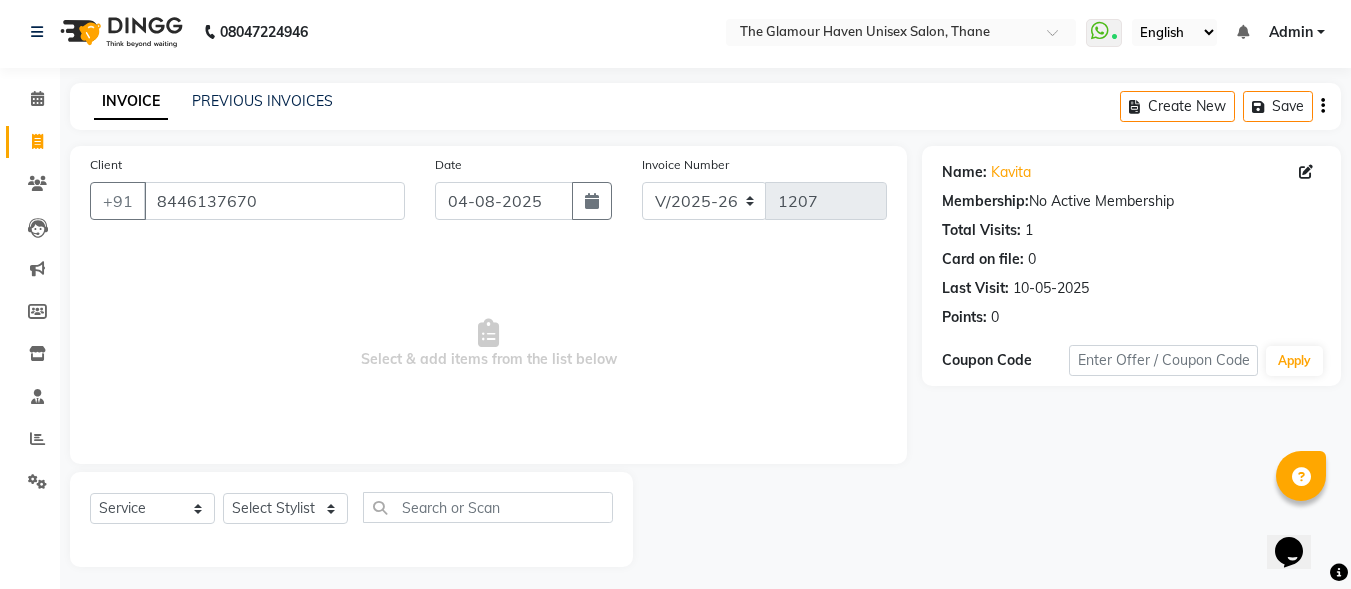 scroll, scrollTop: 12, scrollLeft: 0, axis: vertical 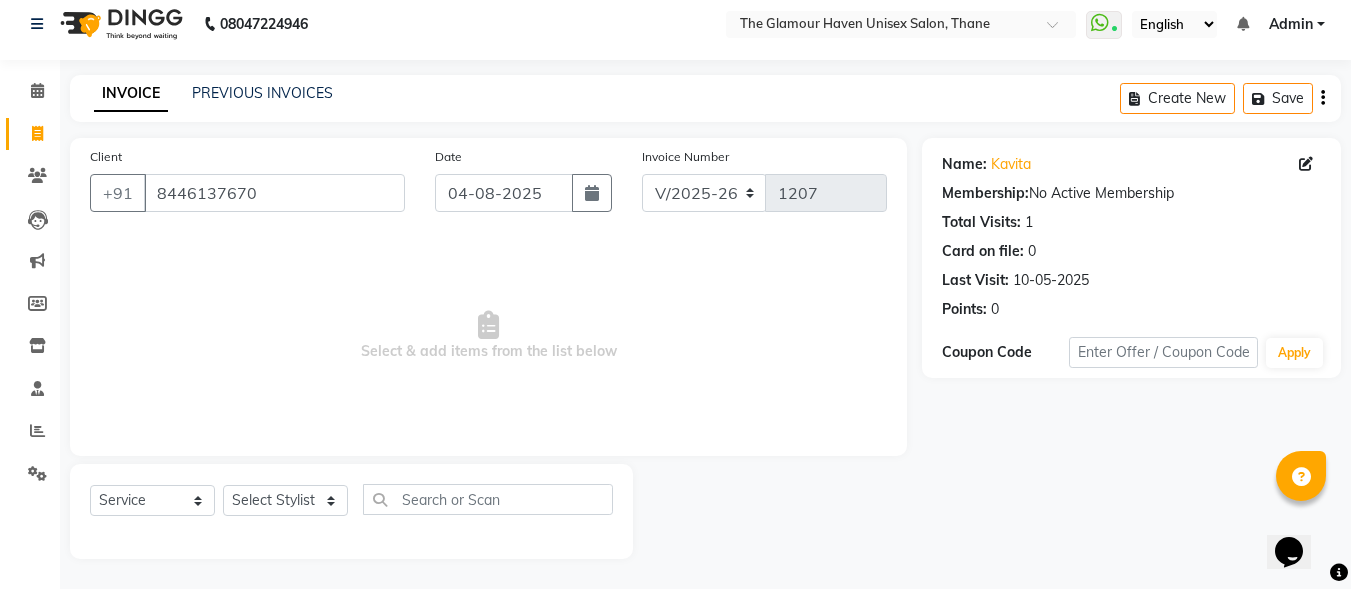 click on "Select & add items from the list below" at bounding box center (488, 336) 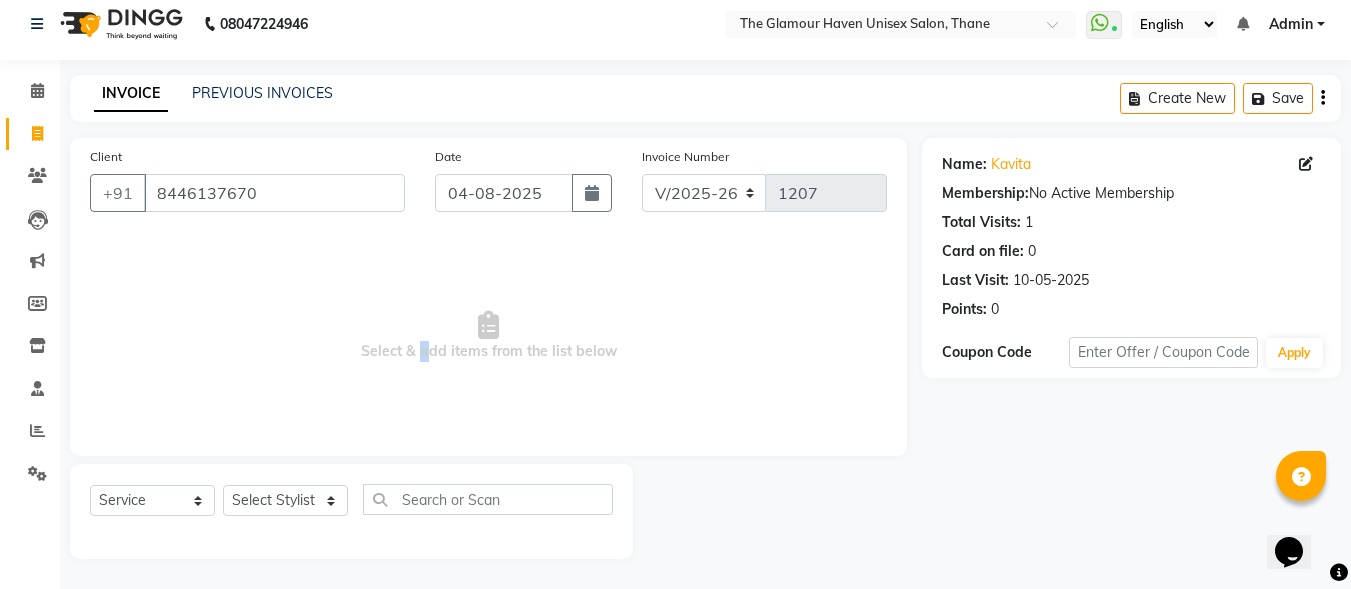 click on "Select & add items from the list below" at bounding box center (488, 336) 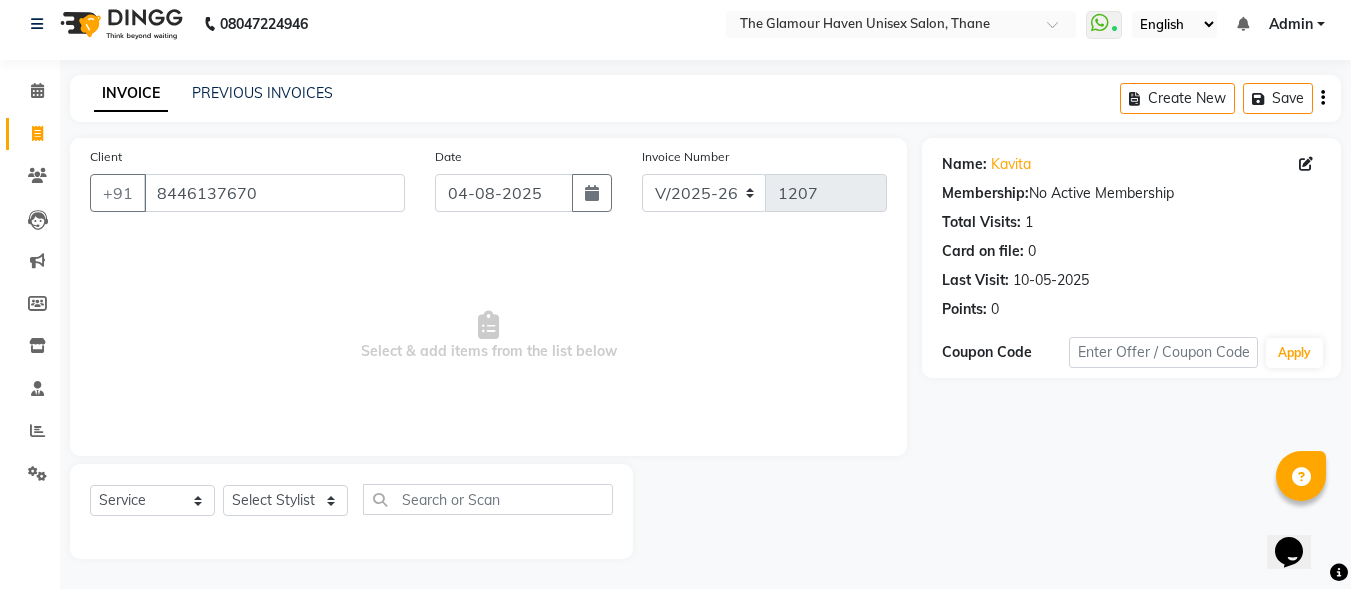 click on "Select & add items from the list below" at bounding box center [488, 336] 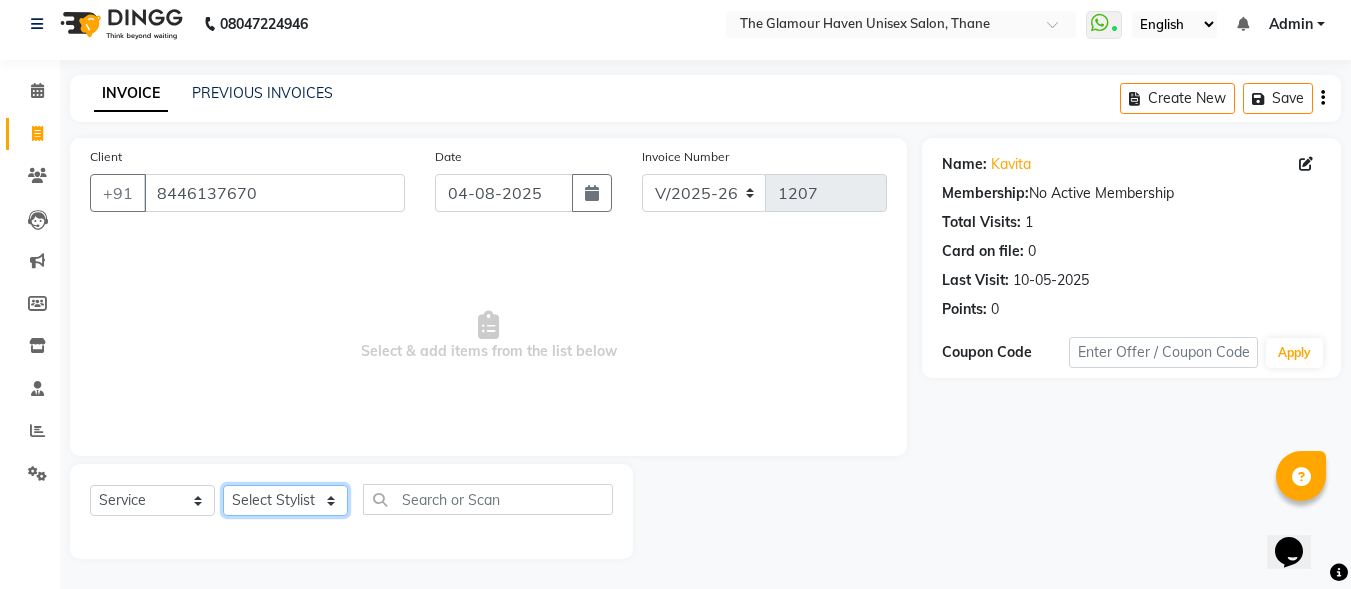 click on "Select Stylist [NAME]  [NAME]   [NAME]   [NAME]   [NAME]   [NAME]   [NAME] [NAME]   [NAME]   [NAME]   [NAME]   [NAME]  [NAME]" 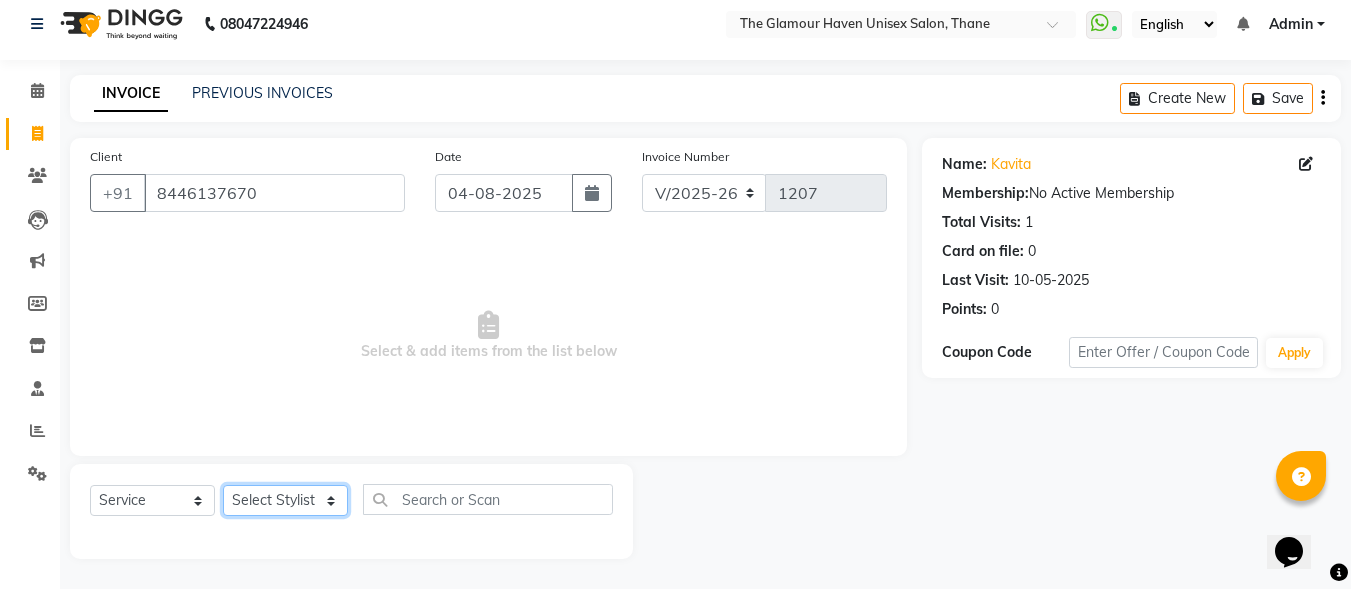 select on "63040" 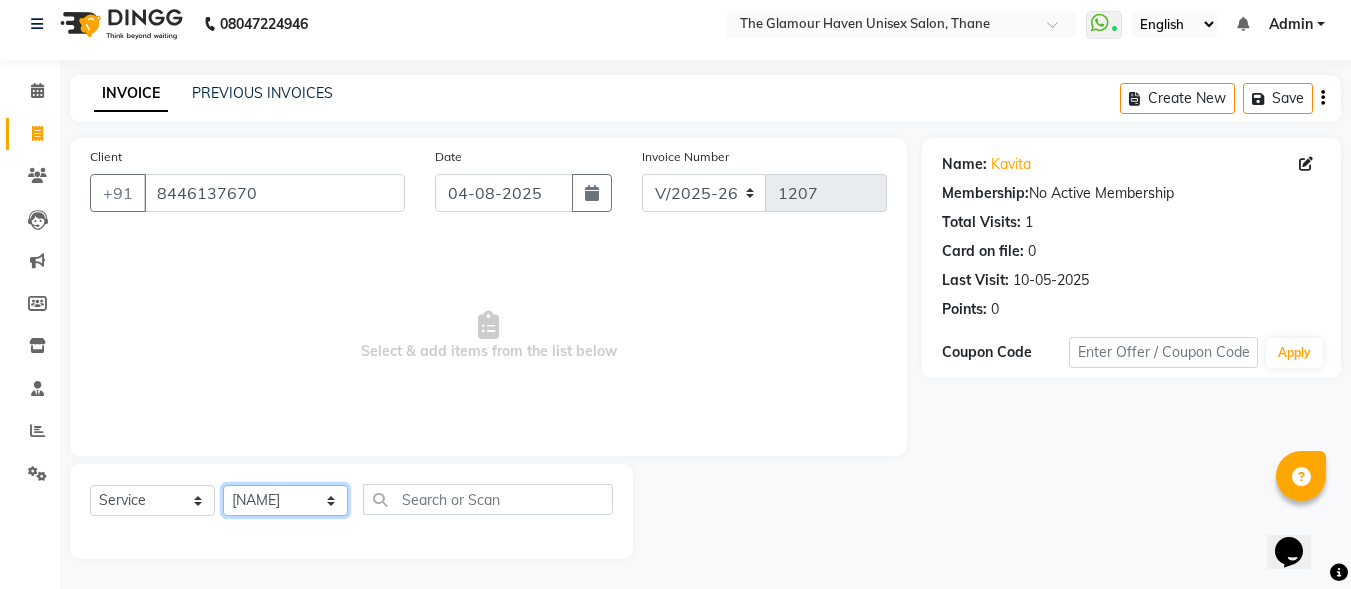 click on "Select Stylist [NAME]  [NAME]   [NAME]   [NAME]   [NAME]   [NAME]   [NAME] [NAME]   [NAME]   [NAME]   [NAME]   [NAME]  [NAME]" 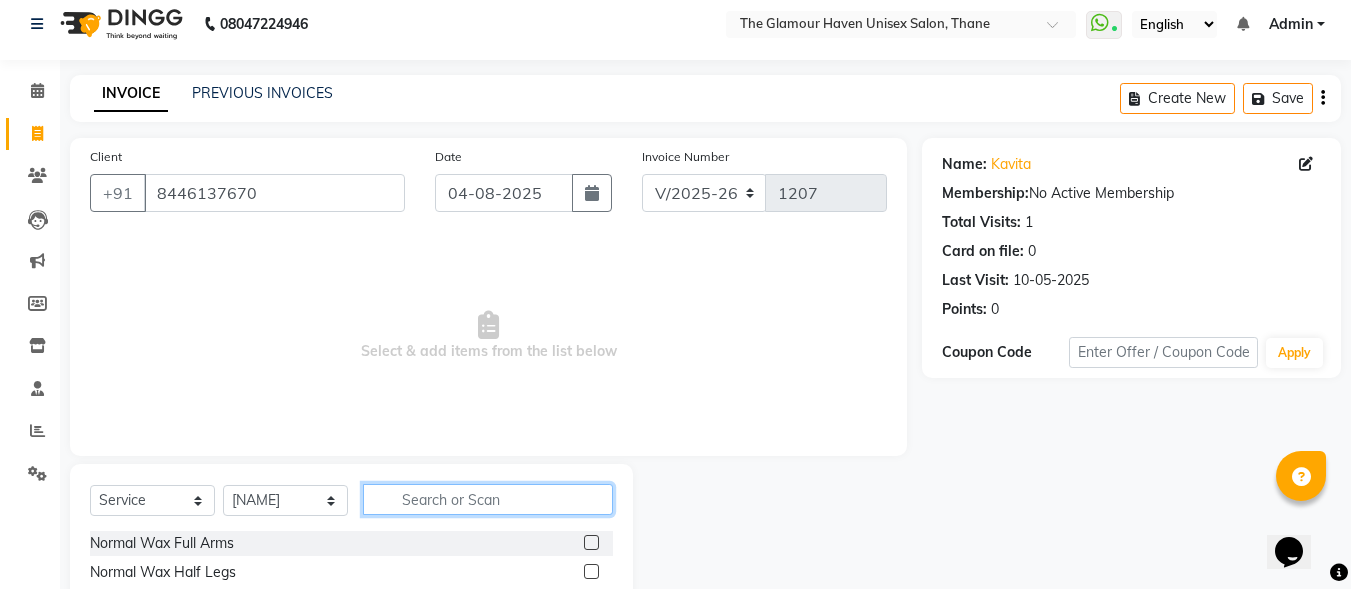 click 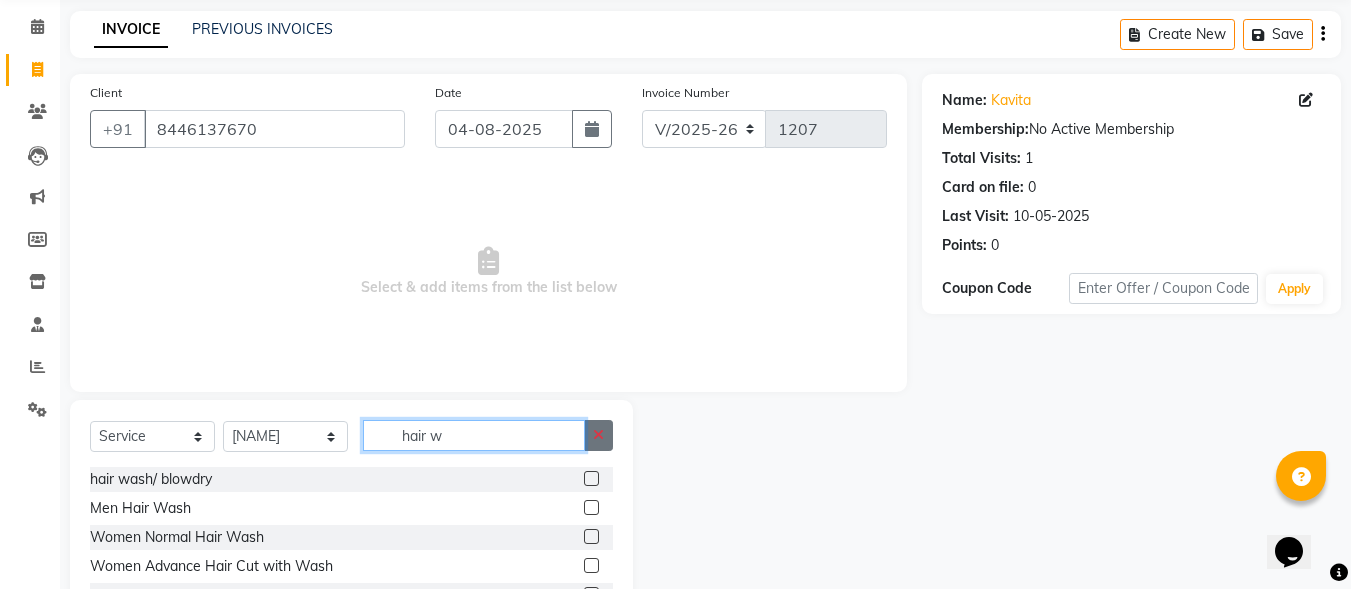 scroll, scrollTop: 112, scrollLeft: 0, axis: vertical 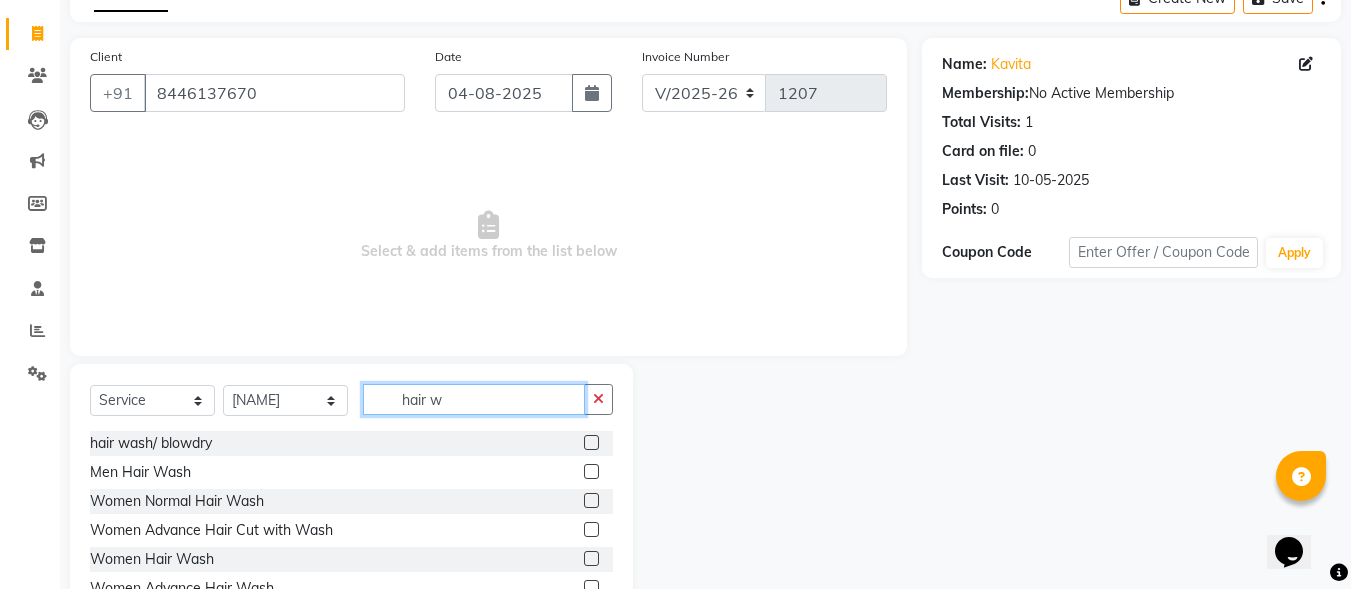 type on "hair w" 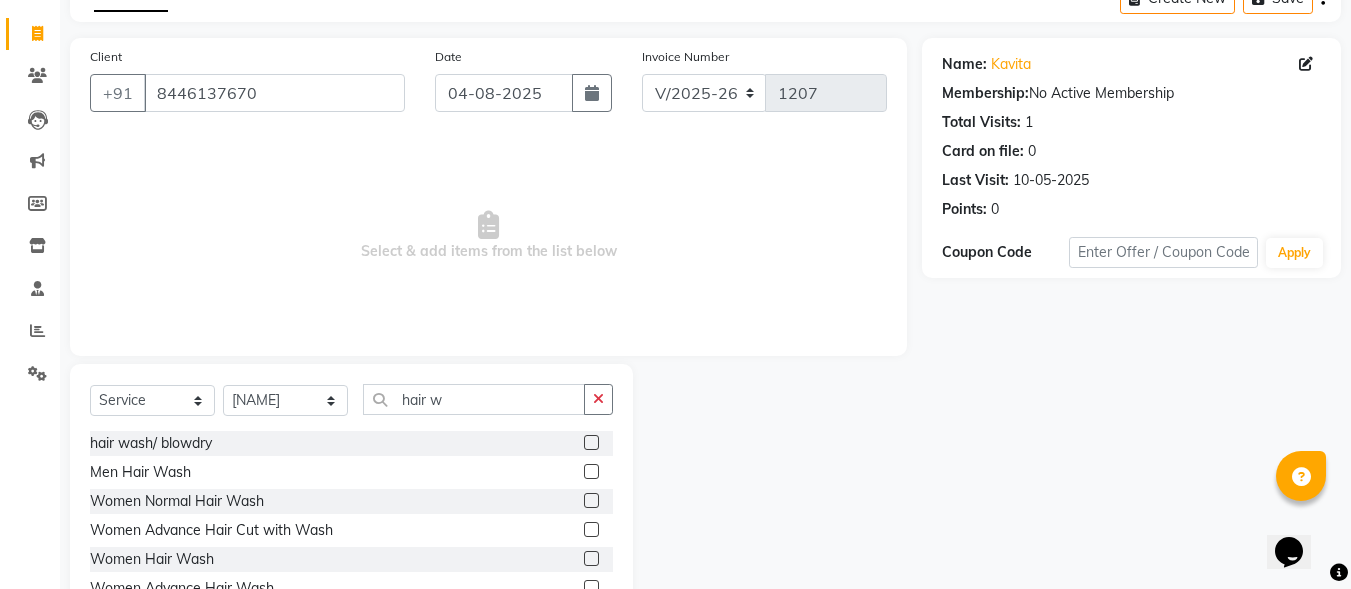 click 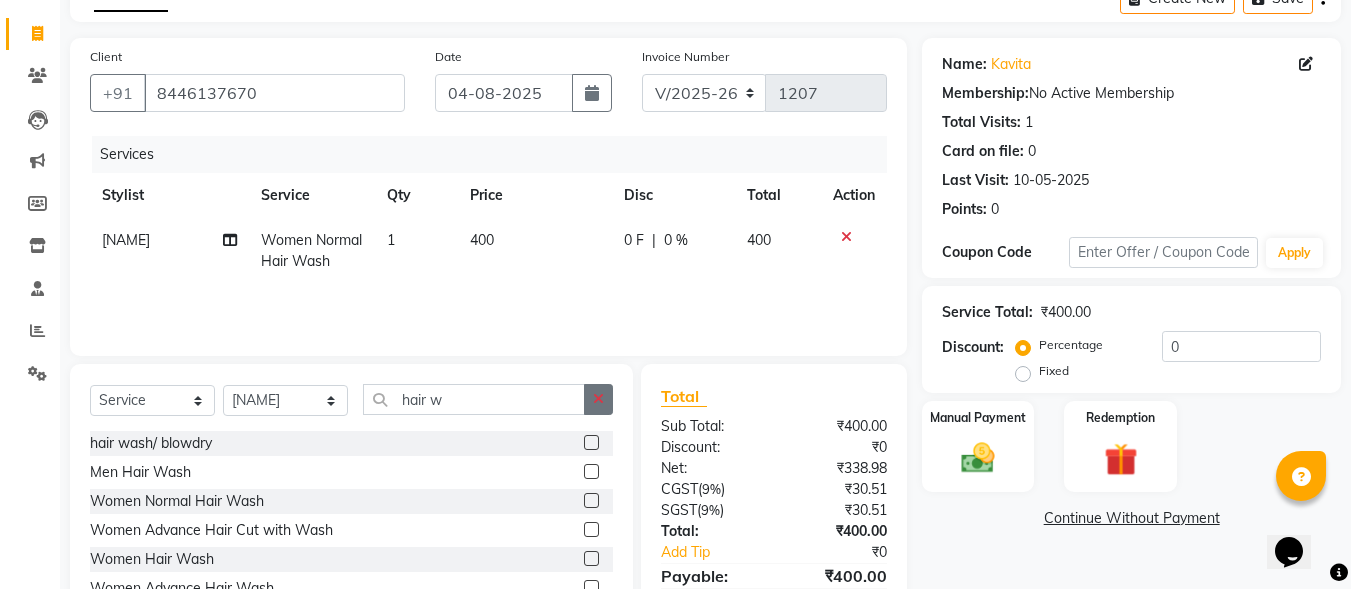 click 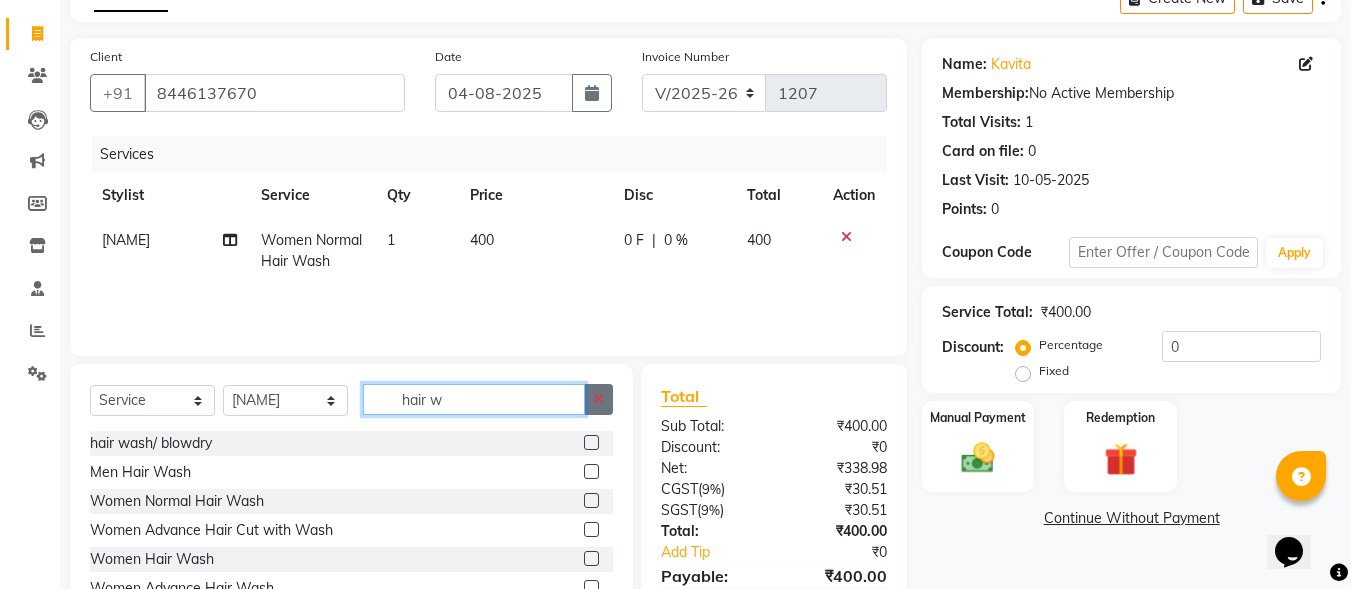 type 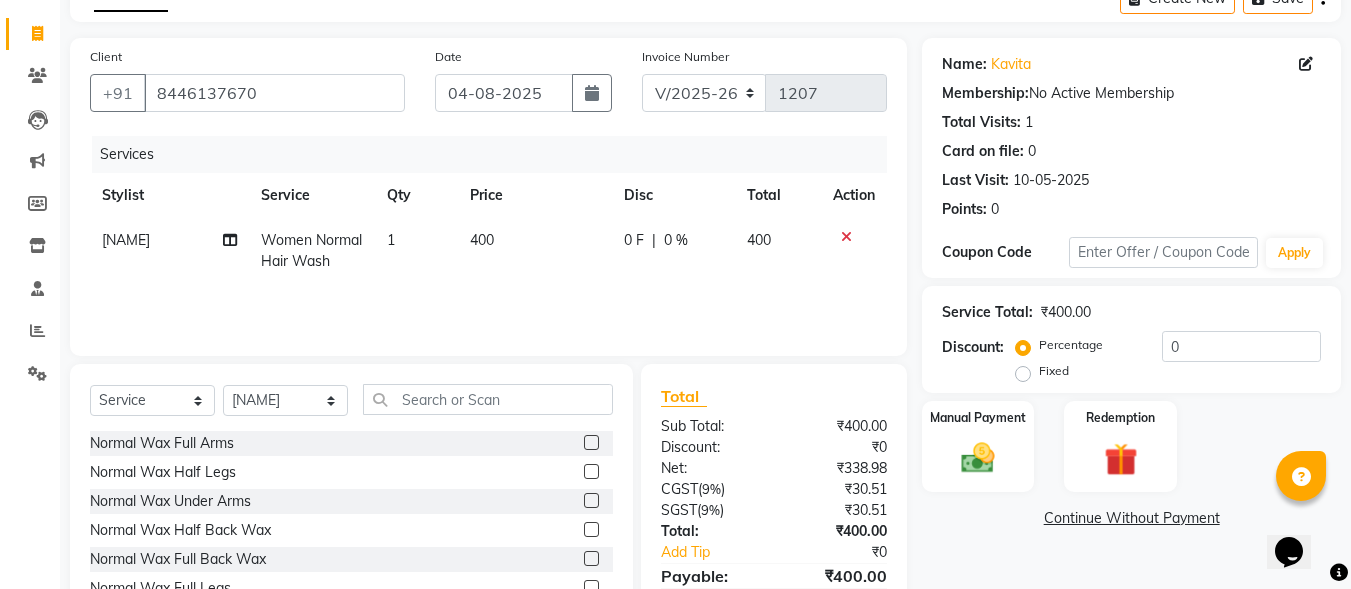 click on "400" 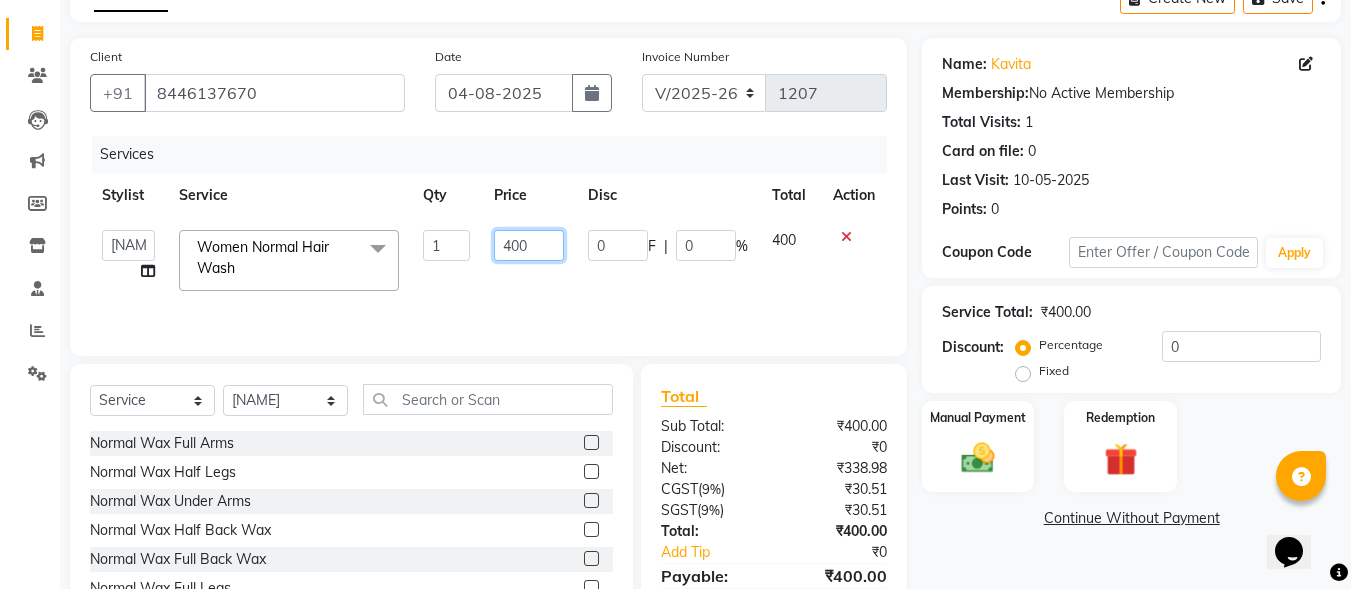 drag, startPoint x: 545, startPoint y: 245, endPoint x: 469, endPoint y: 242, distance: 76.05919 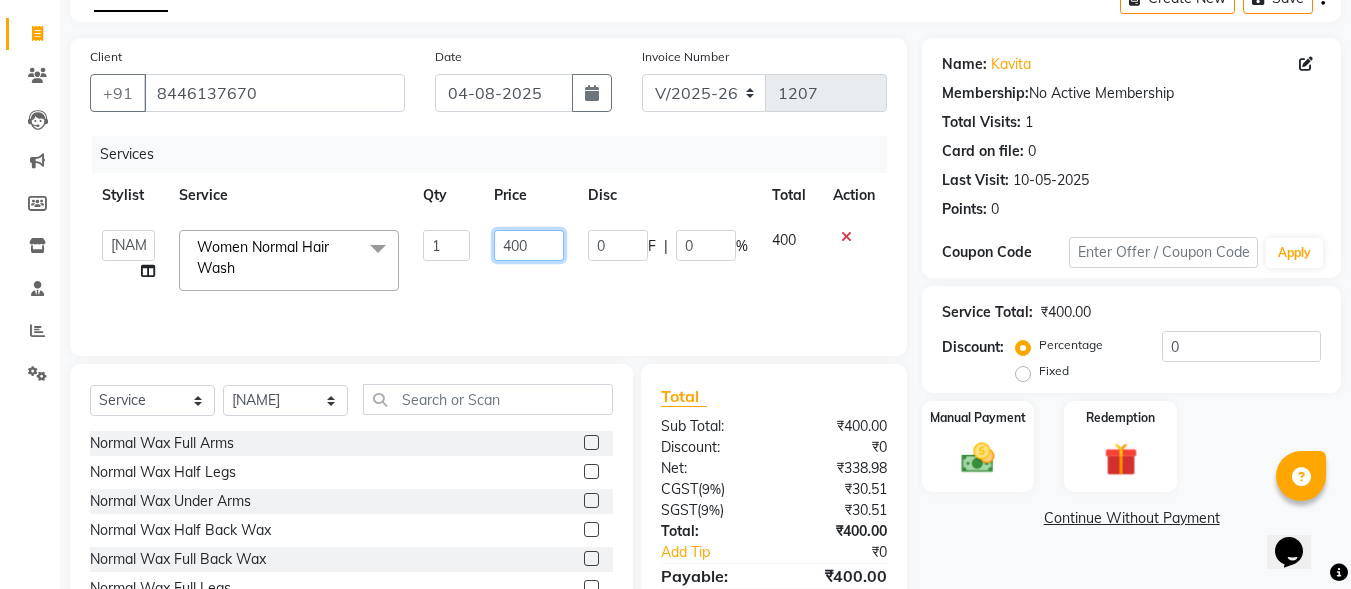 click on "[NAME]    [NAME]   [NAME]   [NAME]   [NAME]   [NAME]   [NAME] [NAME]   [NAME]   [NAME]   [NAME]   [NAME]  [NAME] Normal Hair Wash  x Normal Wax Full Arms Normal Wax Half Legs Normal Wax Under Arms Normal Wax Half Back Wax Normal Wax Full Back Wax Normal Wax Full Legs Normal Wax Stomach Wax Normal Wax Full Front Wax Normal Wax Half Front Wax Normal Wax Bead Wax Full Face Normal Wax Bead Wax (U. Lip, Forehead, S.L, Chin, L. Lip) Normal Wax Under Arm Bead Normal Wax Bikini Line Normal Wax Brazilian Roll on Cartridge Wax Classic Roll on Cartridge Wax Classic (1+1) Roll on Cartridge Wax Premium Roll on Cartridge Wax Premium (1+1) Liposoluble Wax / Imported Full Arms Liposoluble Wax / Imported Half Arms Liposoluble Wax / Imported Half Legs Liposoluble Wax / Imported Full Legs Liposoluble Wax / Imported Under Arms Liposoluble Wax / Imported Full Back Waxing Liposoluble Wax / Imported Half Back Waxing Liposoluble Wax / Imported Full Front Waxing Liposoluble Wax / Imported Stomach Waxing" 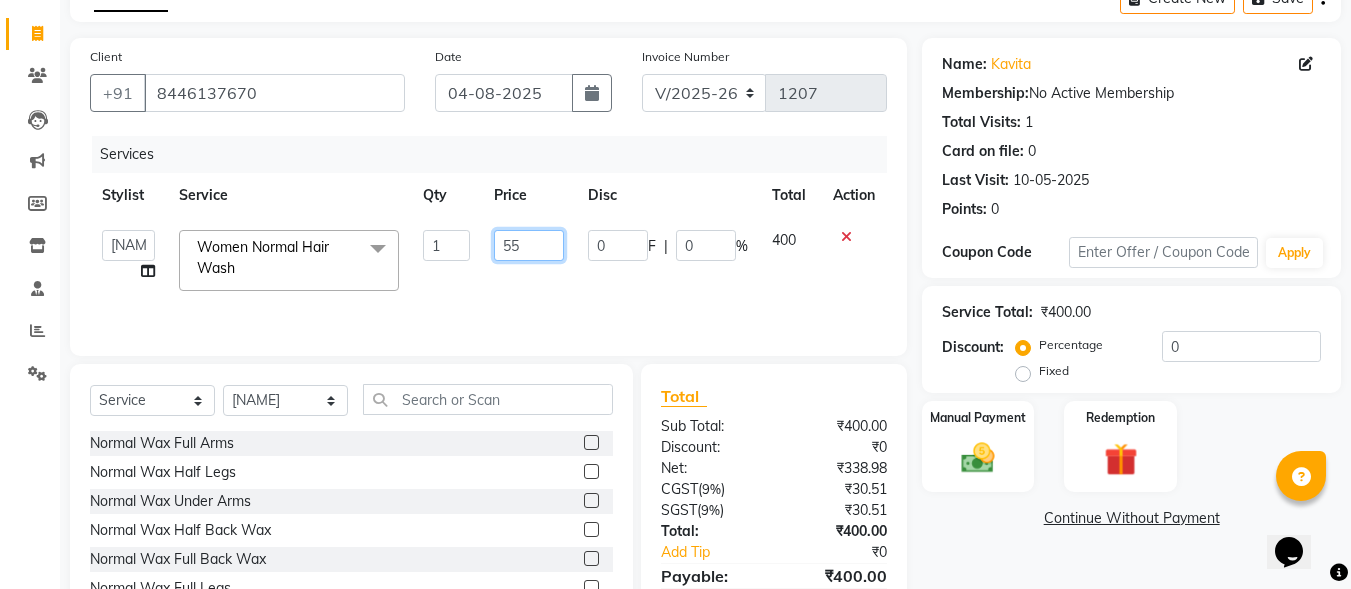 type on "550" 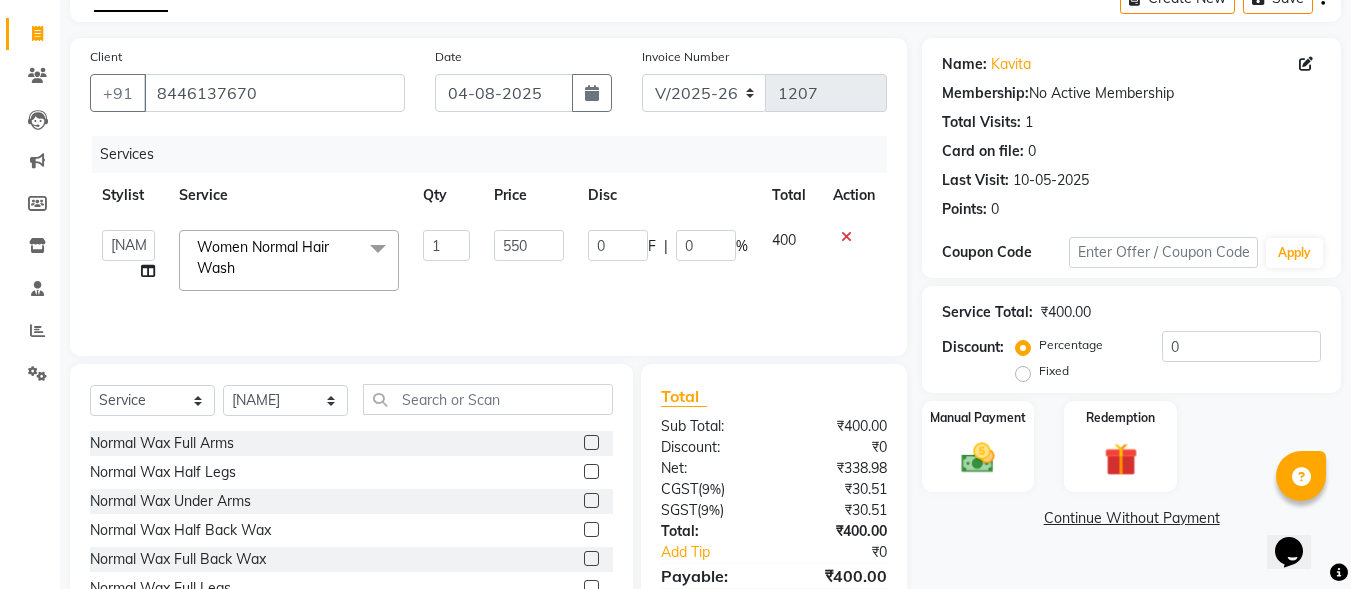 click on "Services Stylist Service Qty Price Disc Total Action  [NAME]    [NAME]   [NAME]   [NAME]   [NAME]   [NAME]   [NAME] [NAME]   [NAME]   [NAME]   [NAME]   [NAME]  [NAME] Women Normal Hair Wash  x Normal Wax Full Arms Normal Wax Half Legs Normal Wax Under Arms Normal Wax Half Back Wax Normal Wax Full Back Wax Normal Wax Full Legs Normal Wax Stomach Wax Normal Wax Full Front Wax Normal Wax Half Front Wax Normal Wax Bead Wax Full Face Normal Wax Bead Wax (U. Lip, Forehead, S.L, Chin, L. Lip) Normal Wax Under Arm Bead Normal Wax Bikini Line Normal Wax Brazilian Roll on Cartridge Wax Classic Roll on Cartridge Wax Classic (1+1) Roll on Cartridge Wax Premium Roll on Cartridge Wax Premium (1+1) Liposoluble Wax / Imported Full Arms Liposoluble Wax / Imported Half Arms Liposoluble Wax / Imported Half Legs Liposoluble Wax / Imported Full Legs Liposoluble Wax / Imported Under Arms Liposoluble Wax / Imported Full Back Waxing Liposoluble Wax / Imported Half Back Waxing Black & Mask Full Arm EYEBROW 1 0" 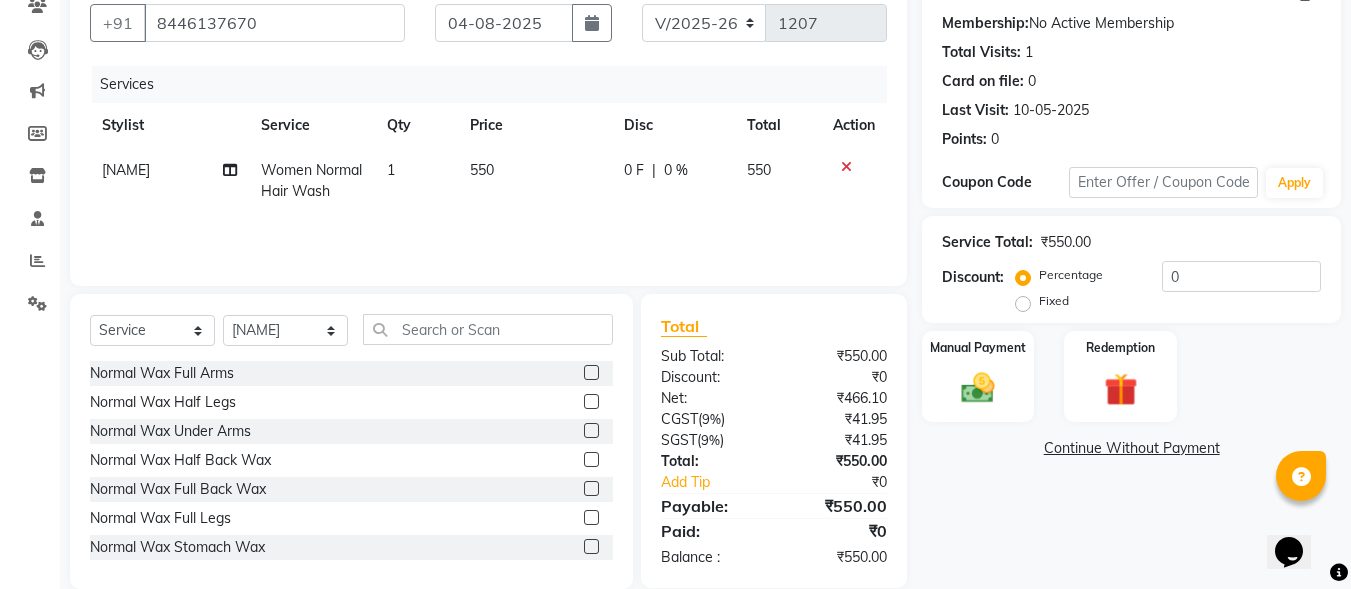 scroll, scrollTop: 212, scrollLeft: 0, axis: vertical 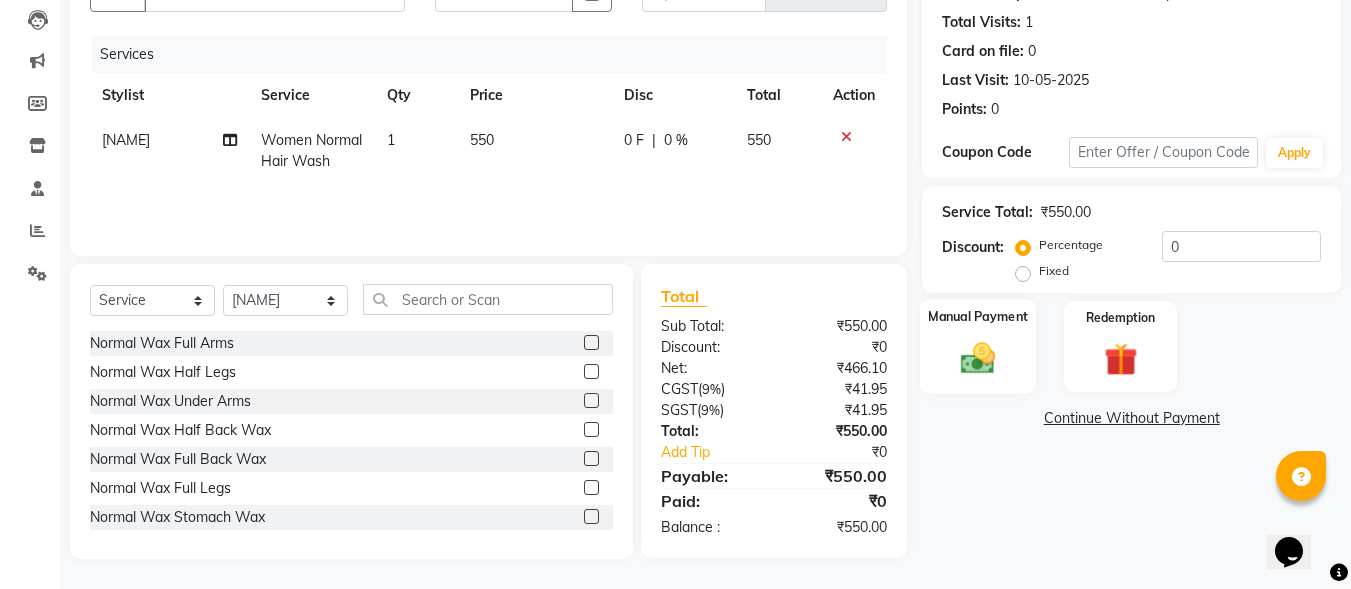 click 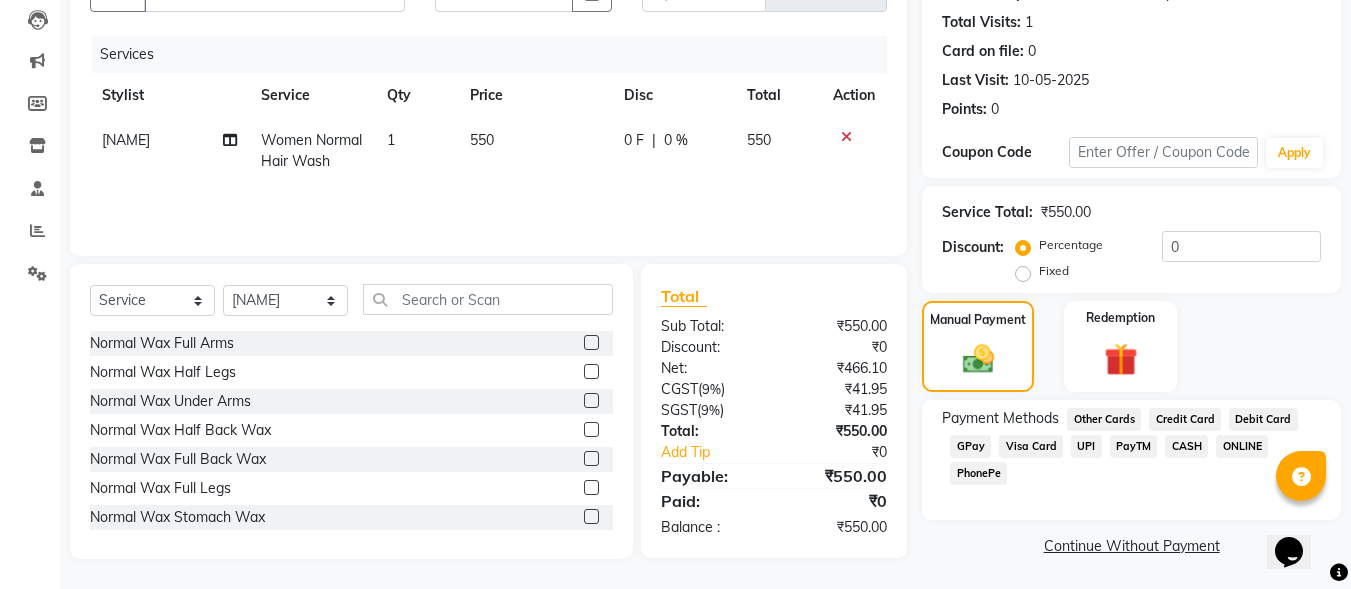 scroll, scrollTop: 214, scrollLeft: 0, axis: vertical 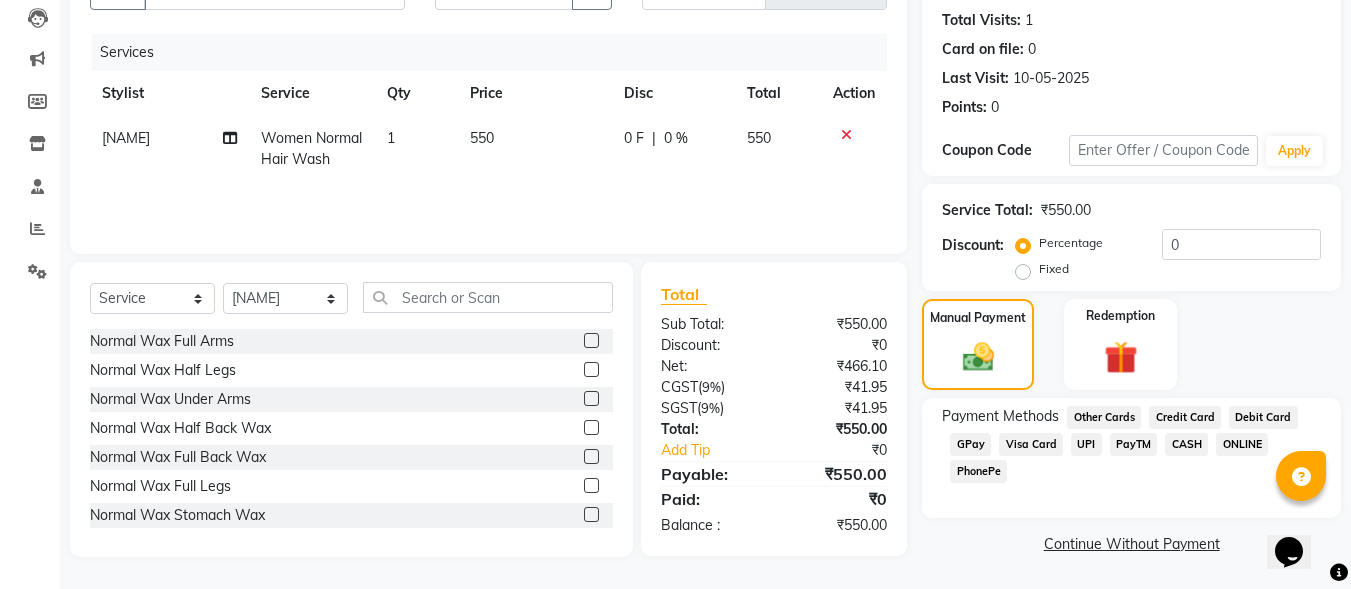 click on "GPay" 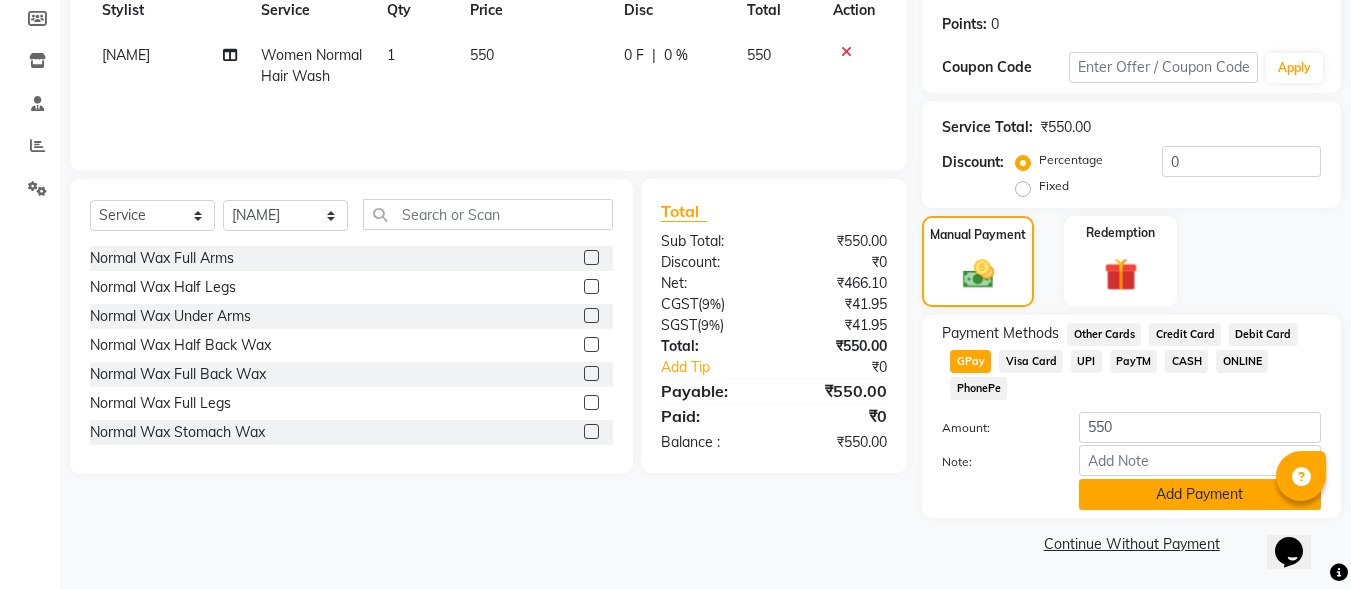 click on "Add Payment" 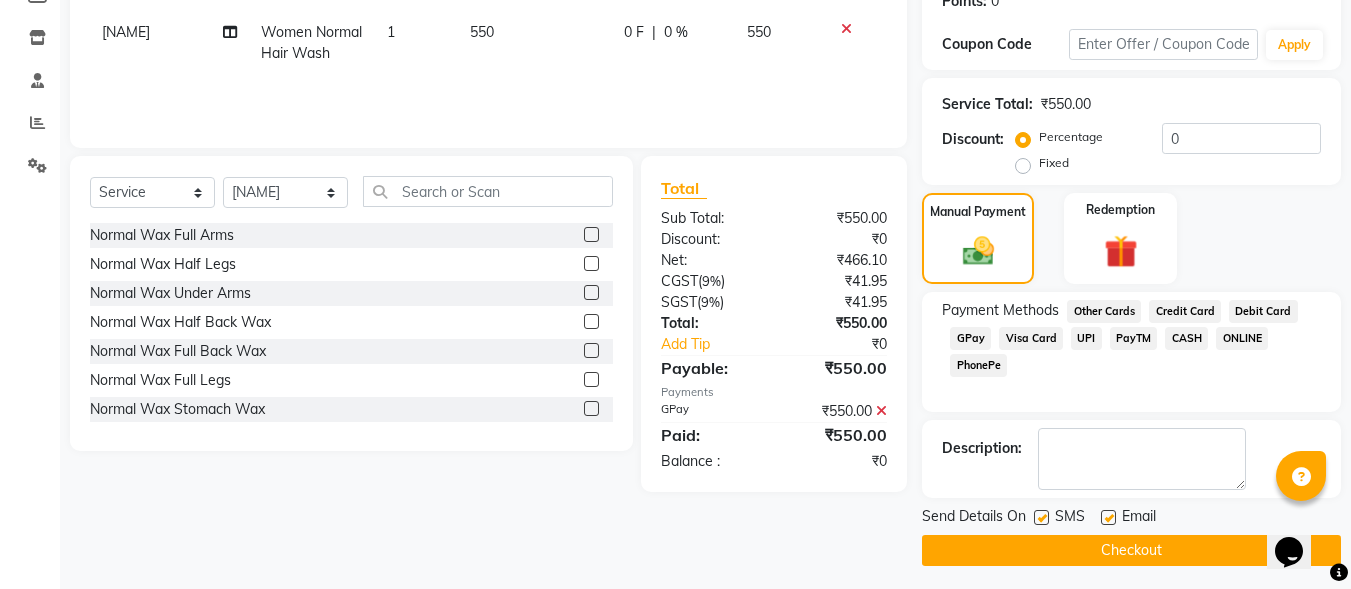 scroll, scrollTop: 327, scrollLeft: 0, axis: vertical 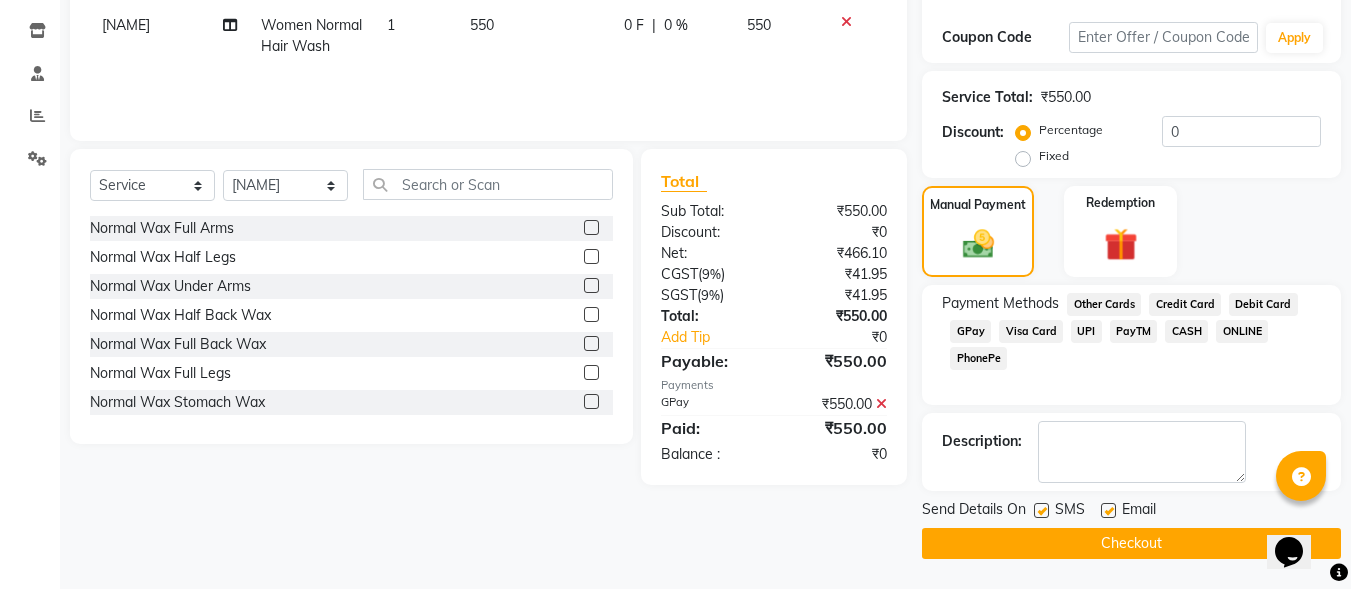 click on "Checkout" 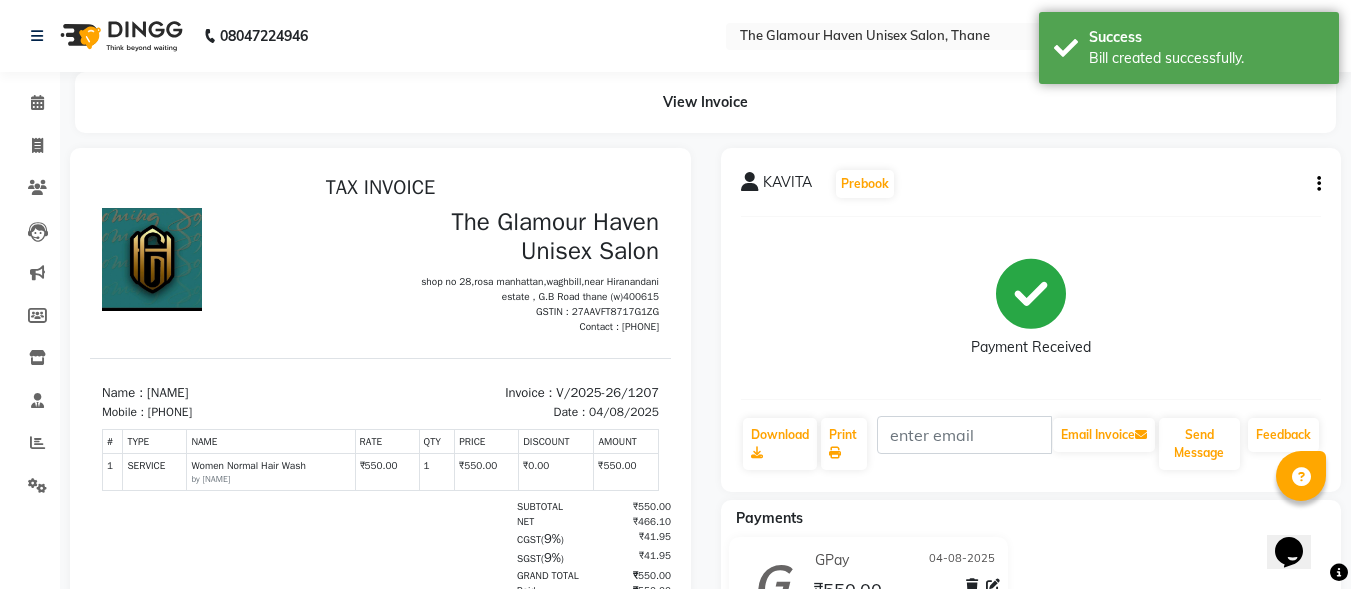 scroll, scrollTop: 0, scrollLeft: 0, axis: both 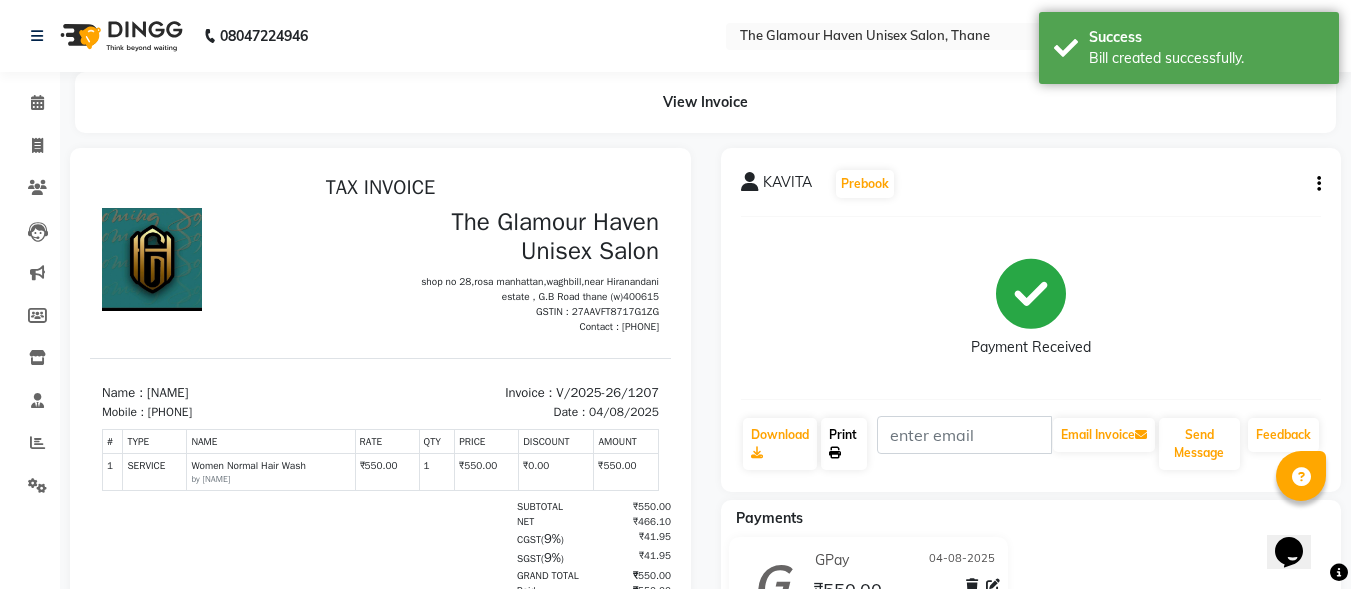 click on "Print" 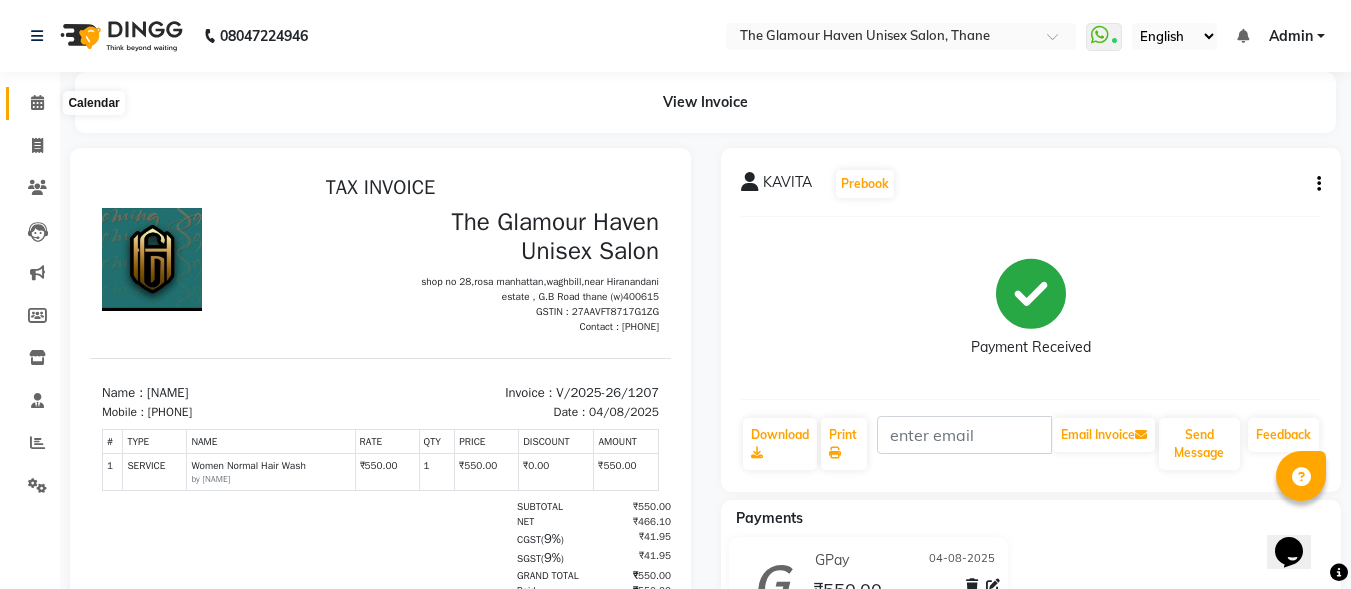 click 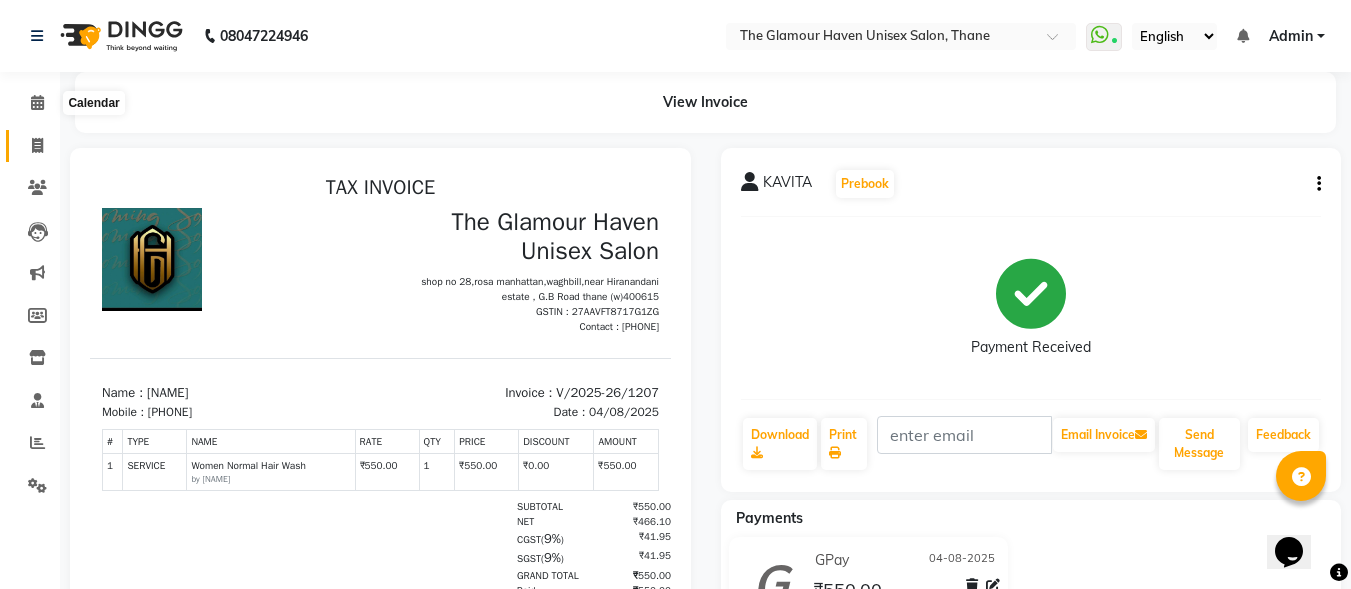 click 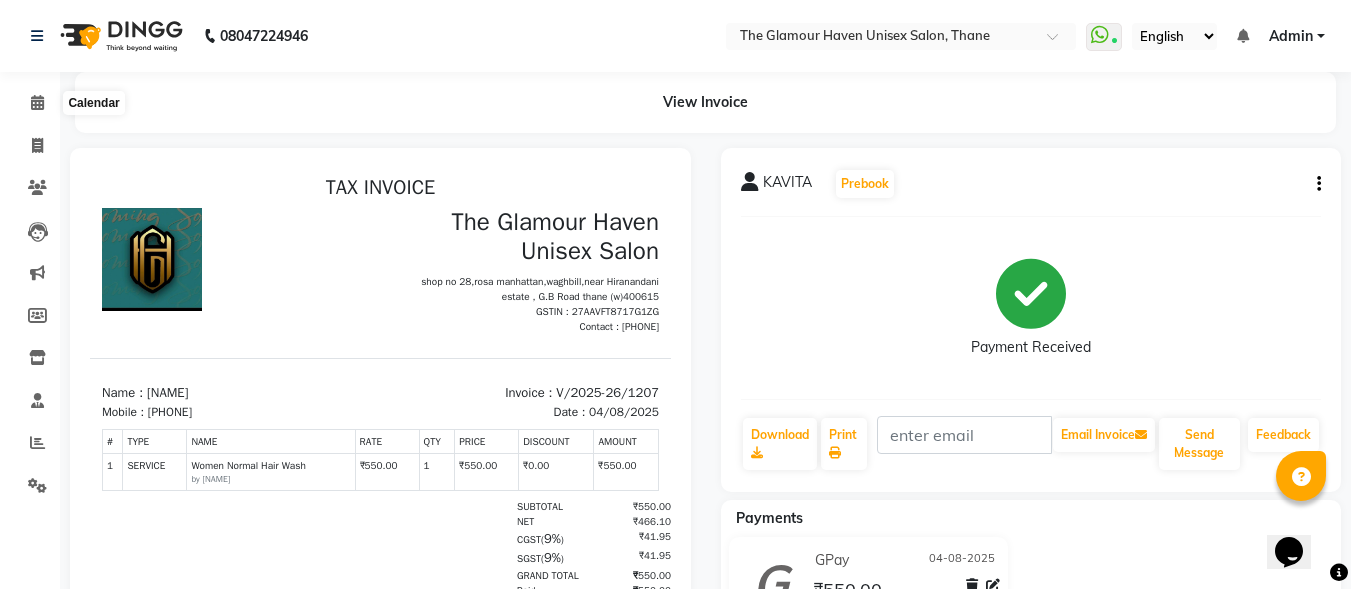 select on "service" 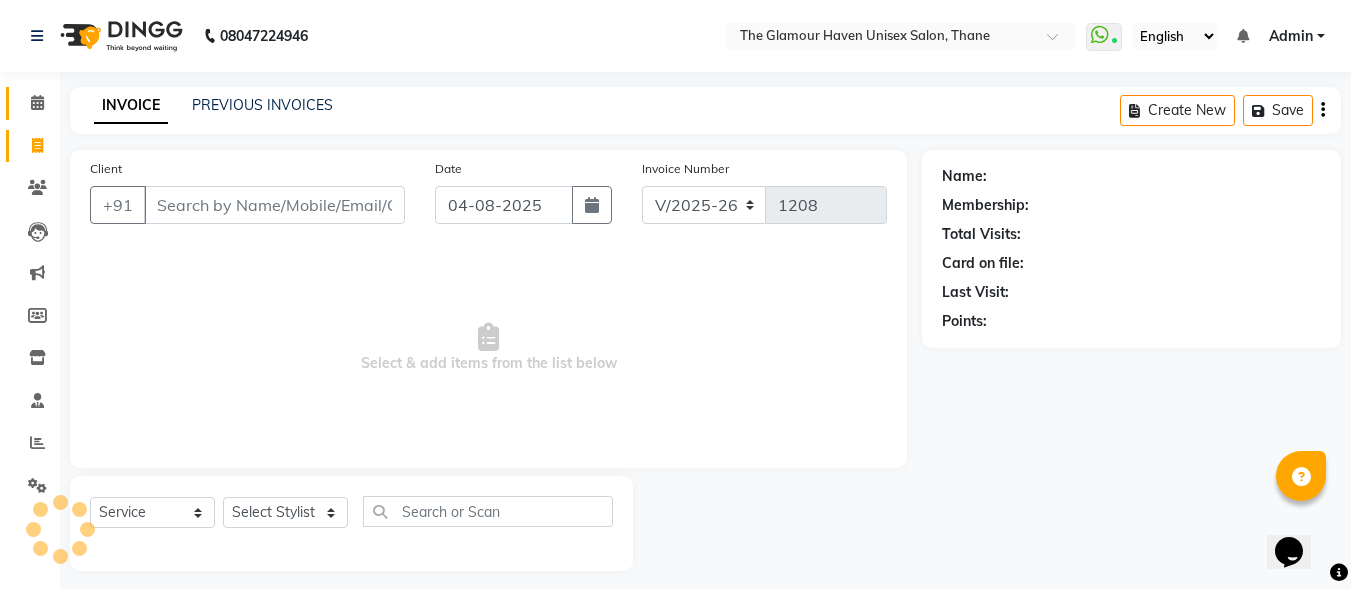 click 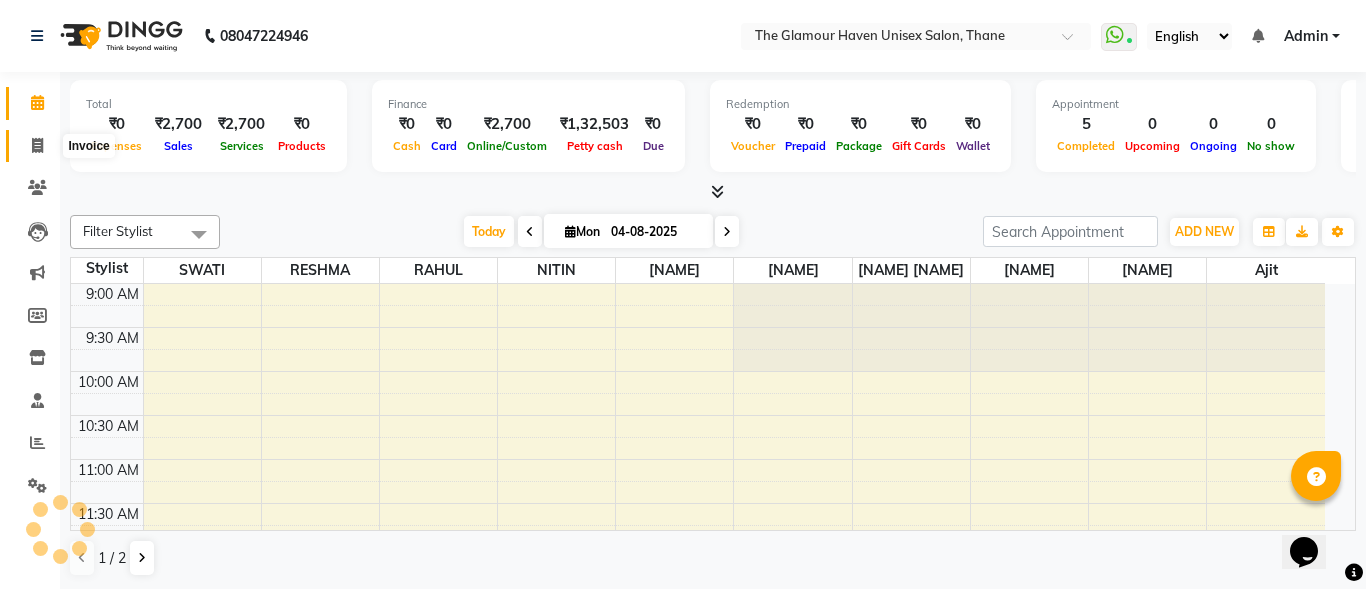 click 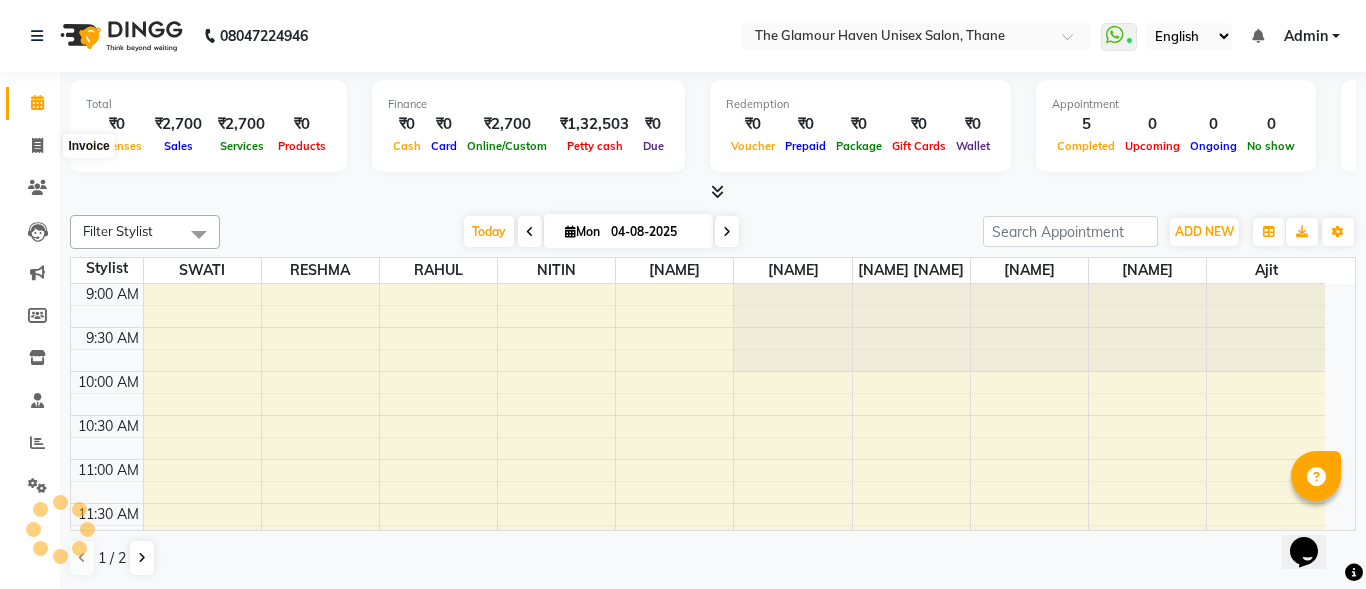 select on "7124" 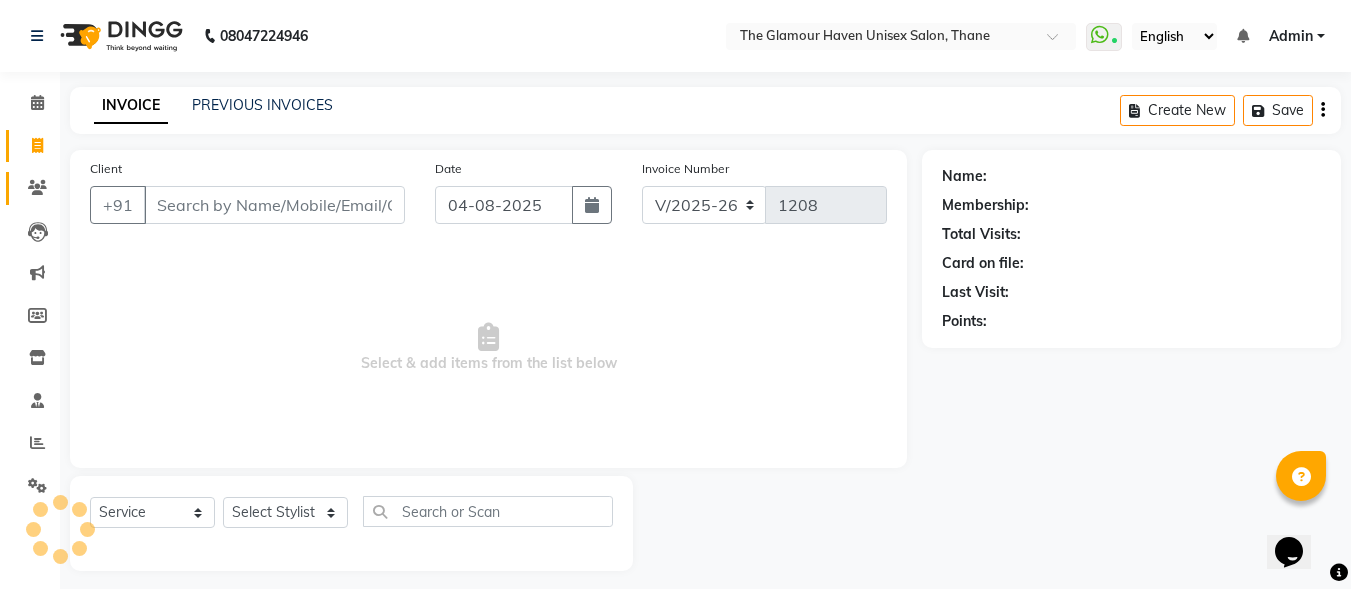click 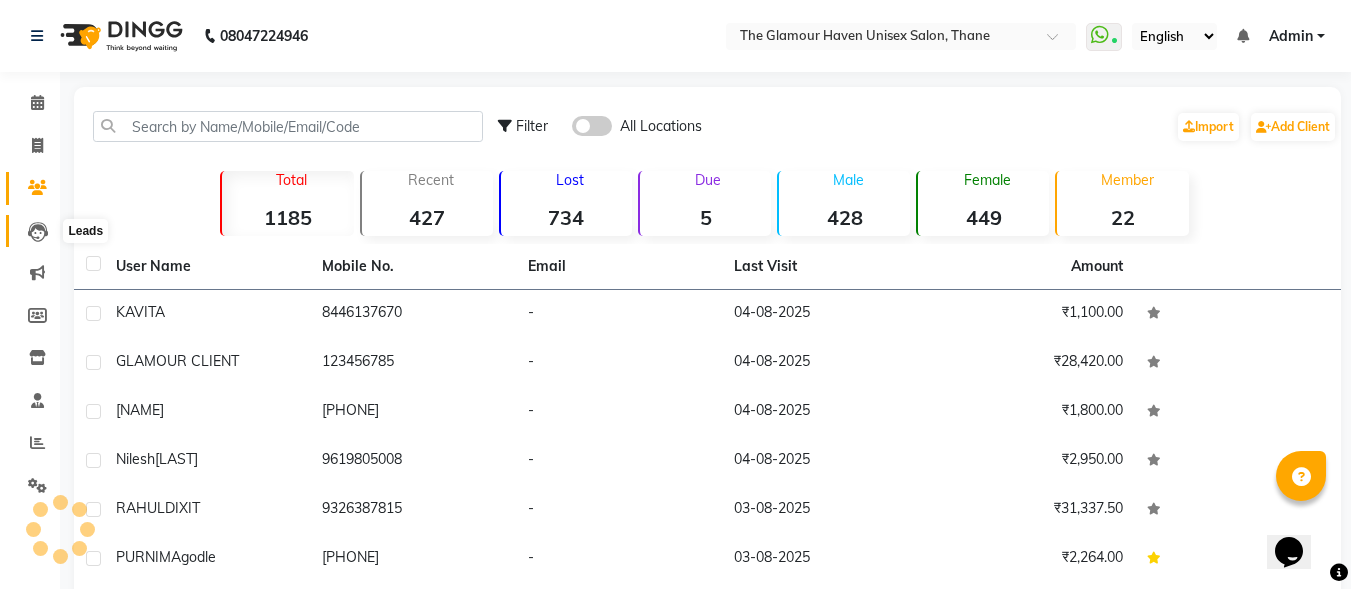 click 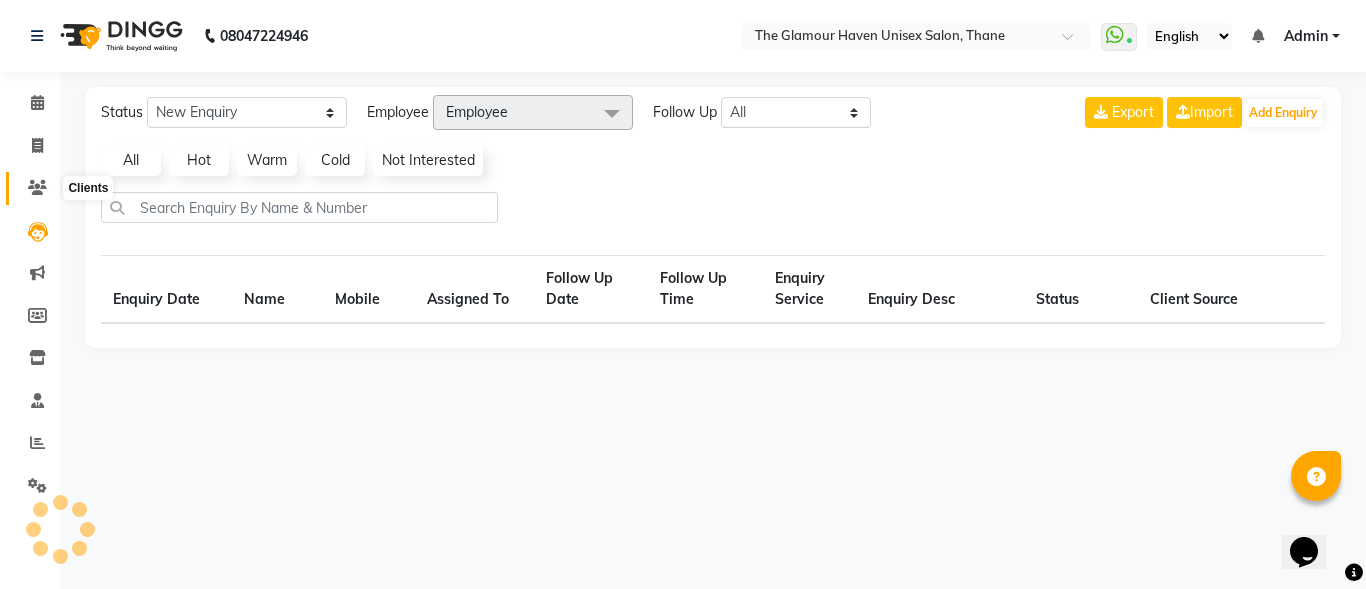 click 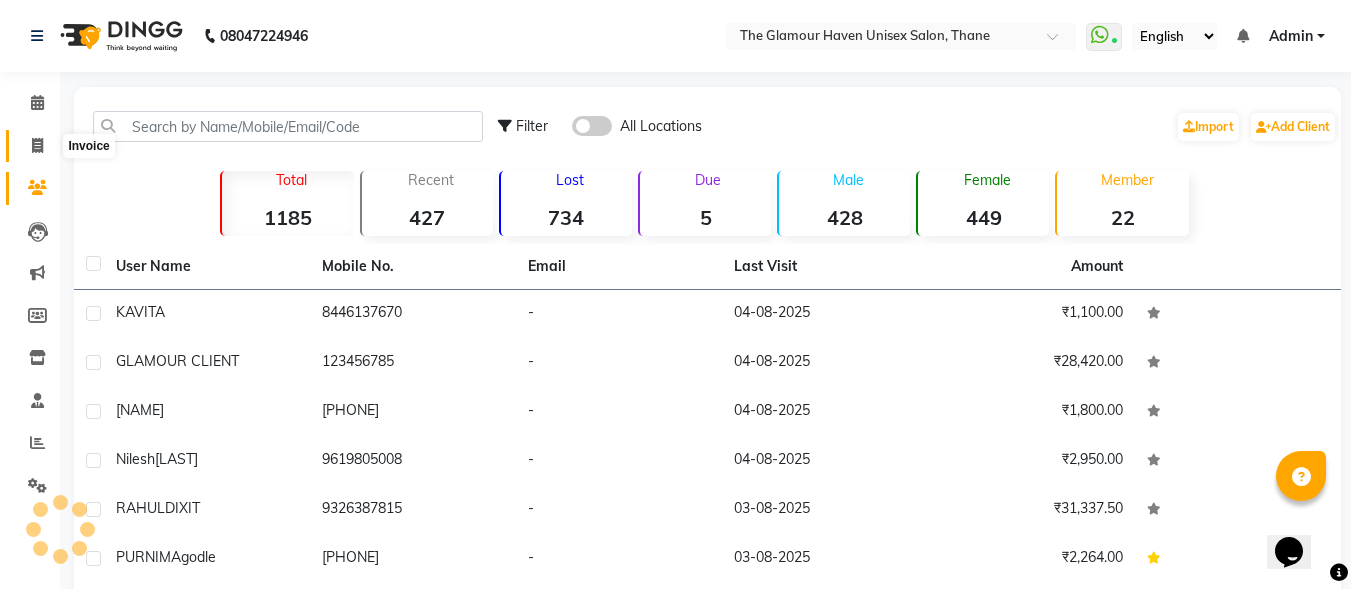 click 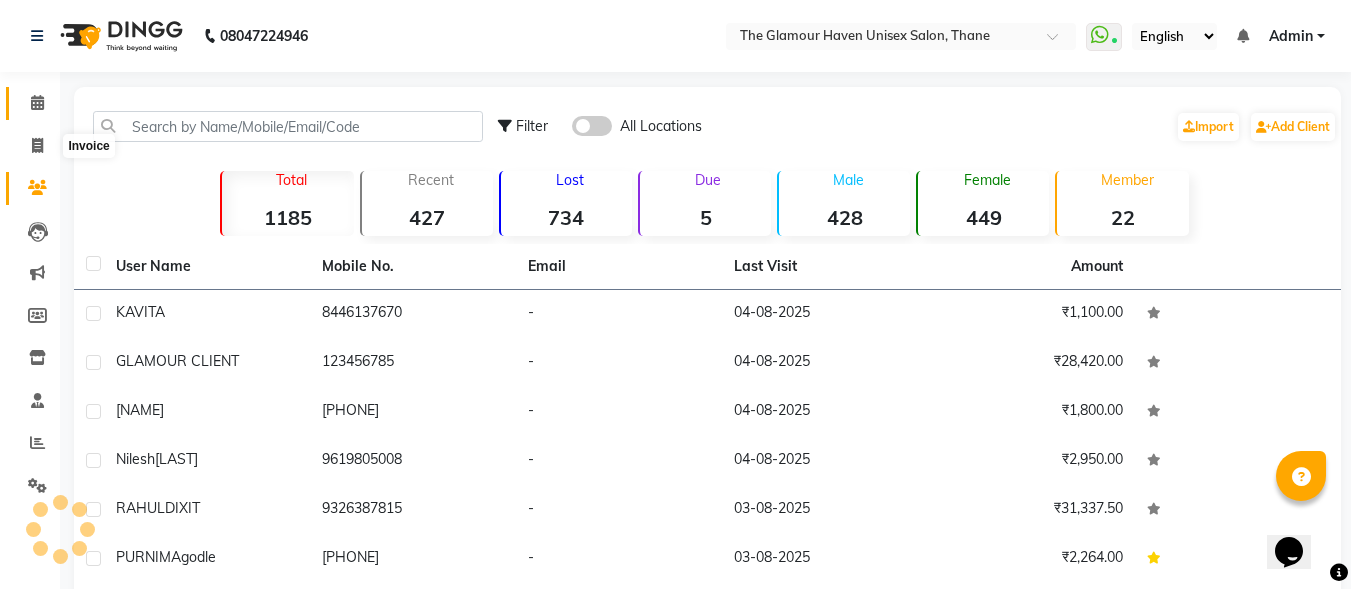 select on "7124" 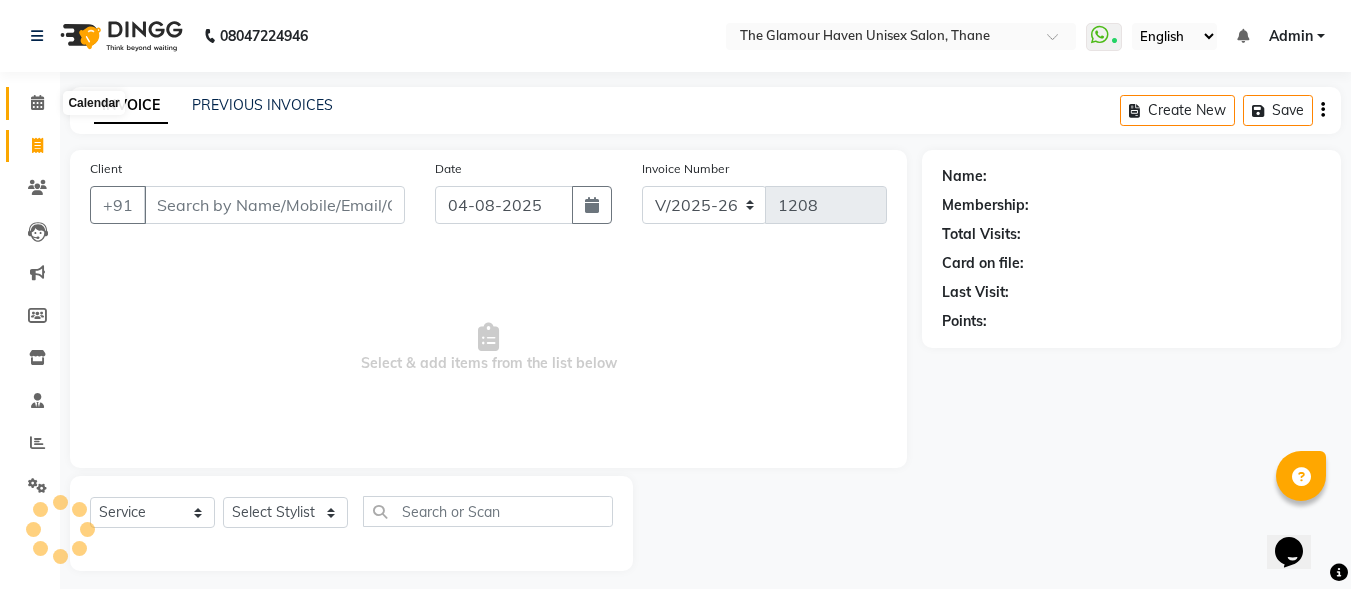scroll, scrollTop: 12, scrollLeft: 0, axis: vertical 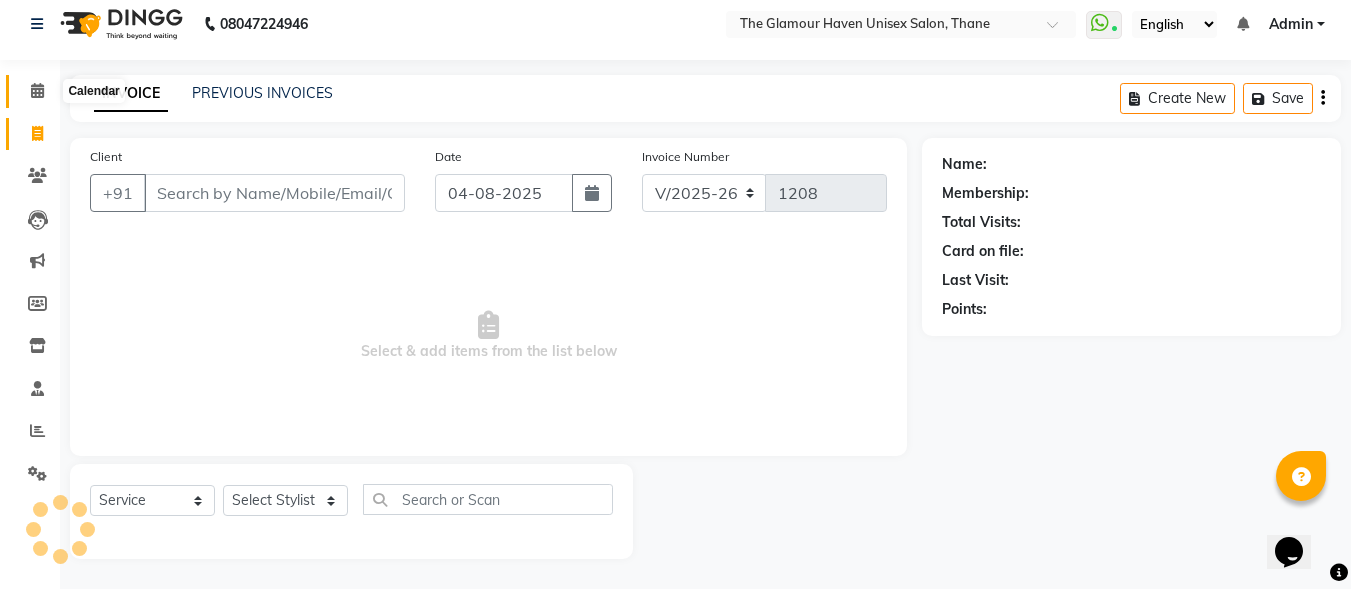 click 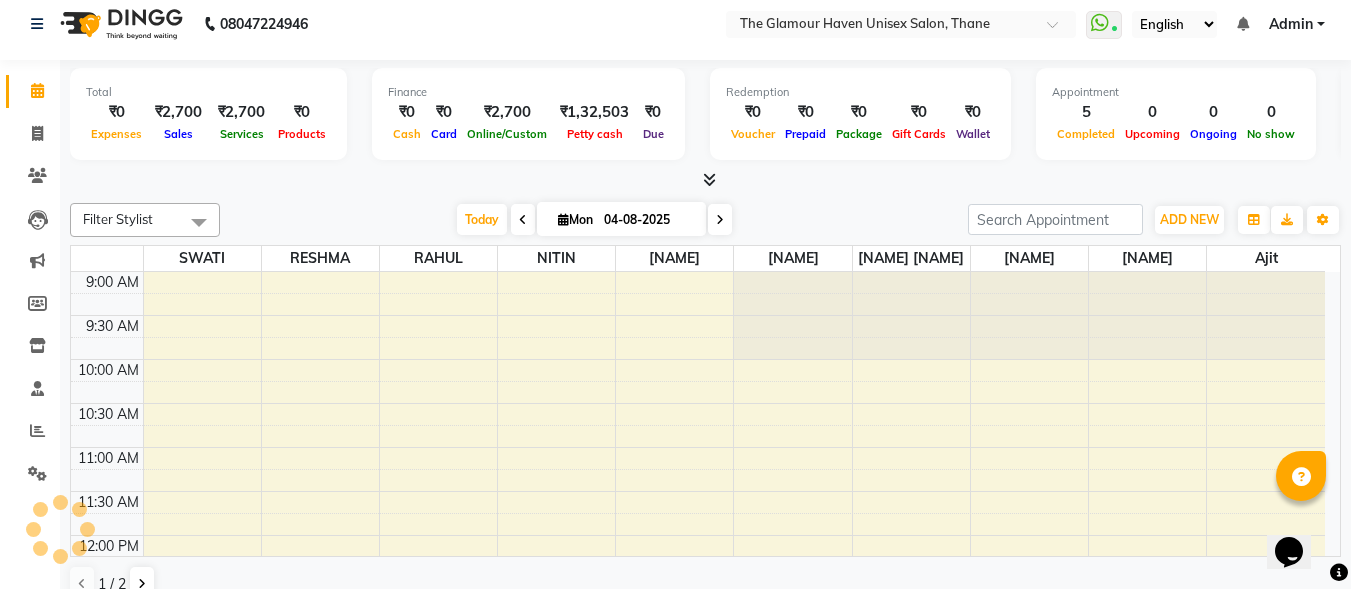 scroll, scrollTop: 0, scrollLeft: 0, axis: both 